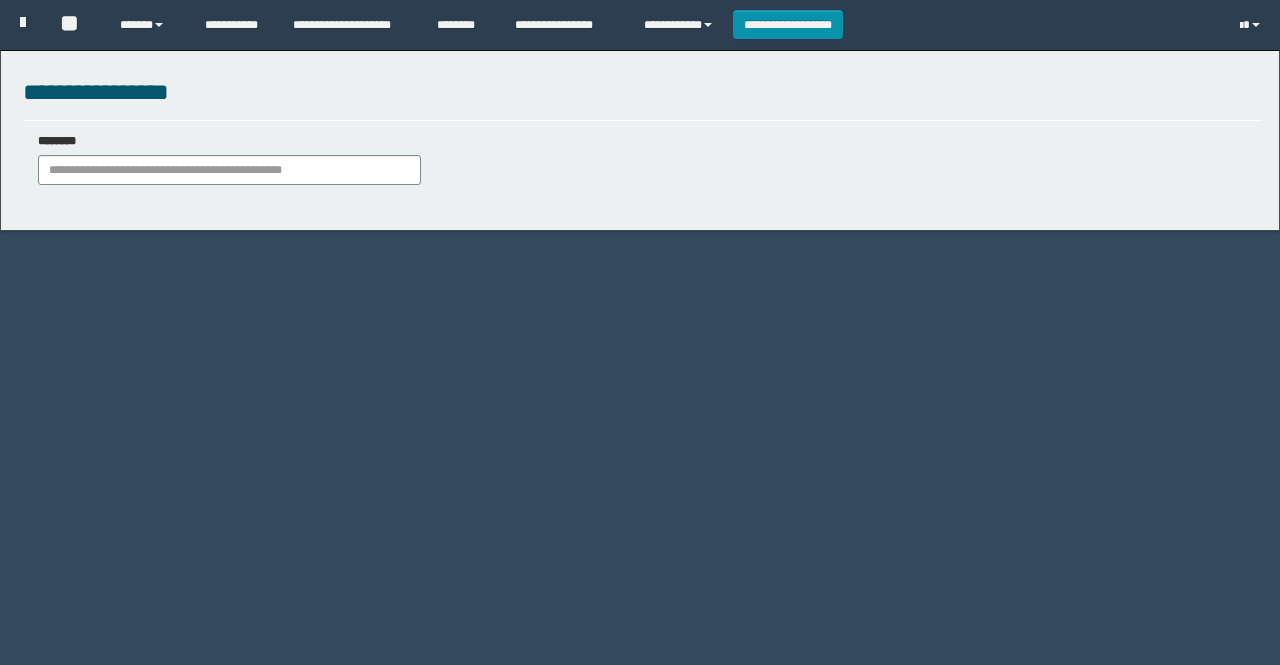 scroll, scrollTop: 0, scrollLeft: 0, axis: both 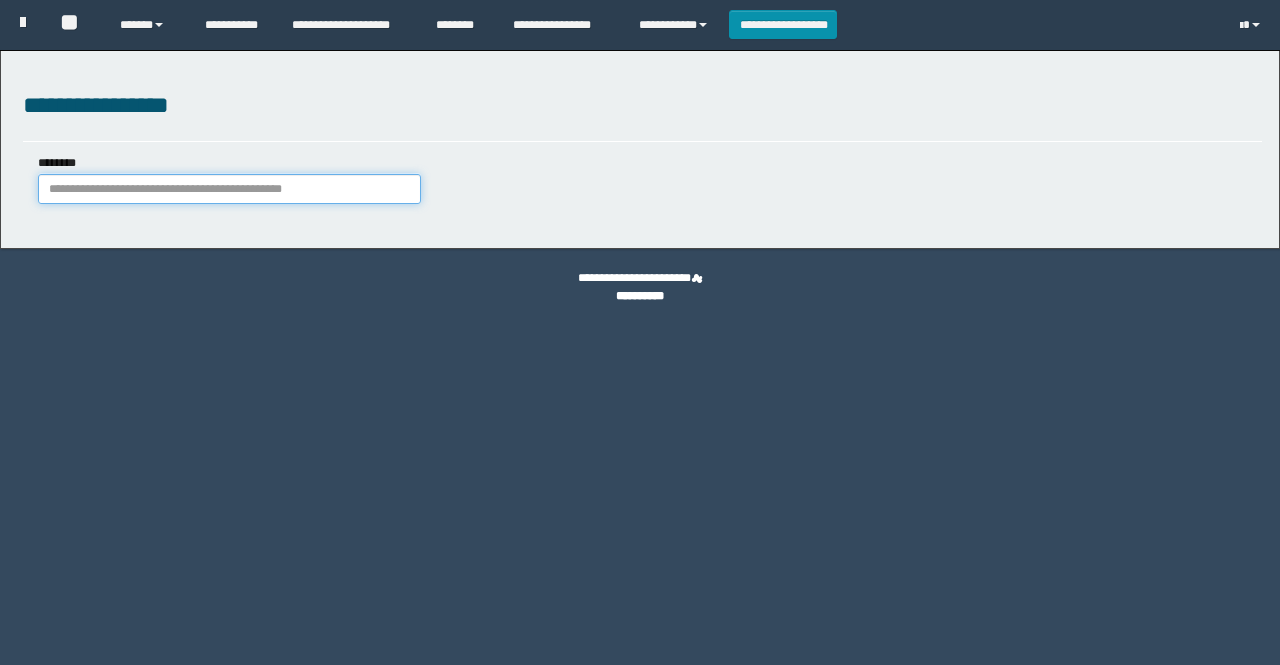 click on "********" at bounding box center [229, 189] 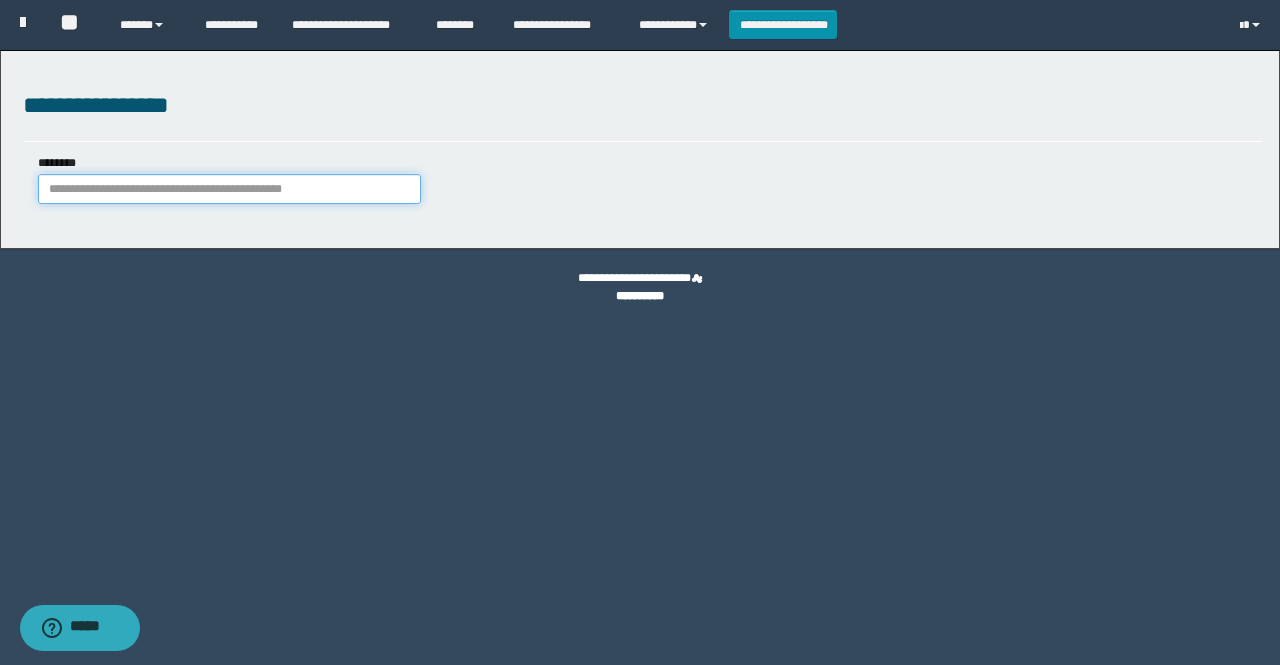paste on "********" 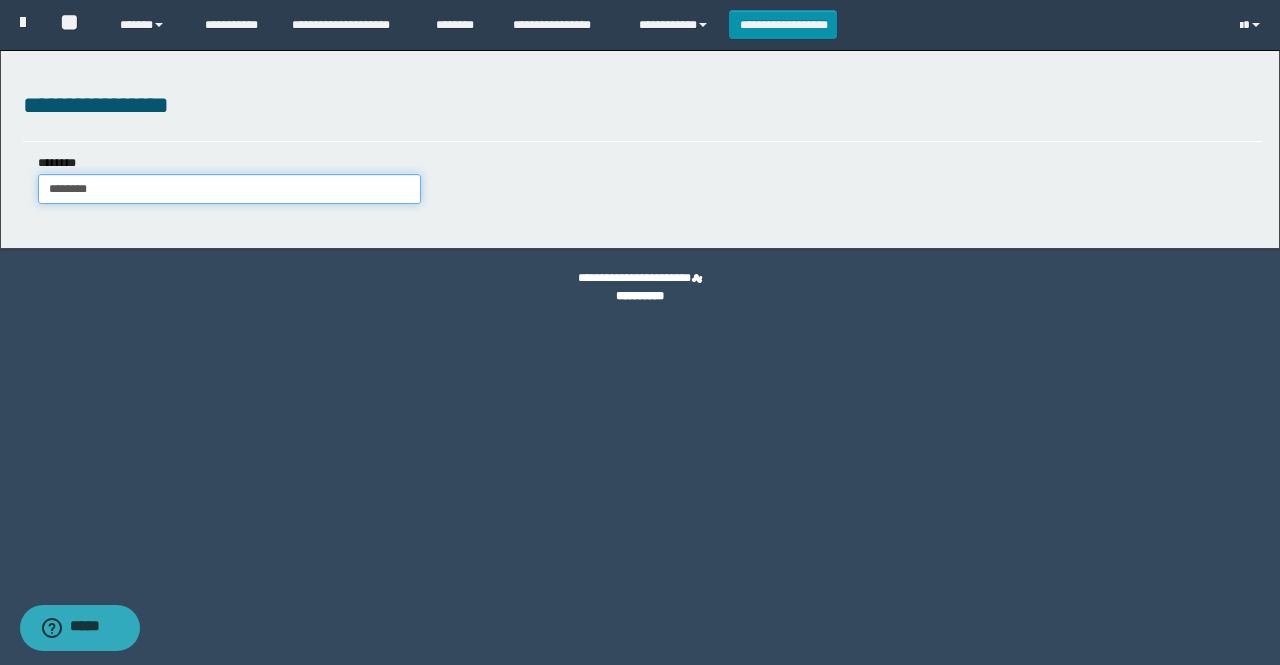 type on "********" 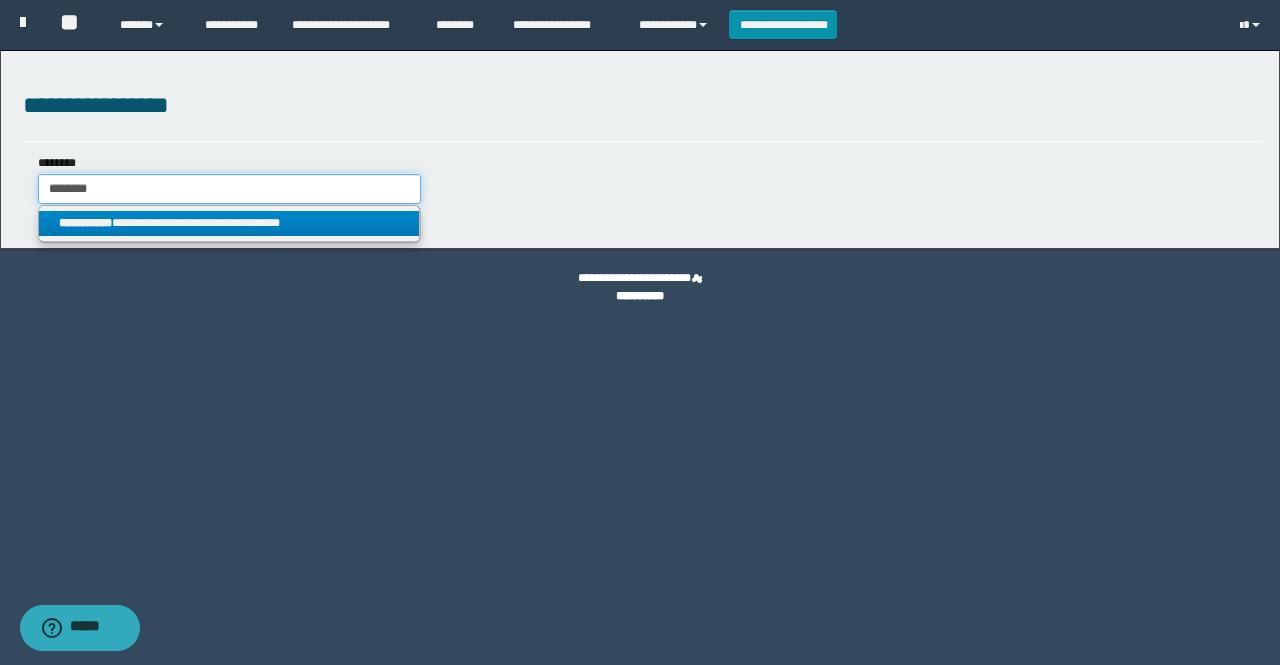 type on "********" 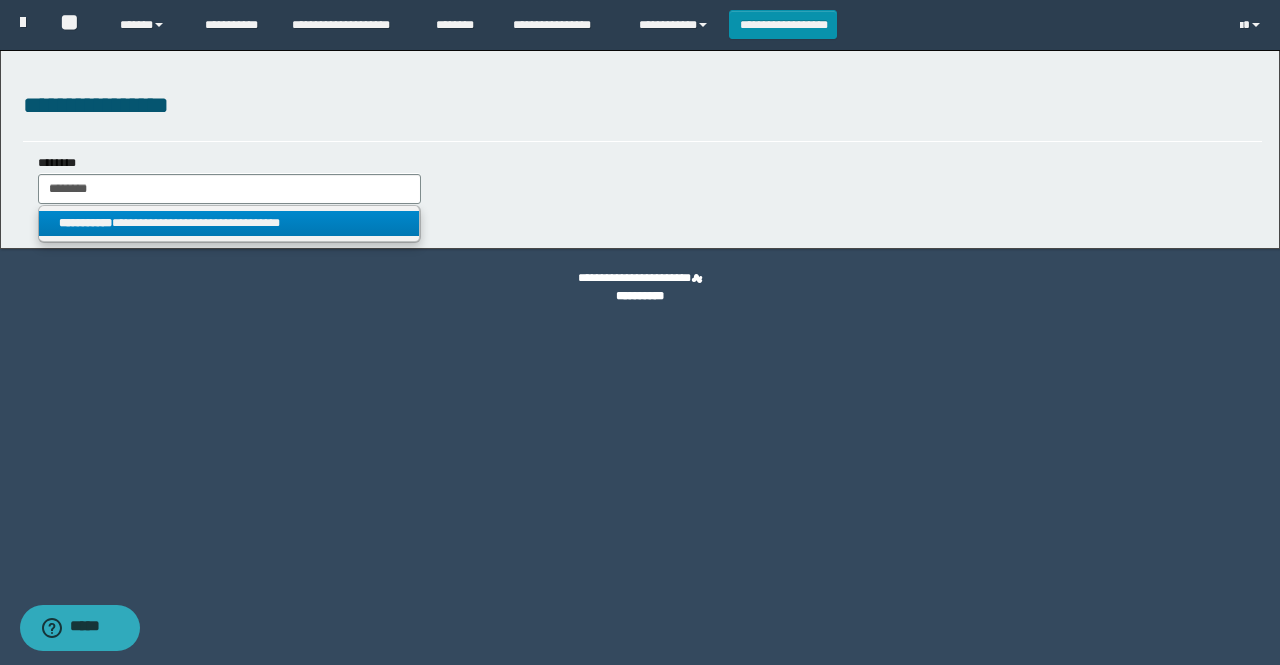 click on "**********" at bounding box center [229, 223] 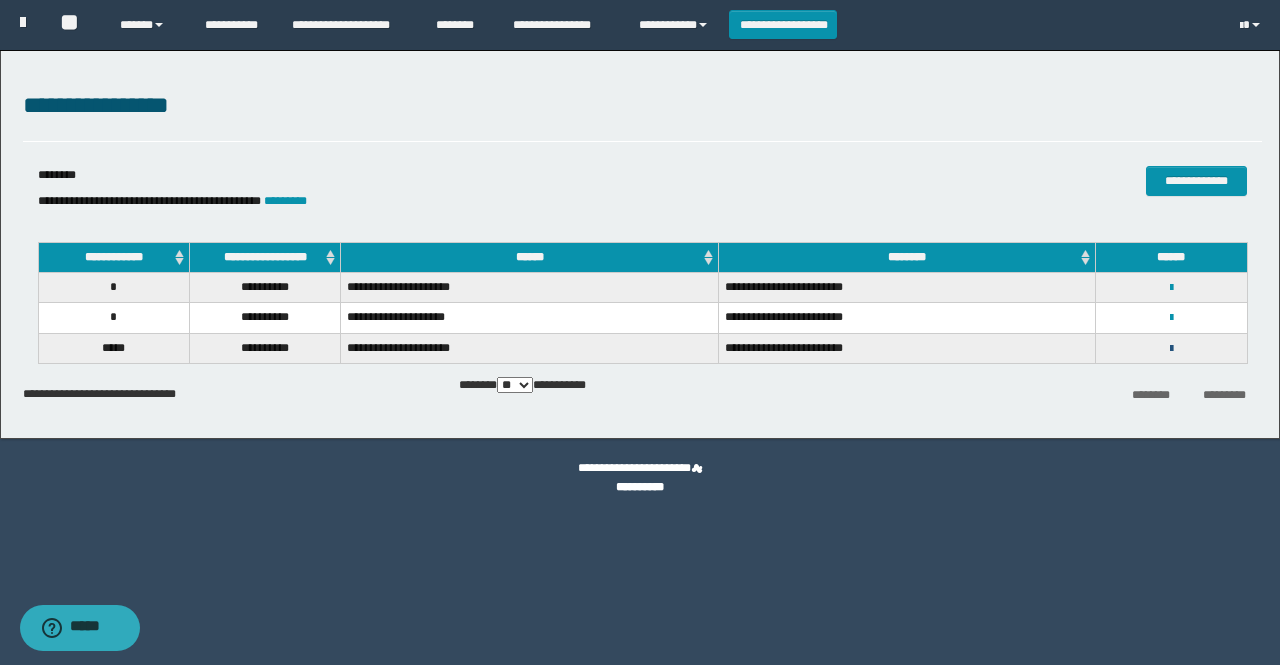 click at bounding box center (1171, 349) 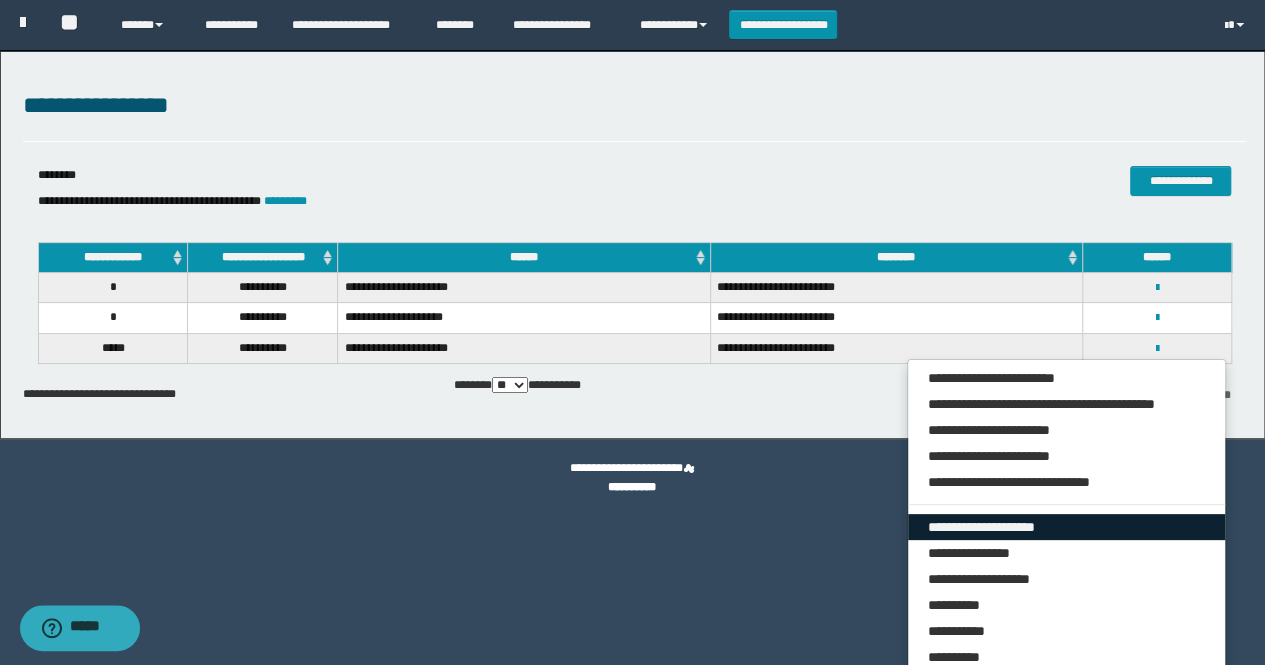 click on "**********" at bounding box center [1067, 527] 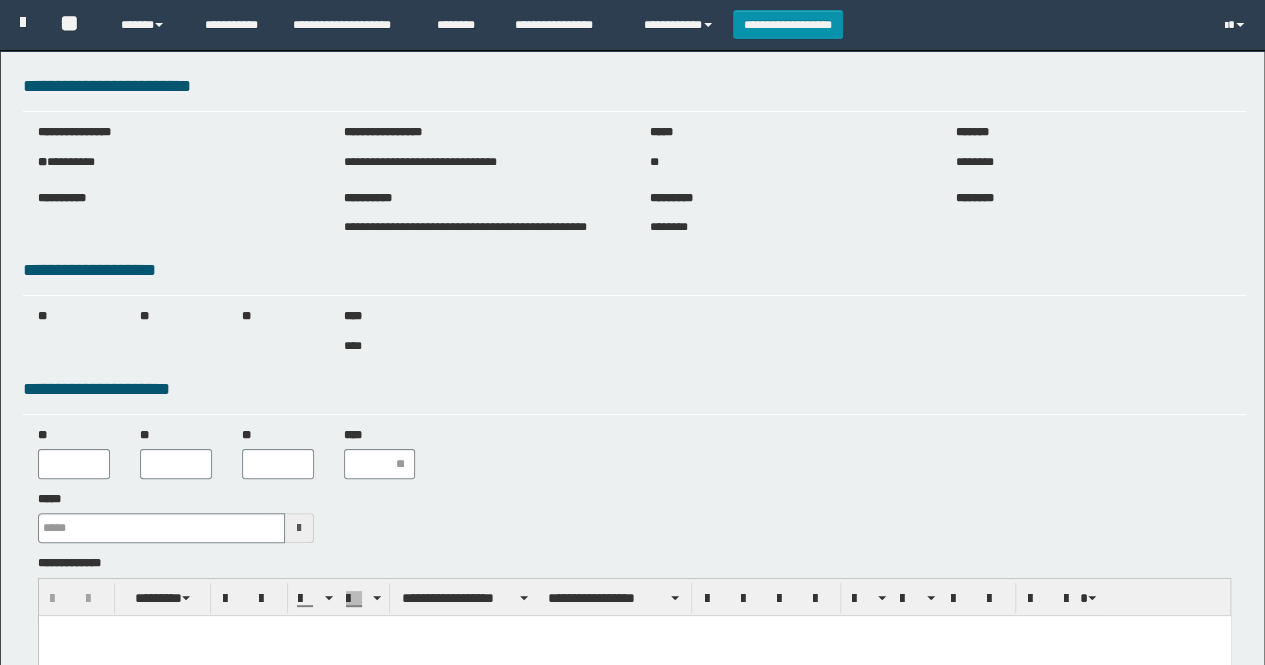 scroll, scrollTop: 0, scrollLeft: 0, axis: both 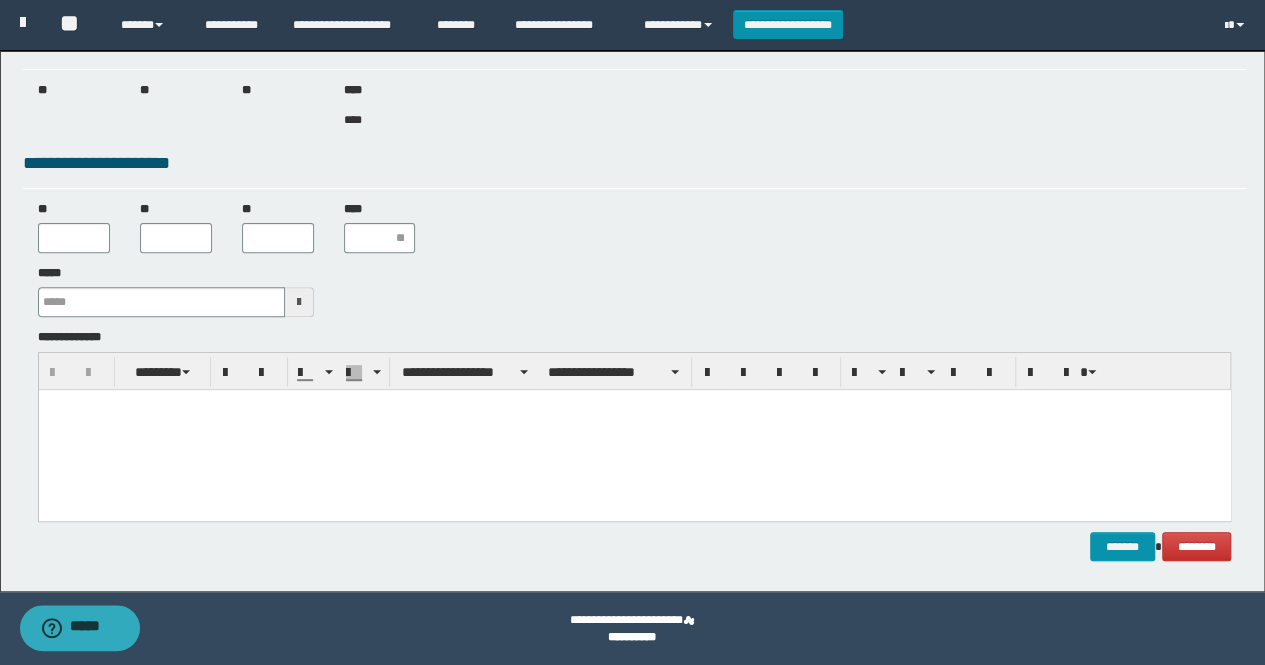 click at bounding box center (634, 429) 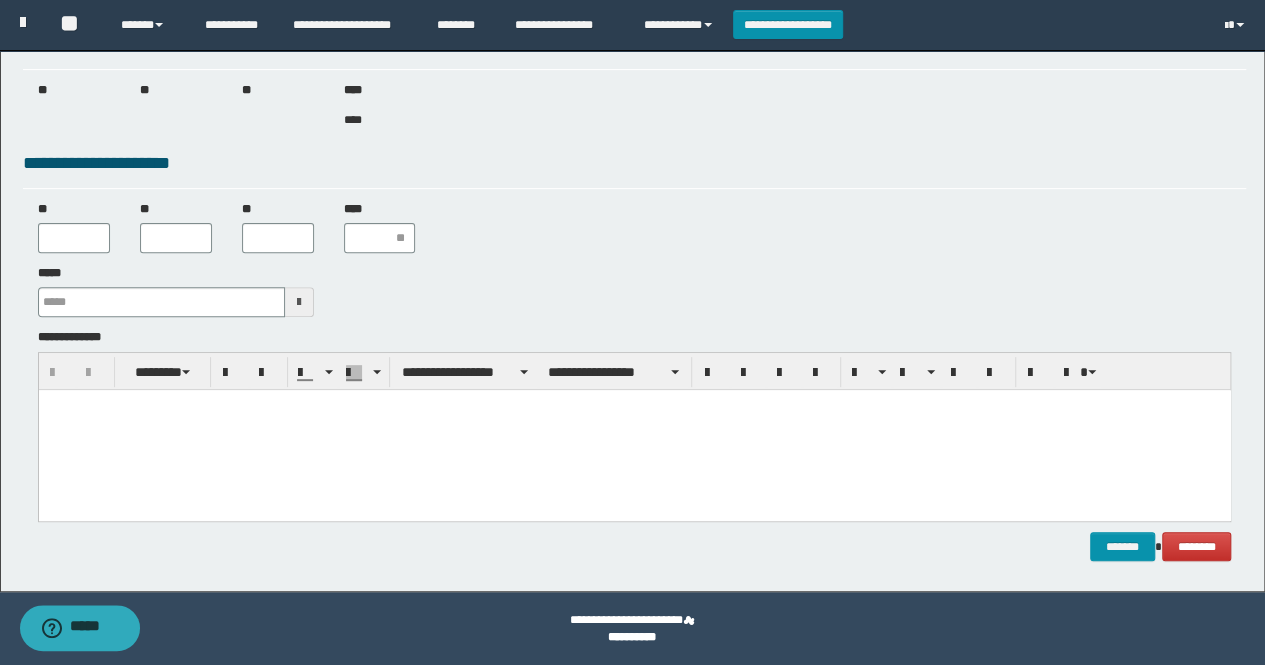 click at bounding box center [634, 404] 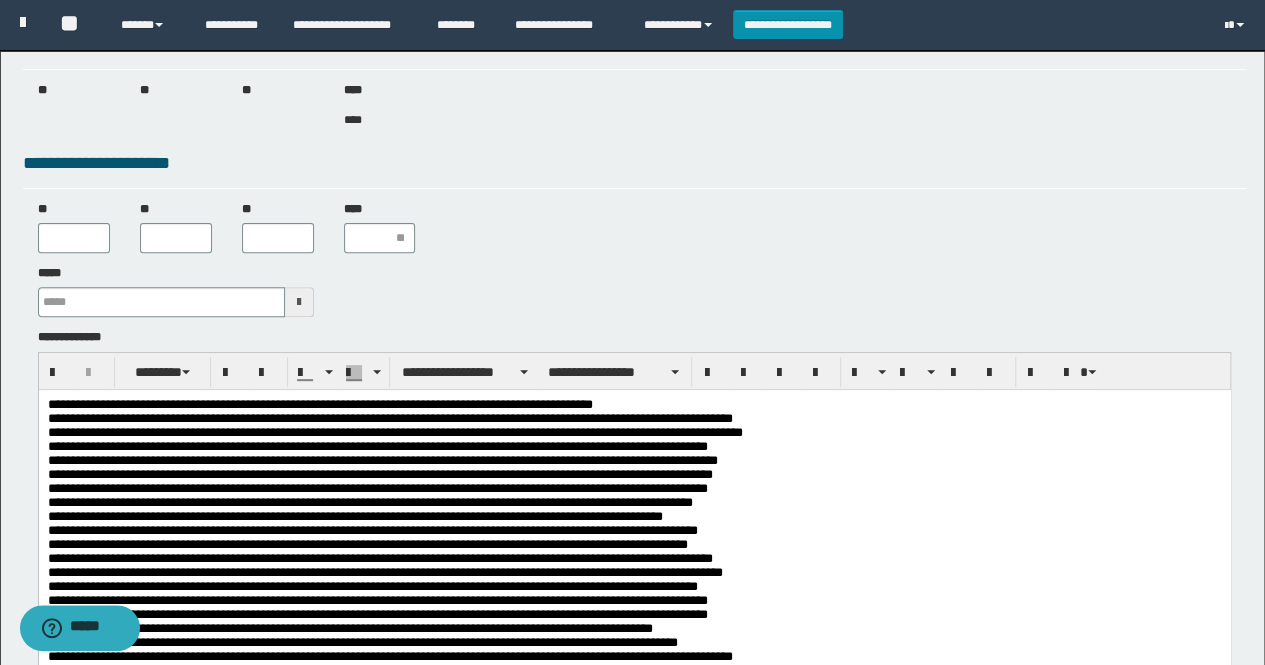 click on "**********" at bounding box center [634, 588] 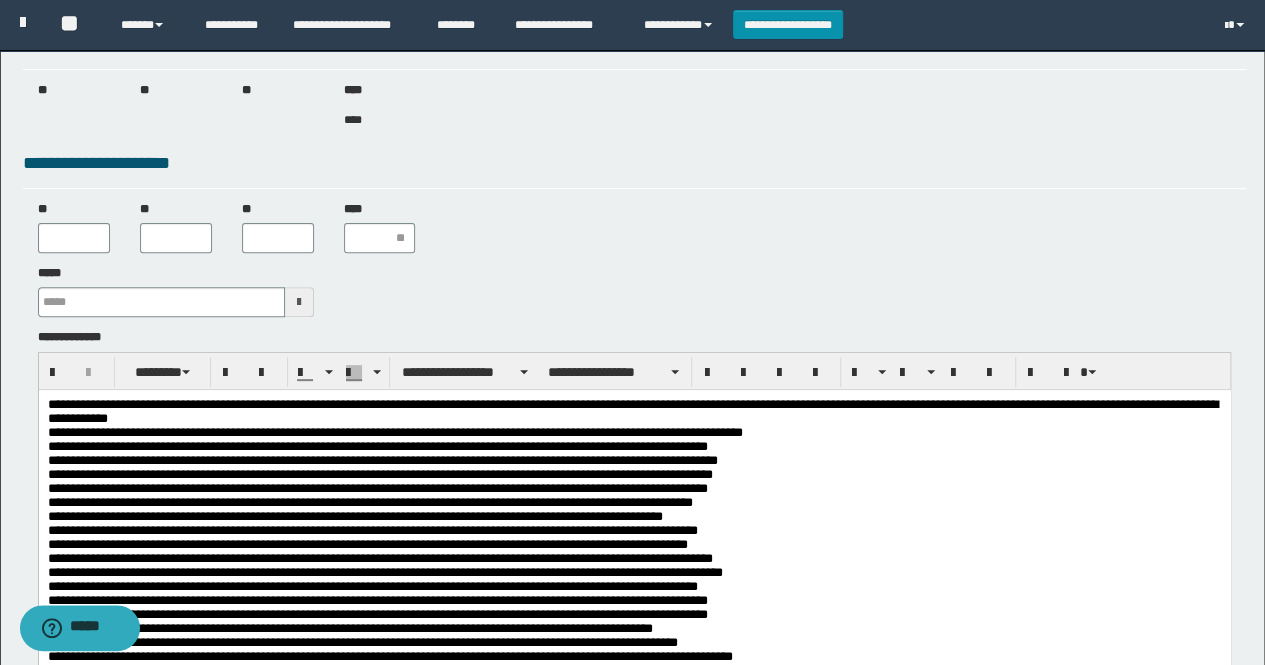 click on "**********" at bounding box center (634, 588) 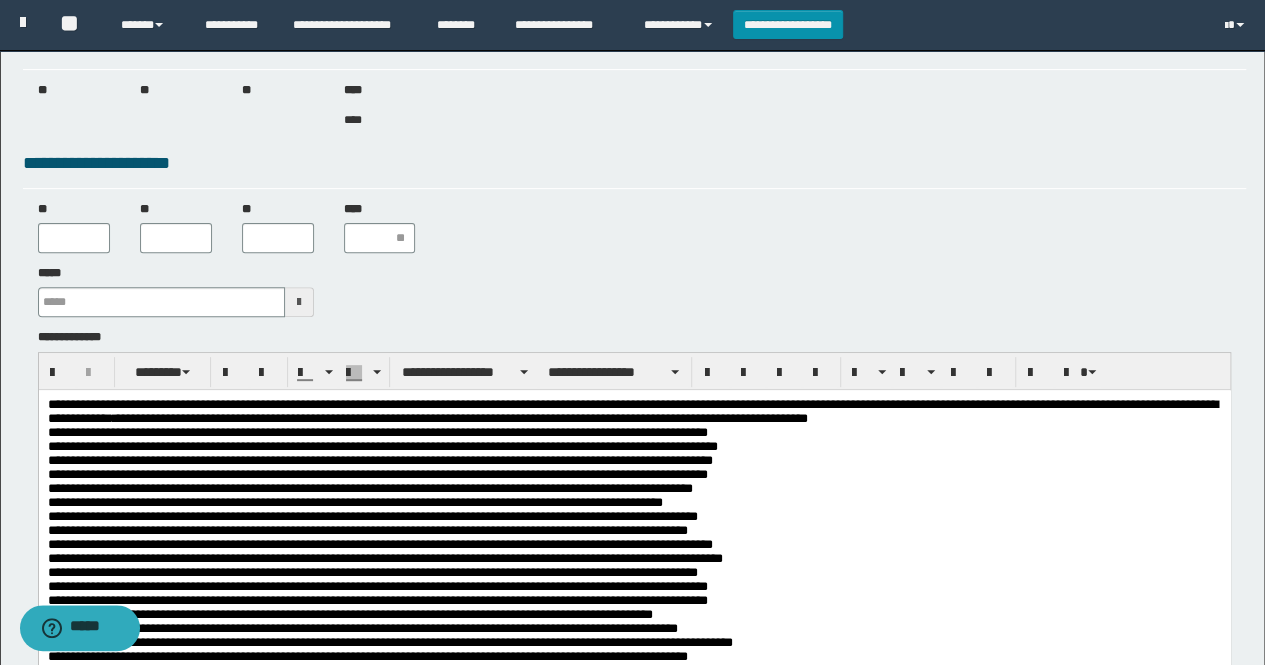 click on "**********" at bounding box center [634, 581] 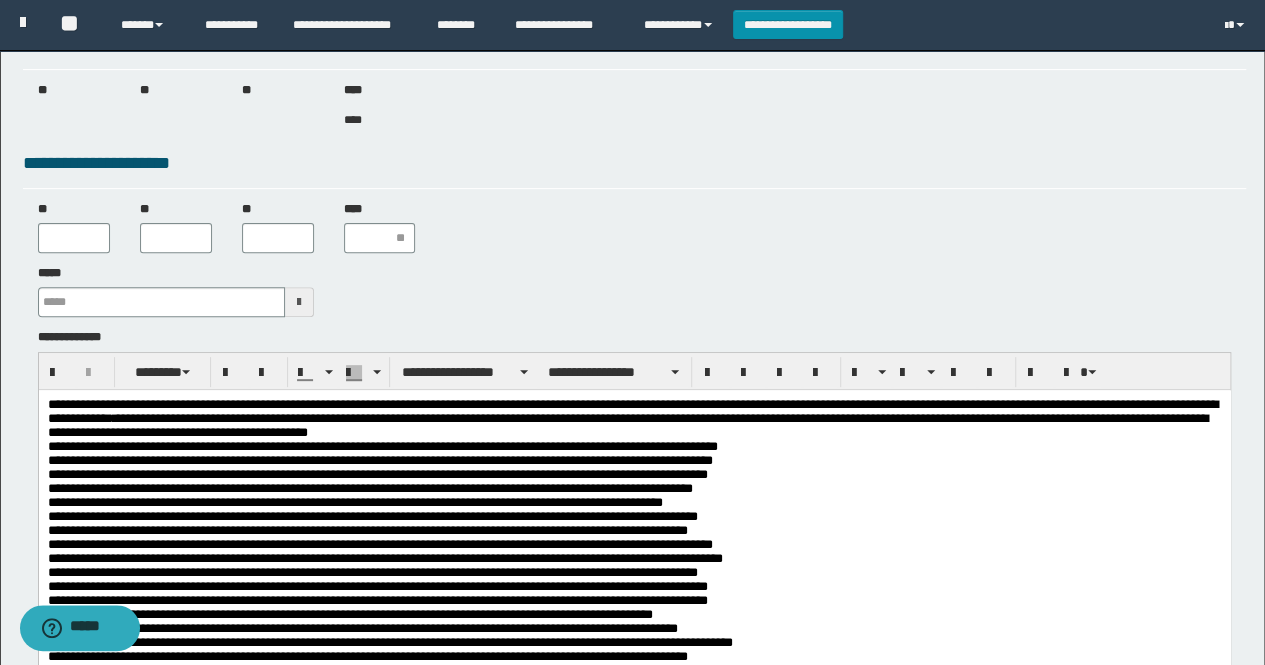 click on "**********" at bounding box center (634, 581) 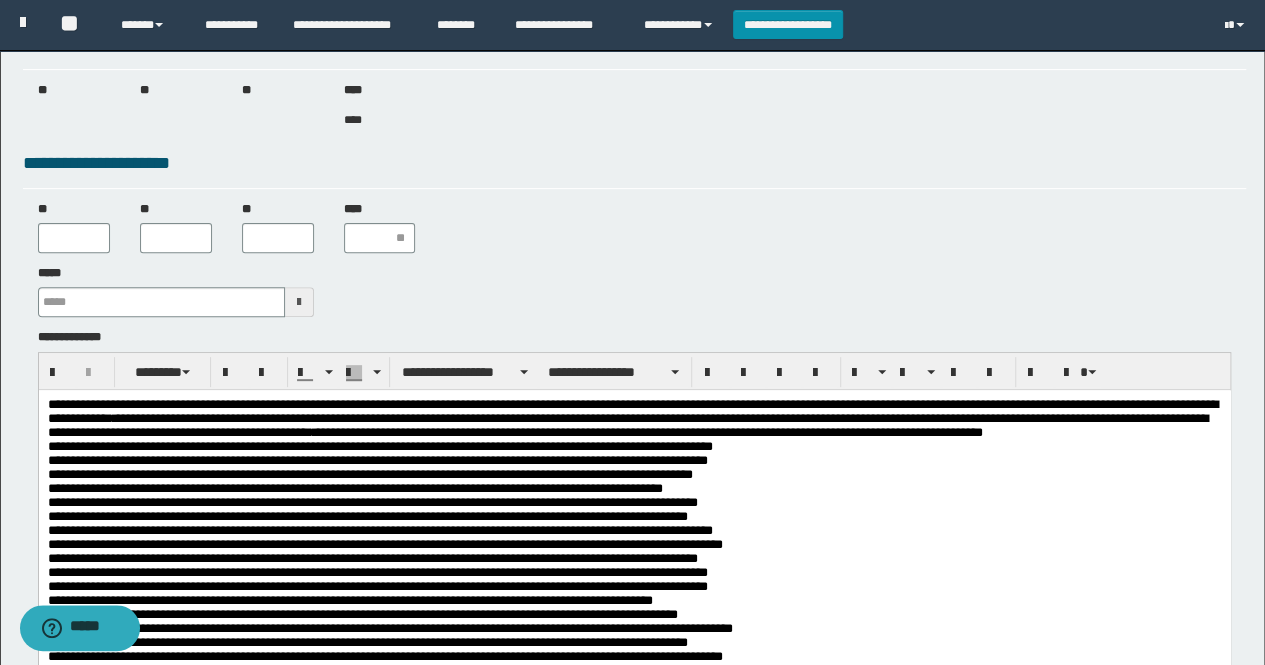 click on "**********" at bounding box center (634, 573) 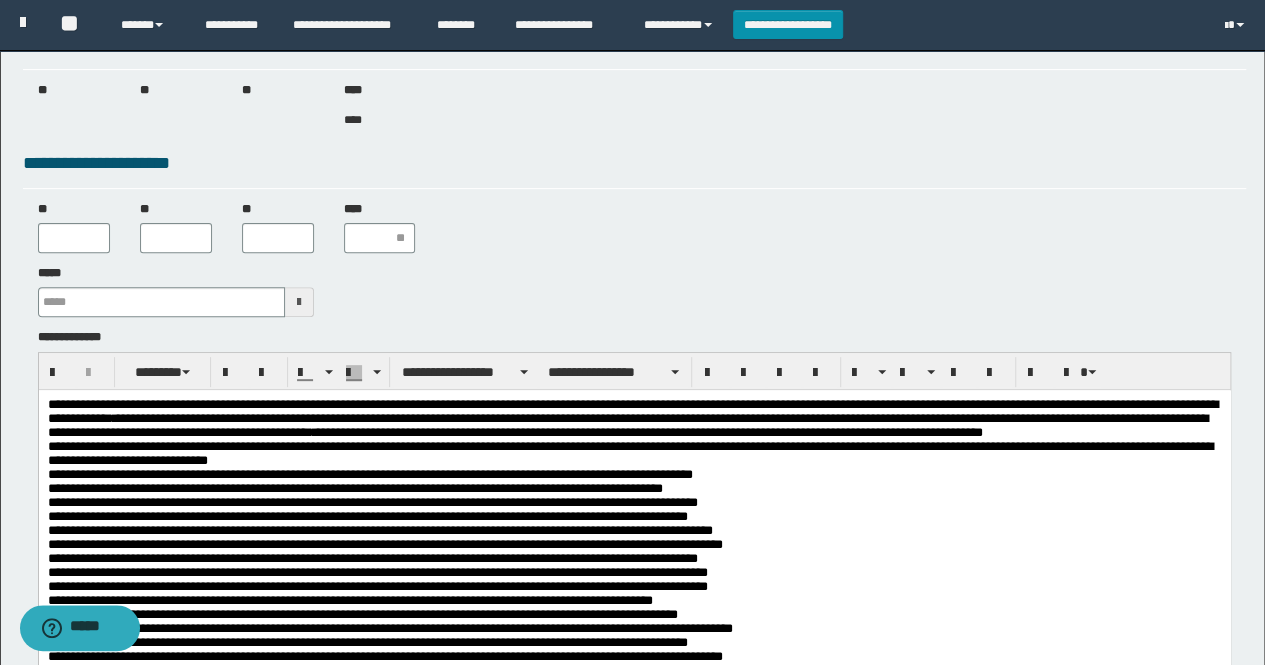 click on "**********" at bounding box center (634, 573) 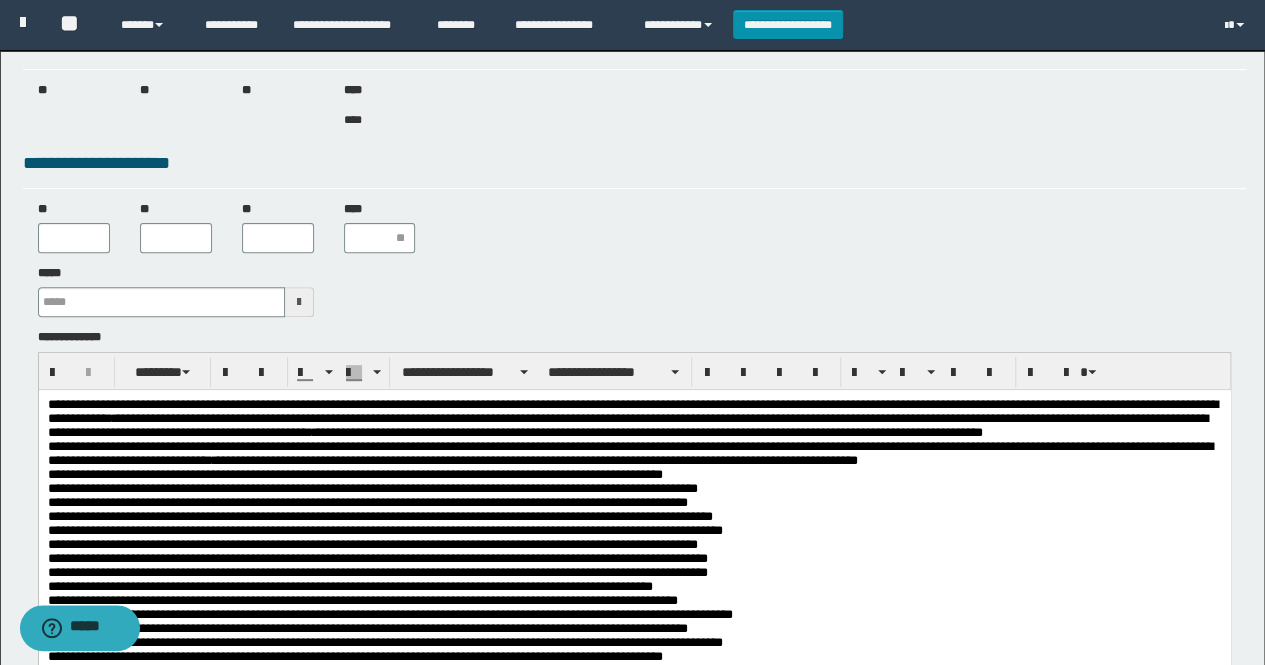 click on "**********" at bounding box center [634, 565] 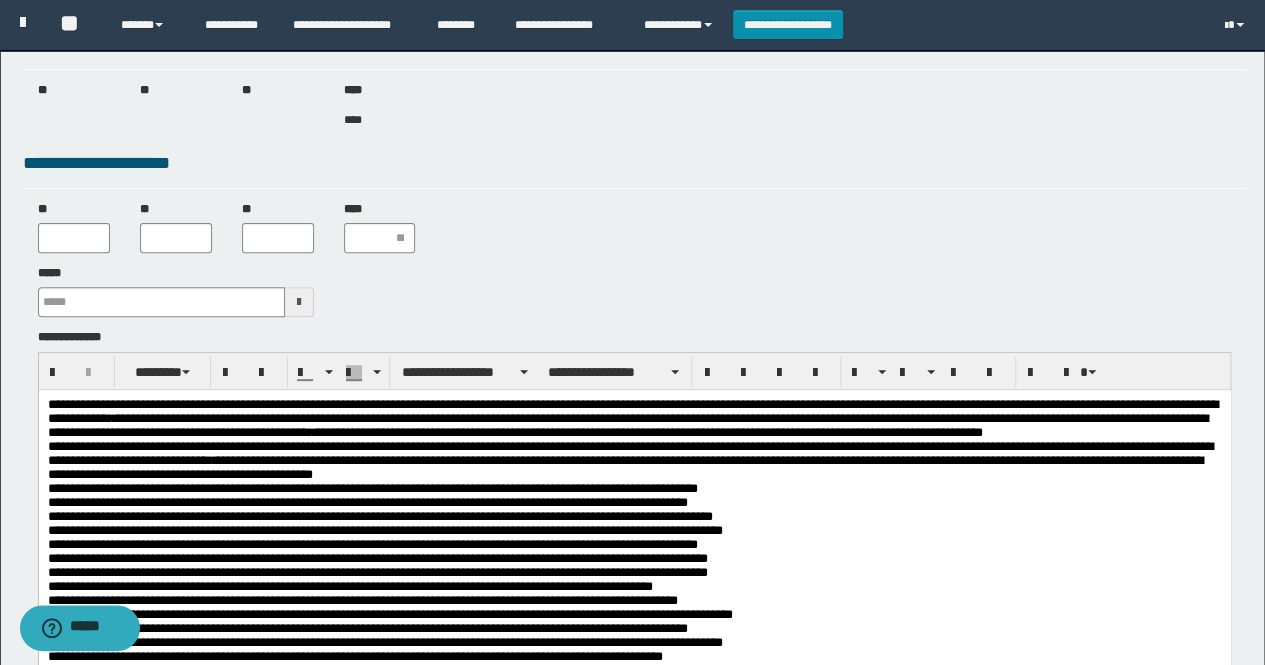 click on "**********" at bounding box center [634, 565] 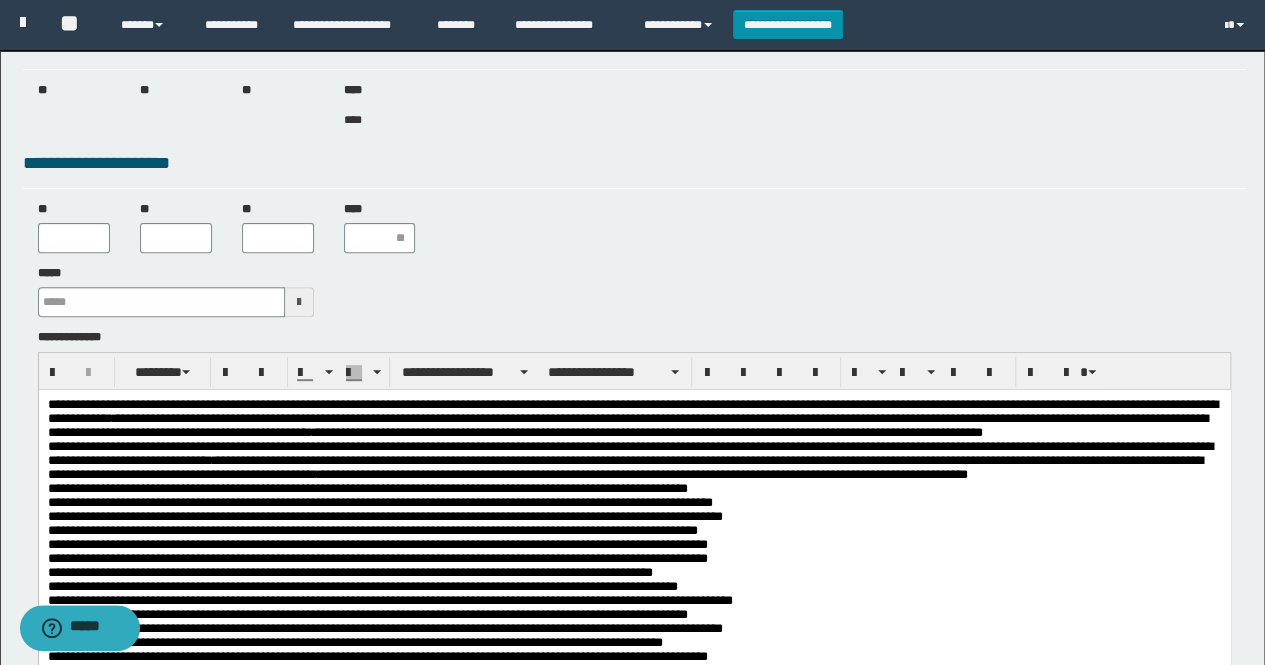 click on "**********" at bounding box center [634, 565] 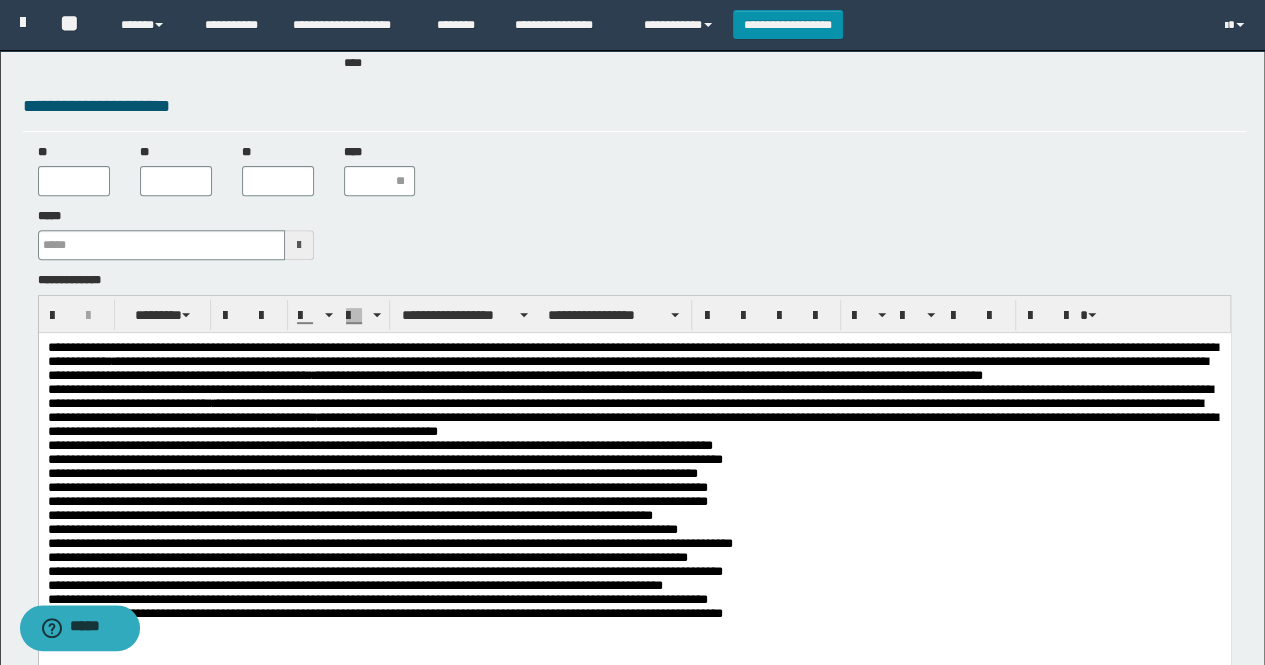 scroll, scrollTop: 326, scrollLeft: 0, axis: vertical 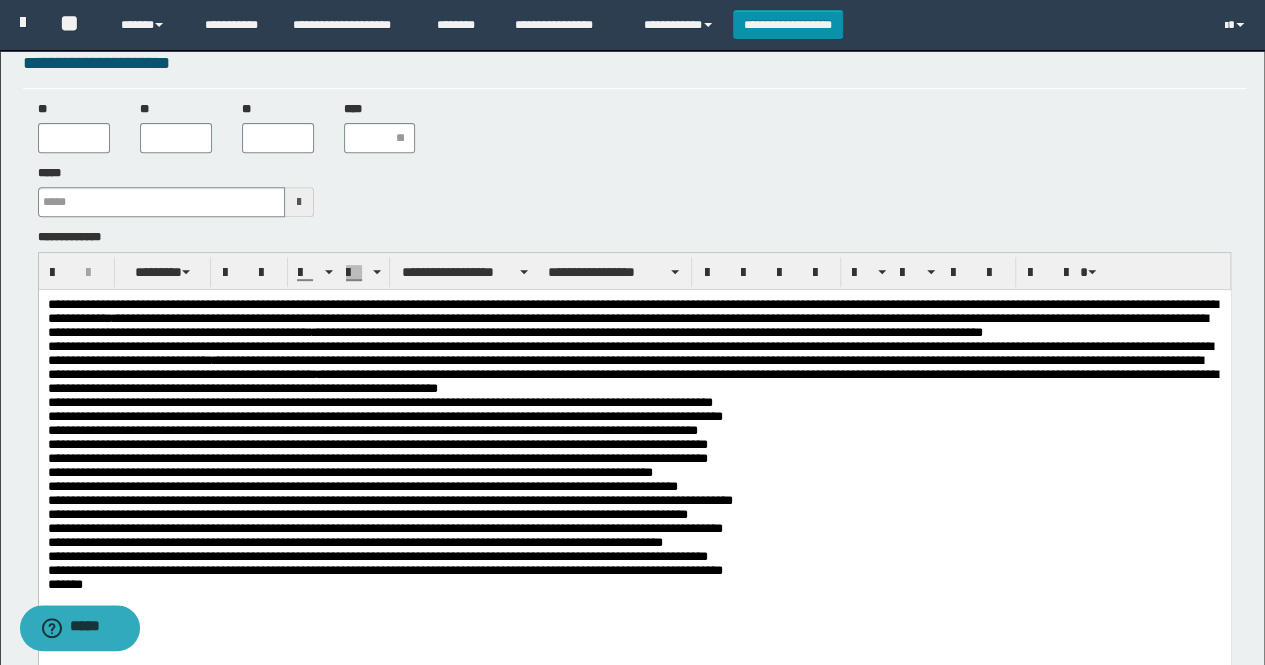 click on "**********" at bounding box center (634, 458) 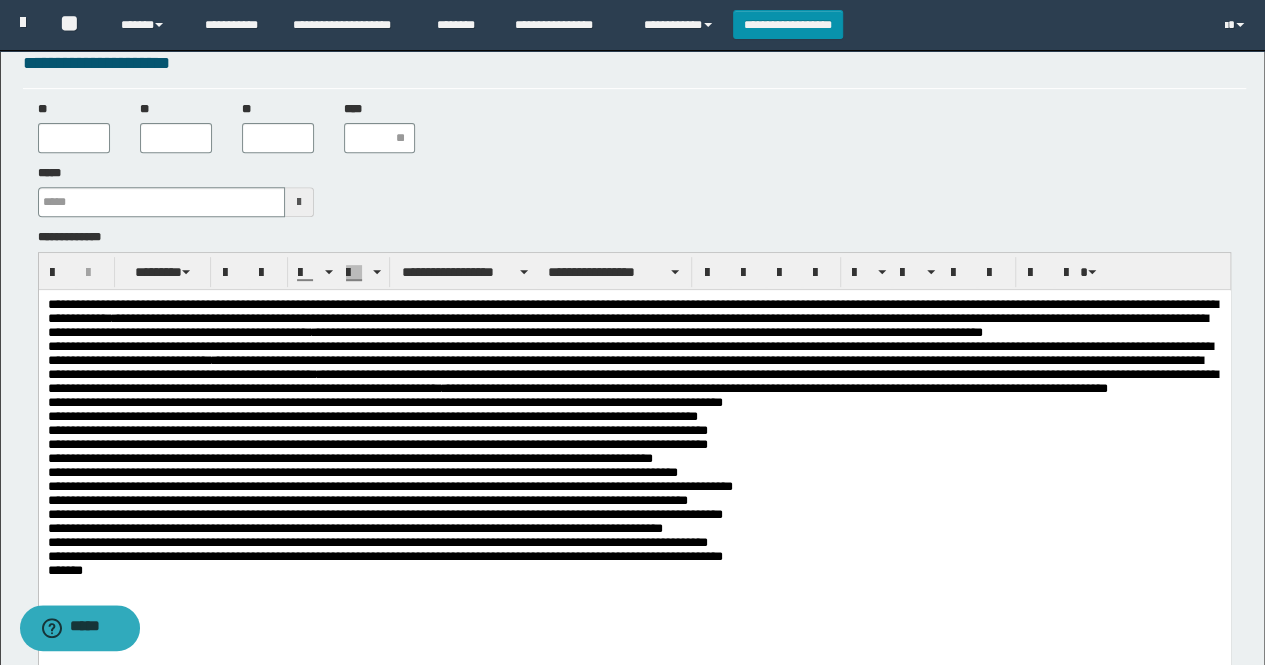 click on "**********" at bounding box center (634, 458) 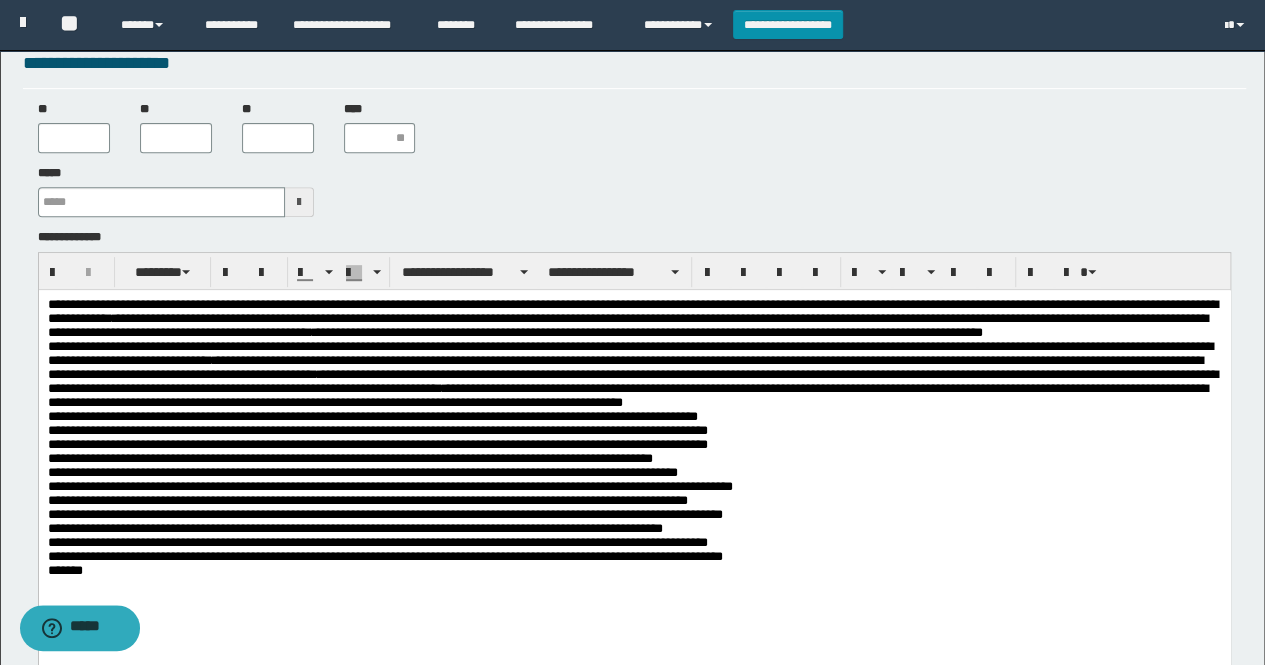 click on "**********" at bounding box center [634, 450] 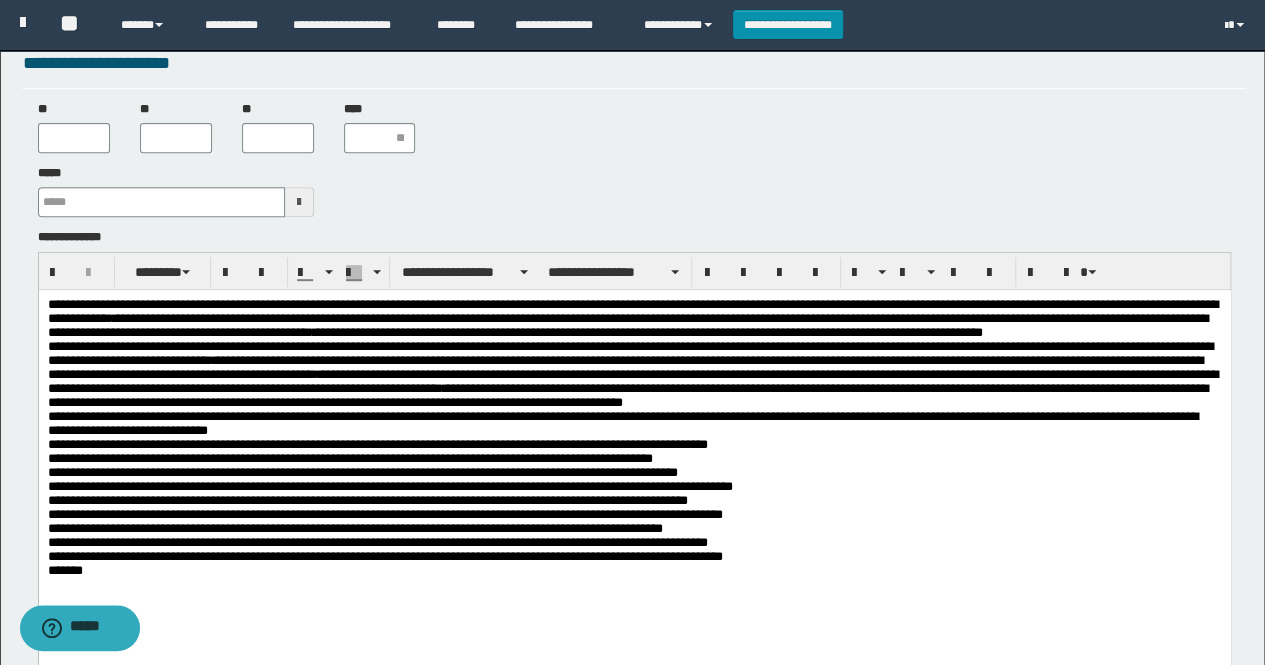 click on "**********" at bounding box center (634, 450) 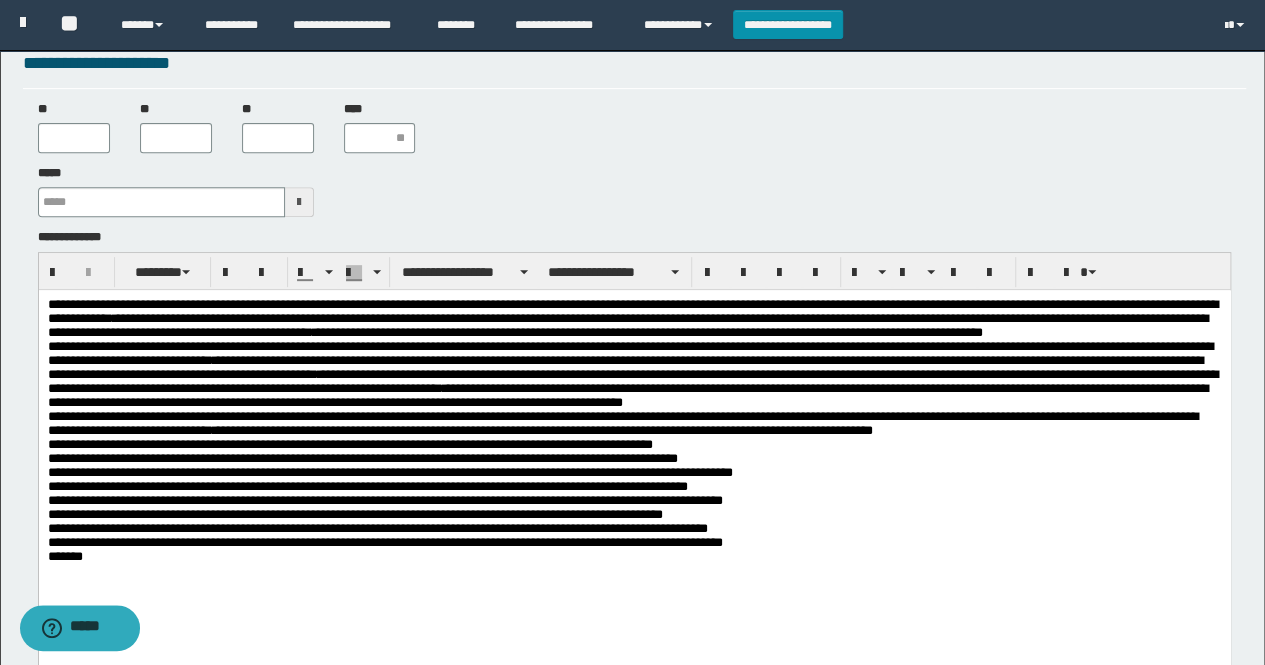 click on "**********" at bounding box center (634, 442) 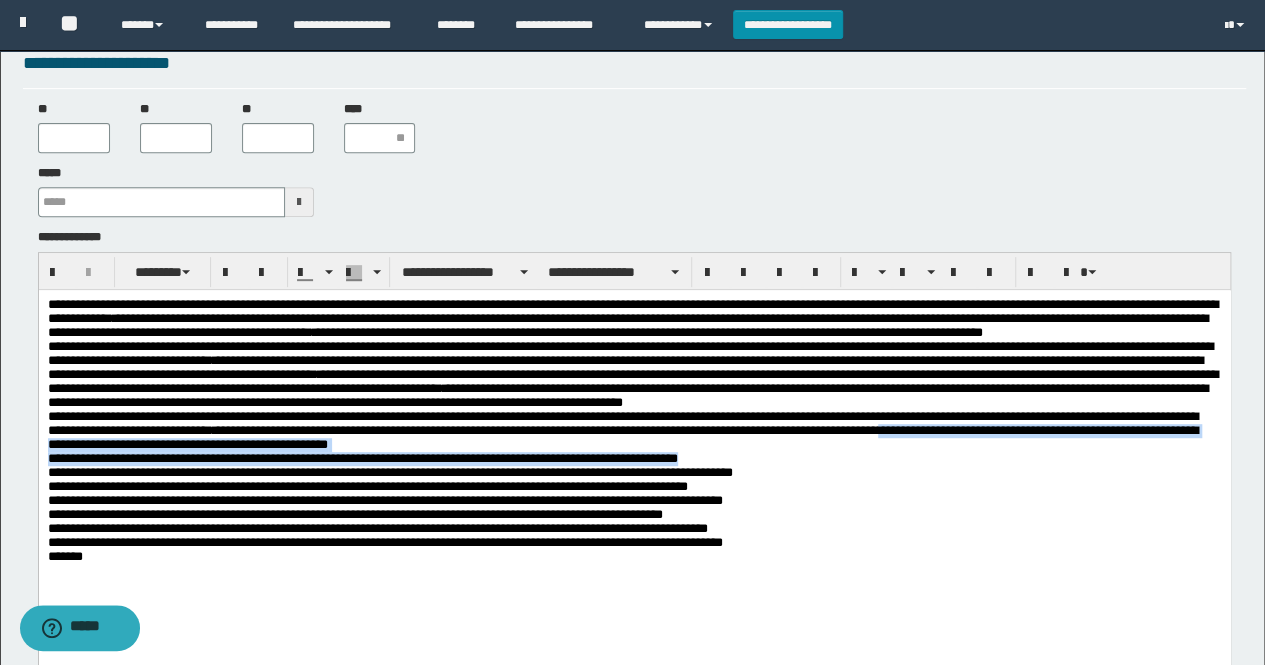 click on "**********" at bounding box center [634, 442] 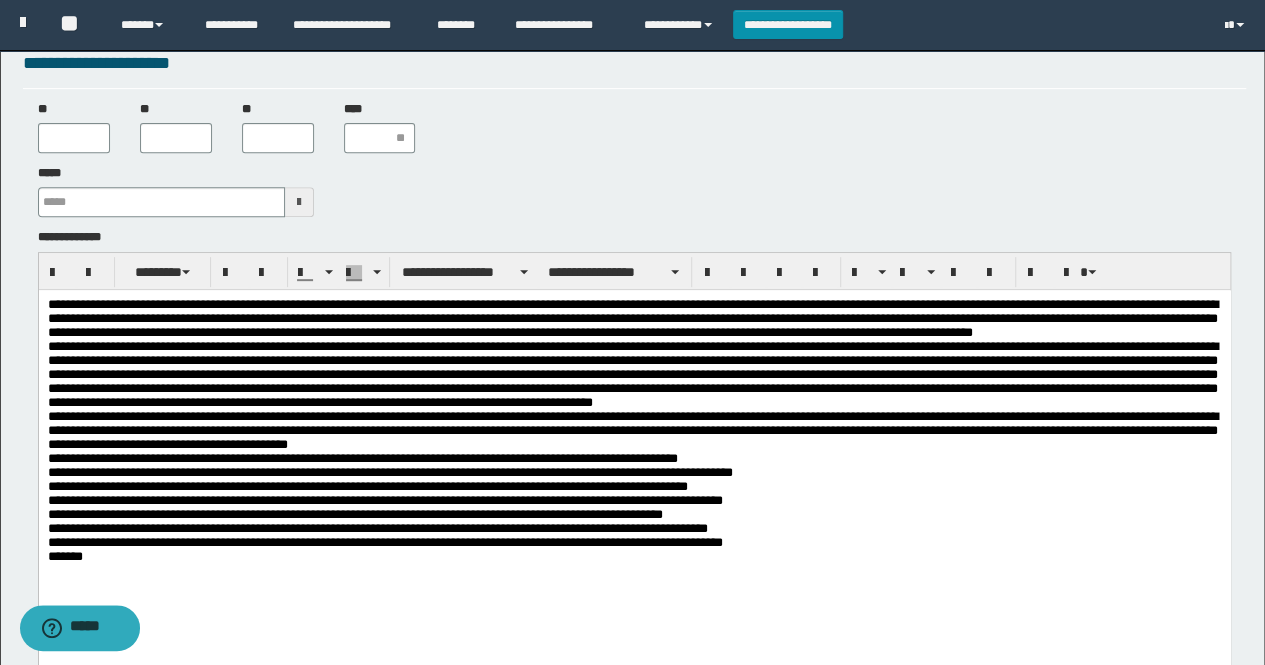 click on "**********" at bounding box center [634, 442] 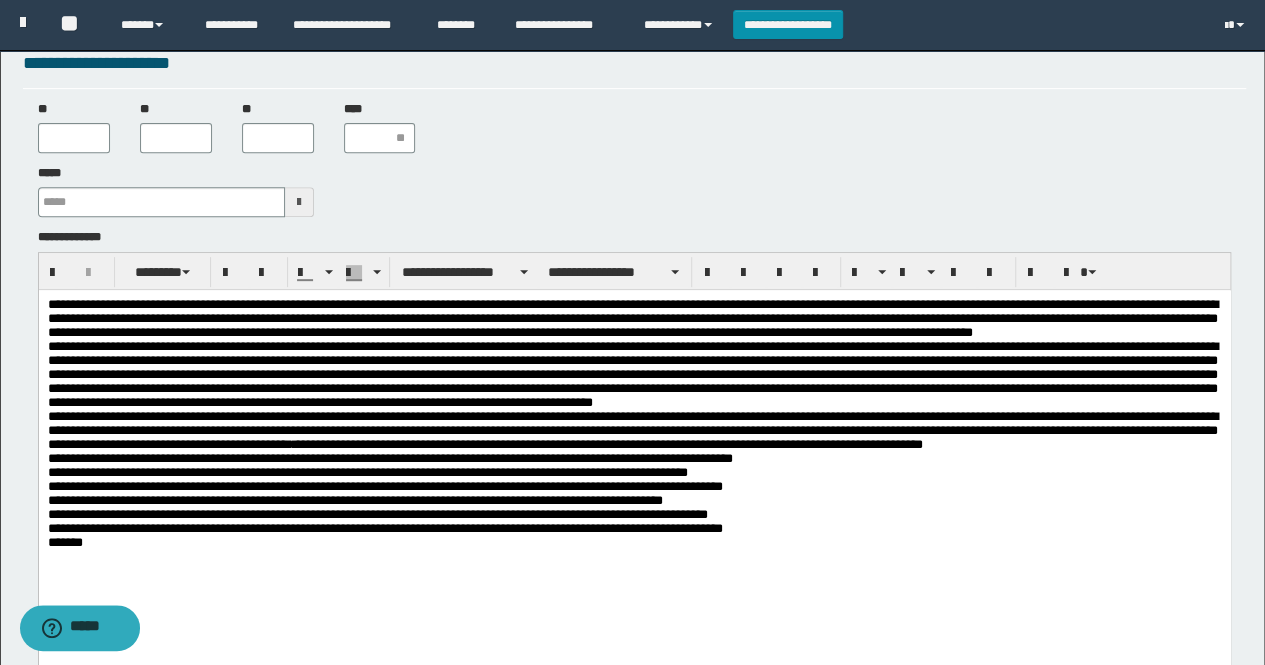 click on "**********" at bounding box center [634, 442] 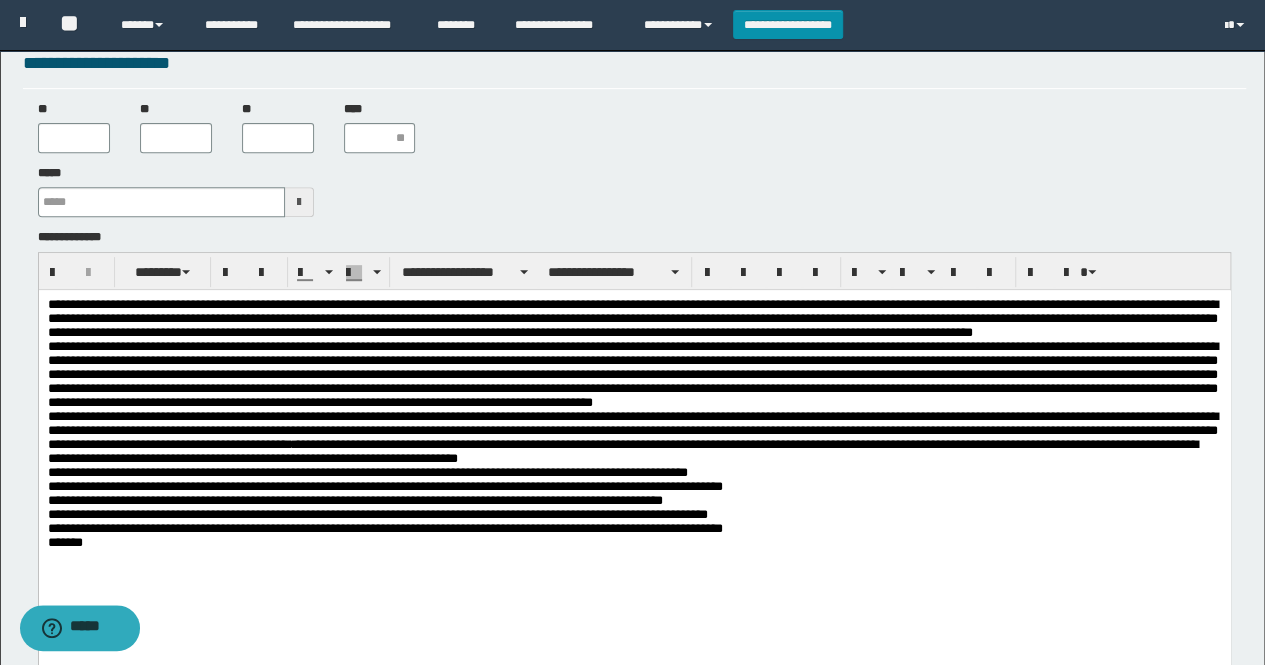 click on "**********" at bounding box center [634, 435] 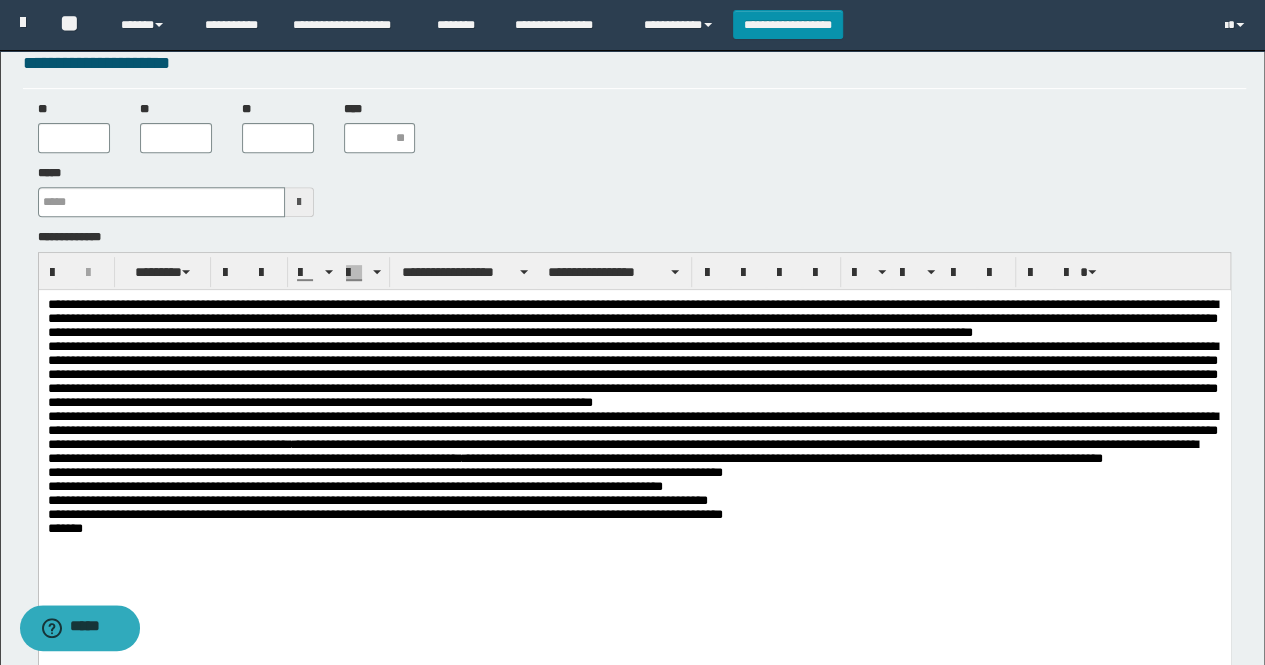 click on "**********" at bounding box center (634, 435) 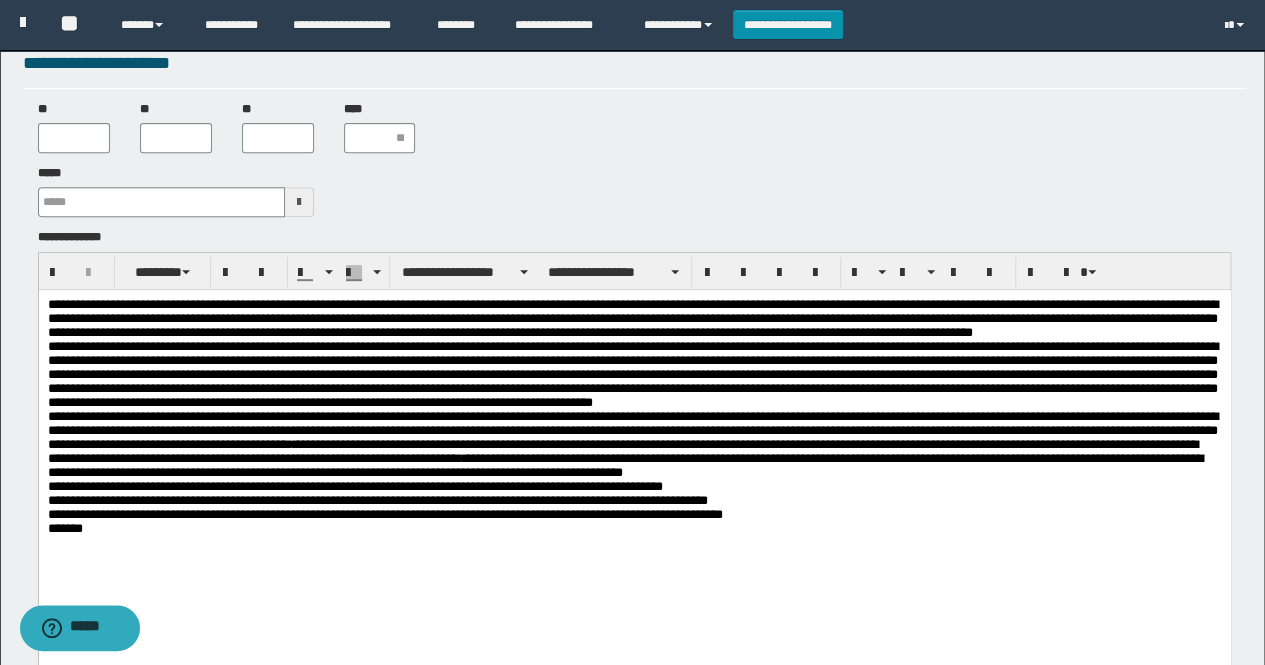 click on "**********" at bounding box center [634, 427] 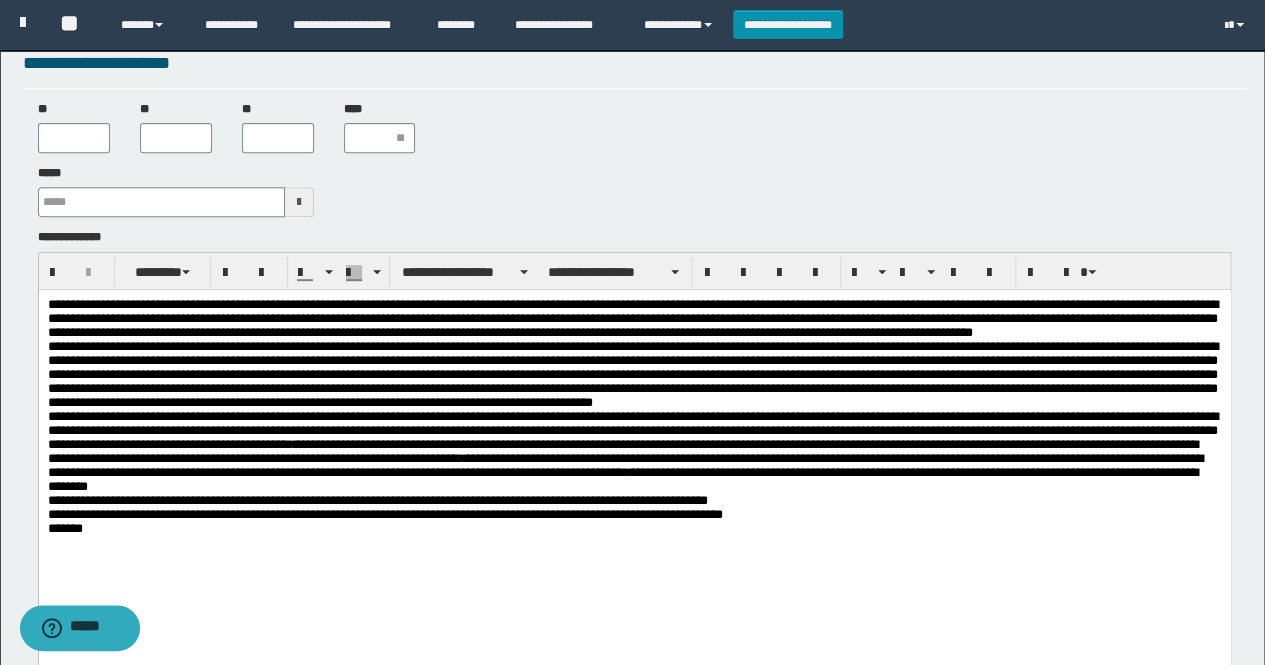 click on "**********" at bounding box center (634, 427) 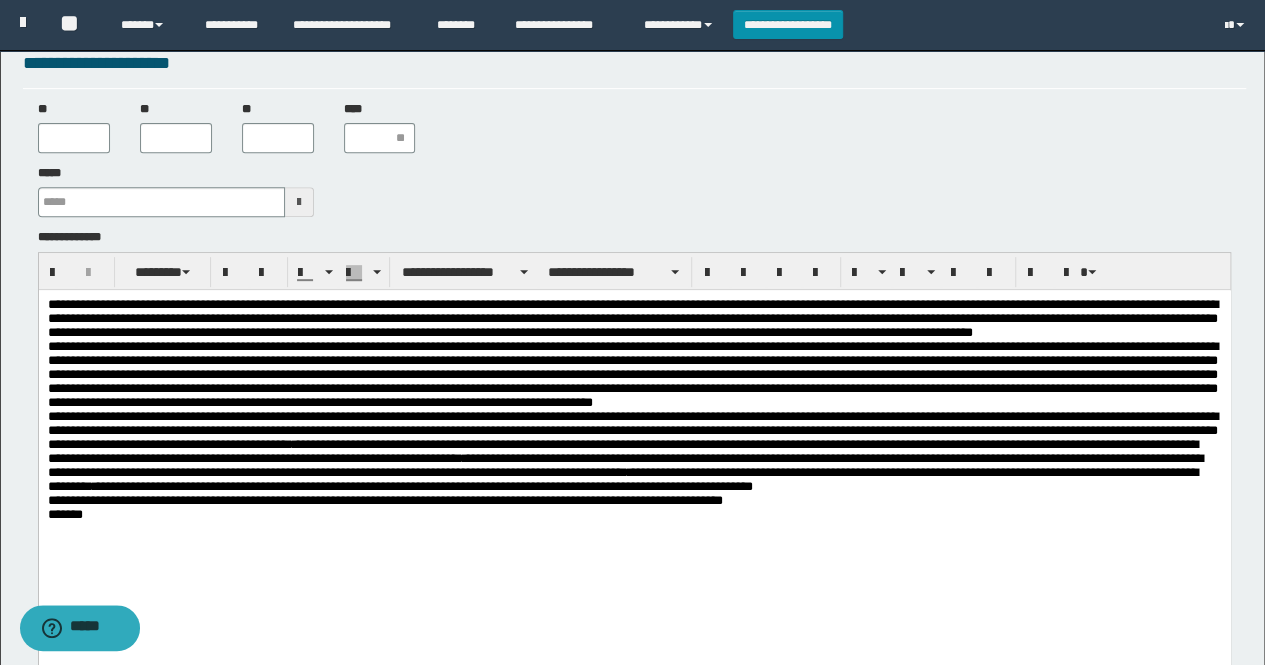 click on "**********" at bounding box center [634, 427] 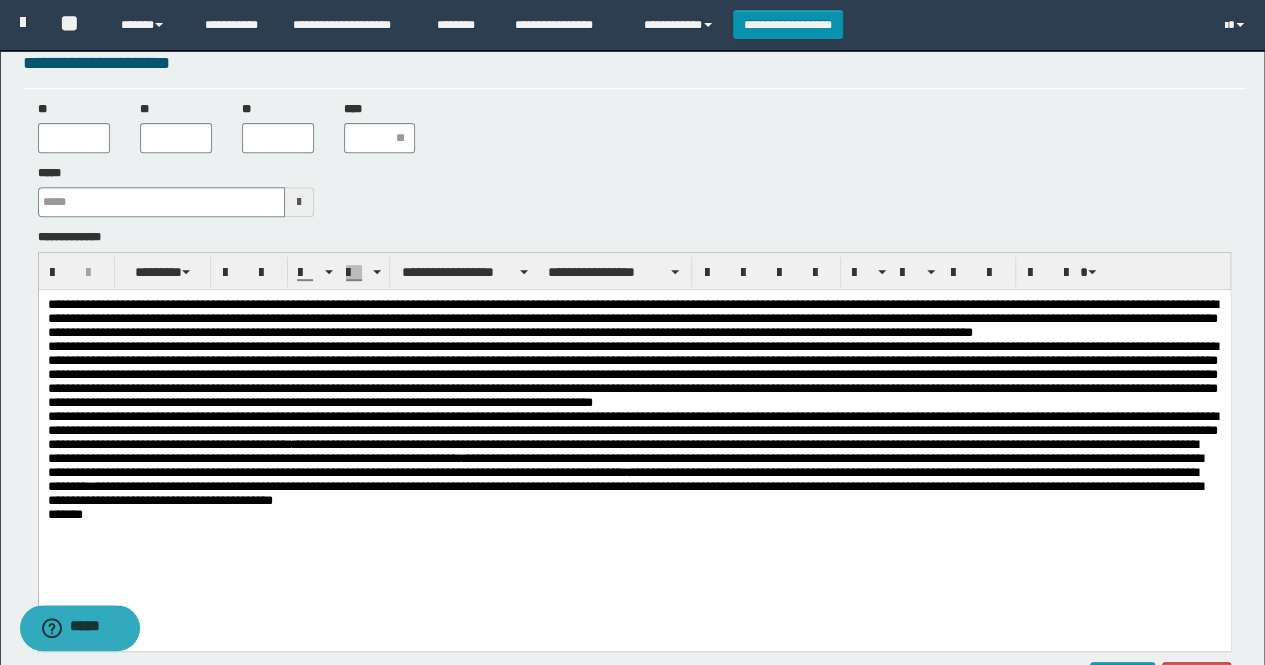 click on "**********" at bounding box center (634, 419) 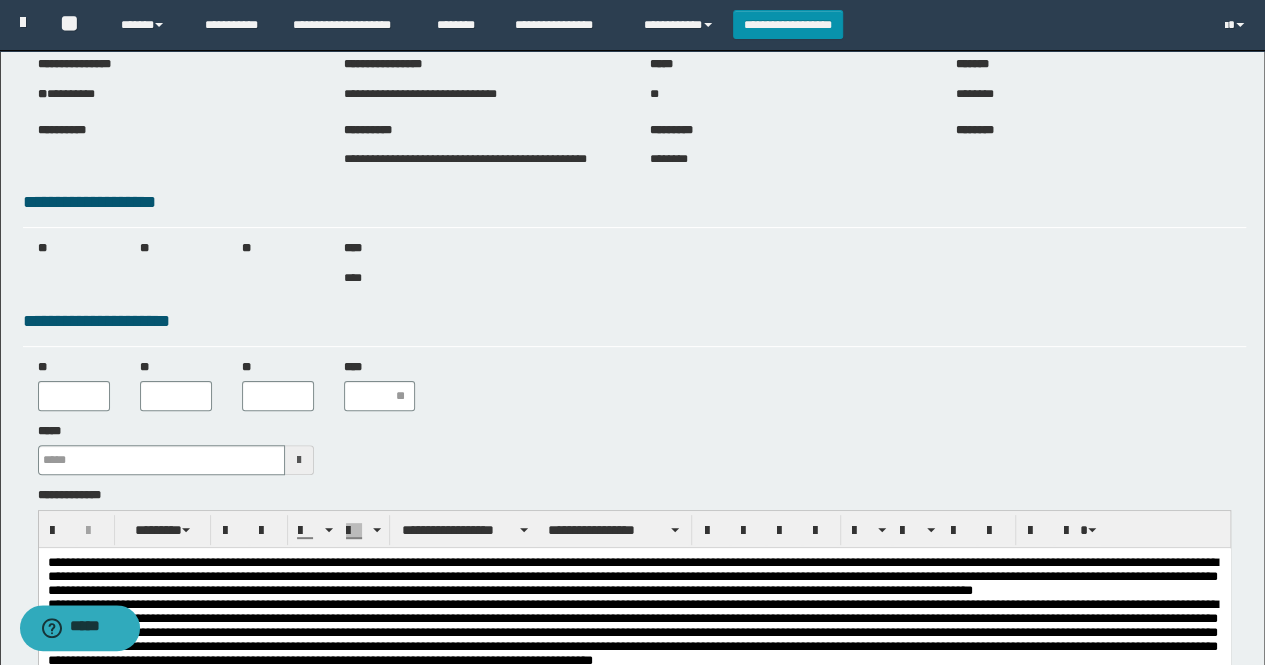 scroll, scrollTop: 300, scrollLeft: 0, axis: vertical 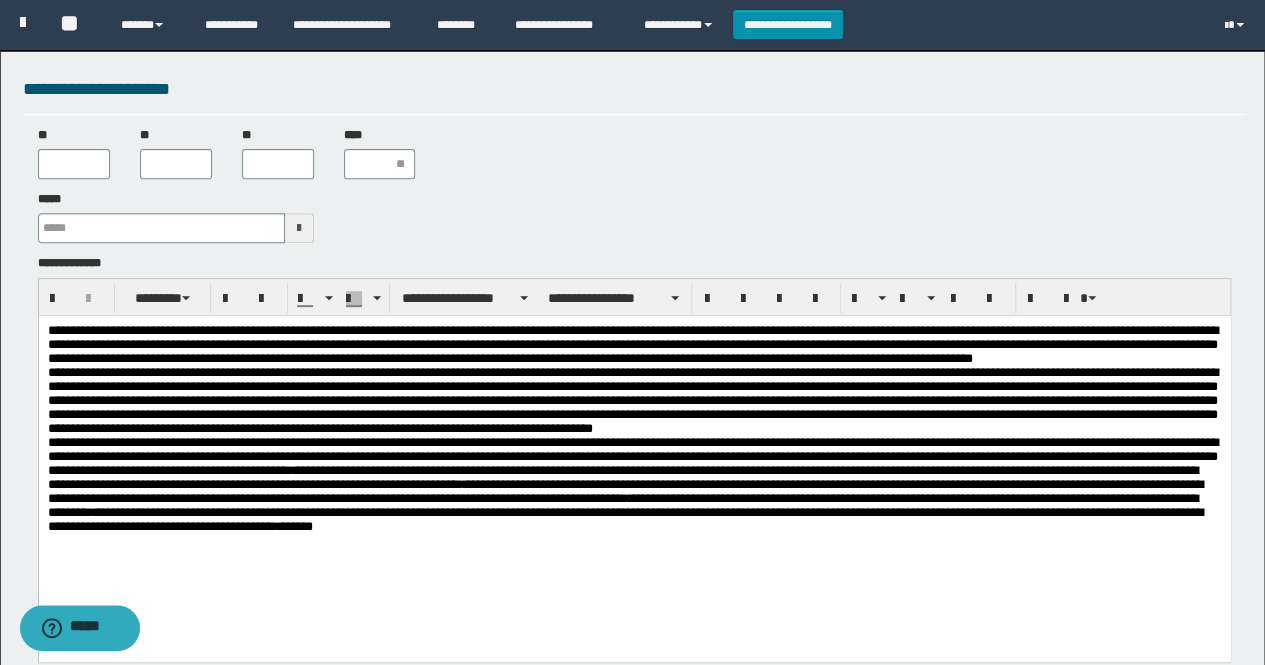 click on "**********" at bounding box center (634, 438) 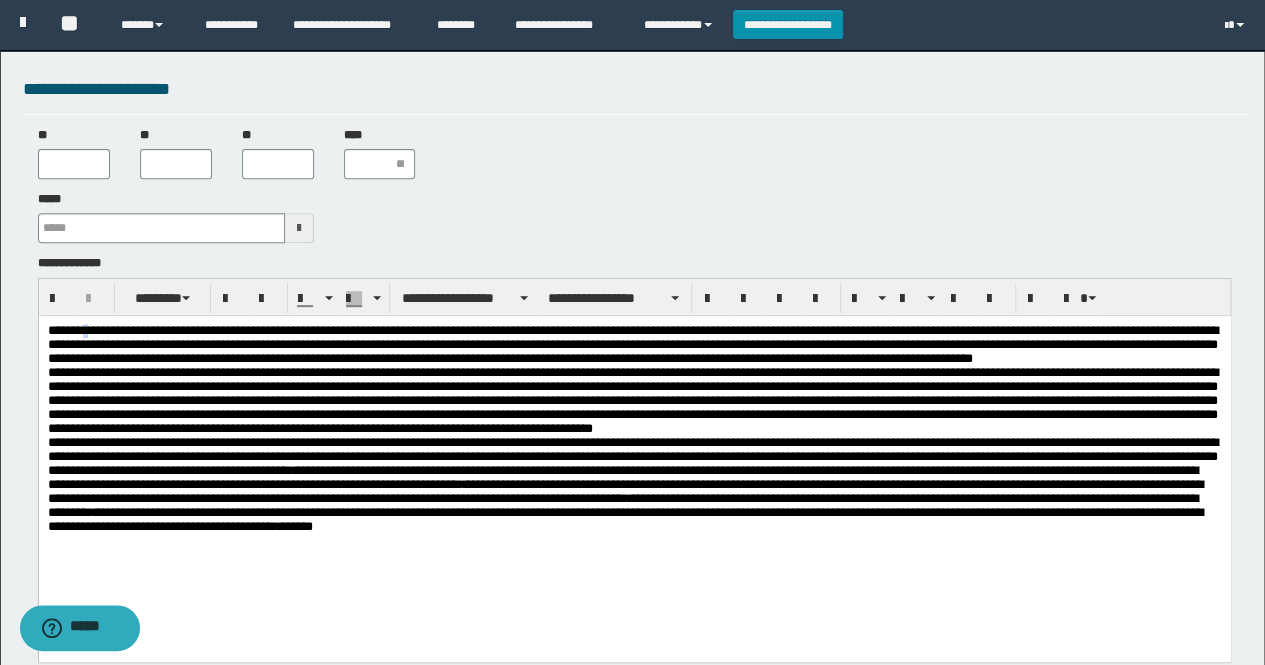 click on "**********" at bounding box center [634, 438] 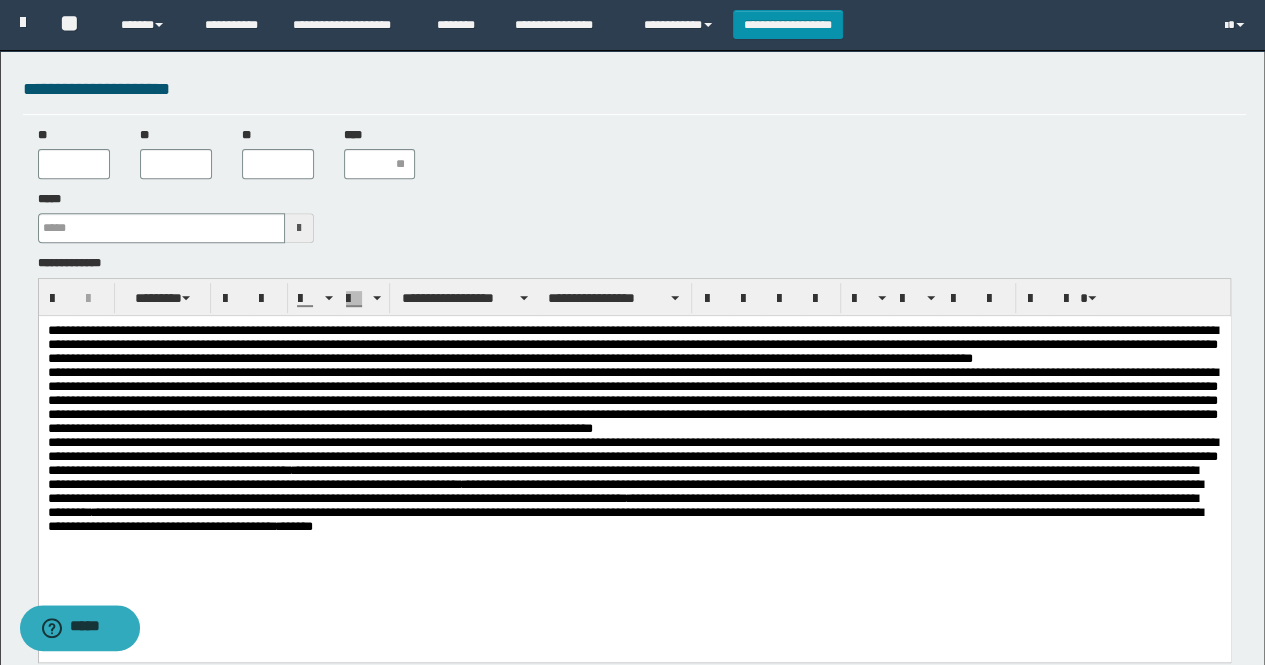 click on "**********" at bounding box center [634, 438] 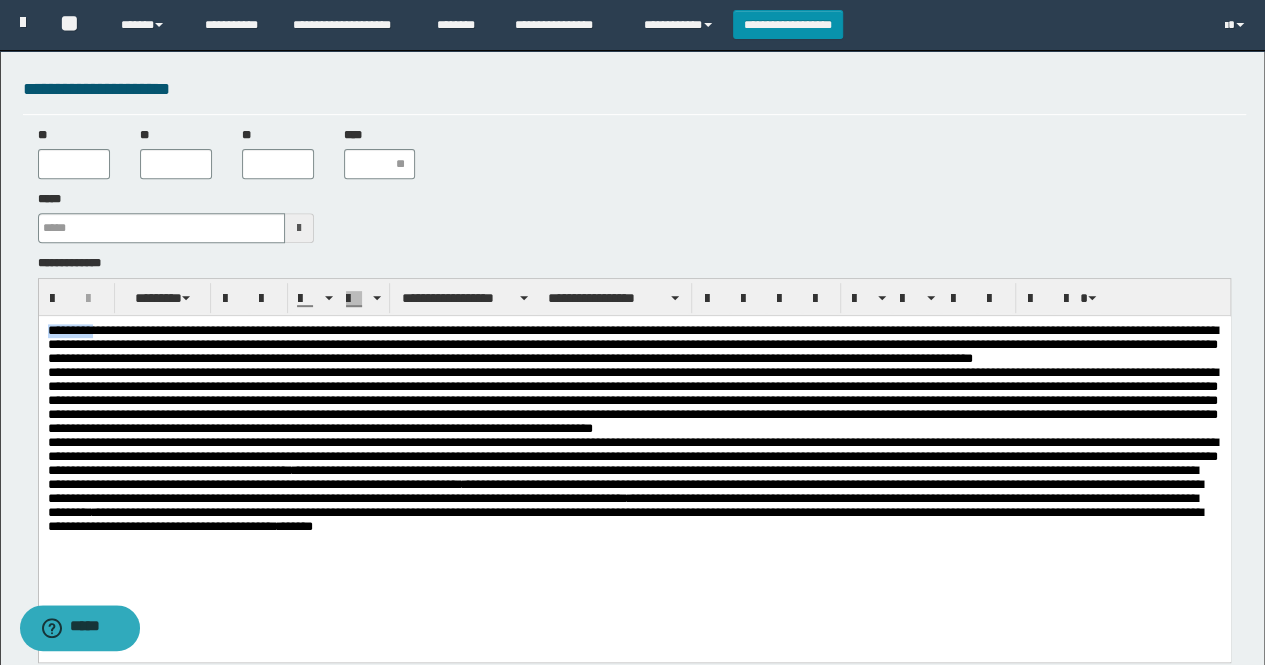 drag, startPoint x: 94, startPoint y: 332, endPoint x: 20, endPoint y: 330, distance: 74.02702 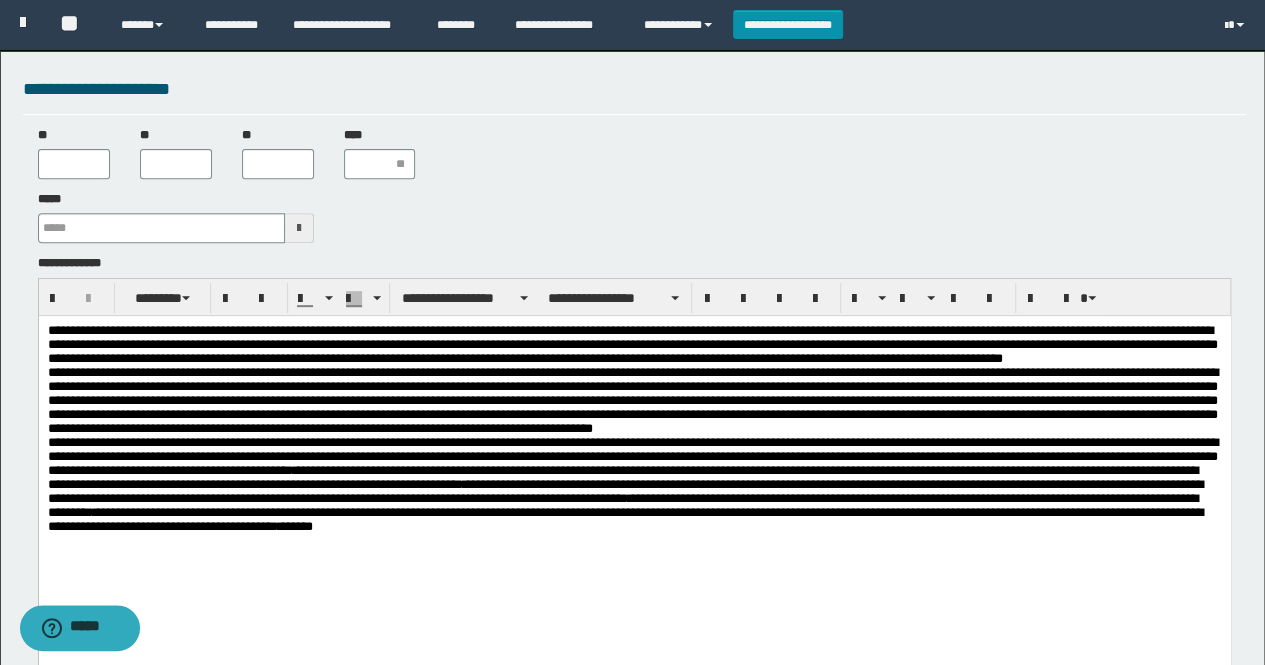 click on "**********" at bounding box center (634, 445) 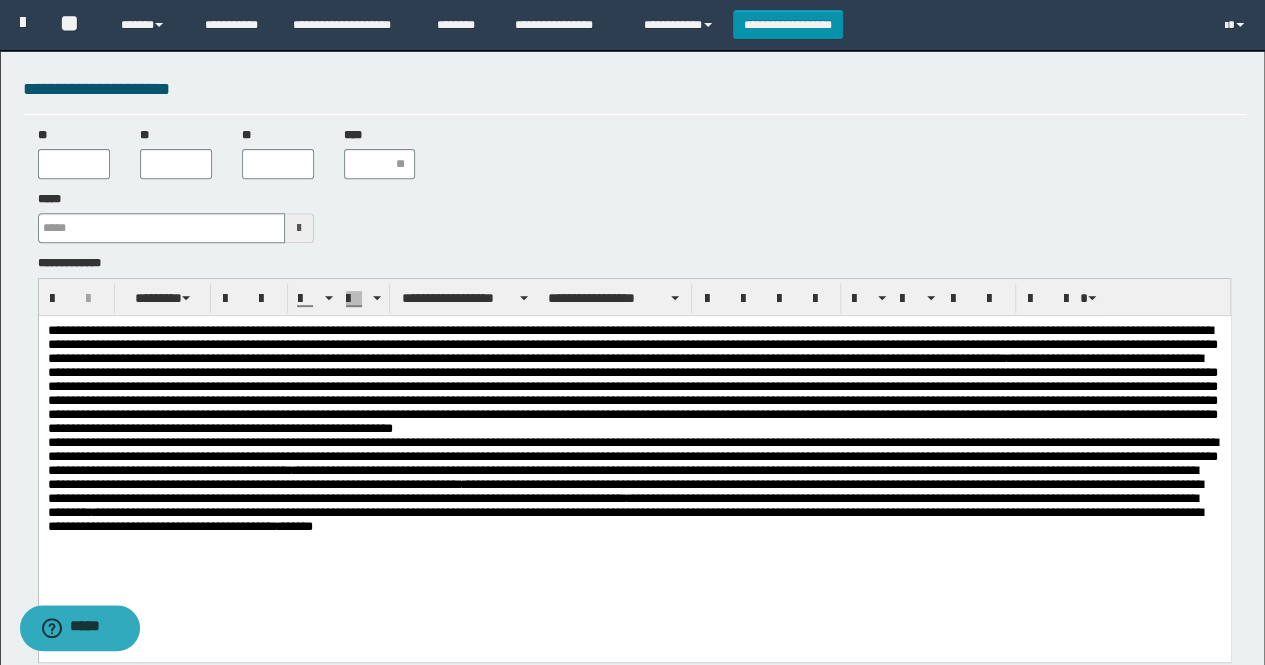 click on "**********" at bounding box center (634, 438) 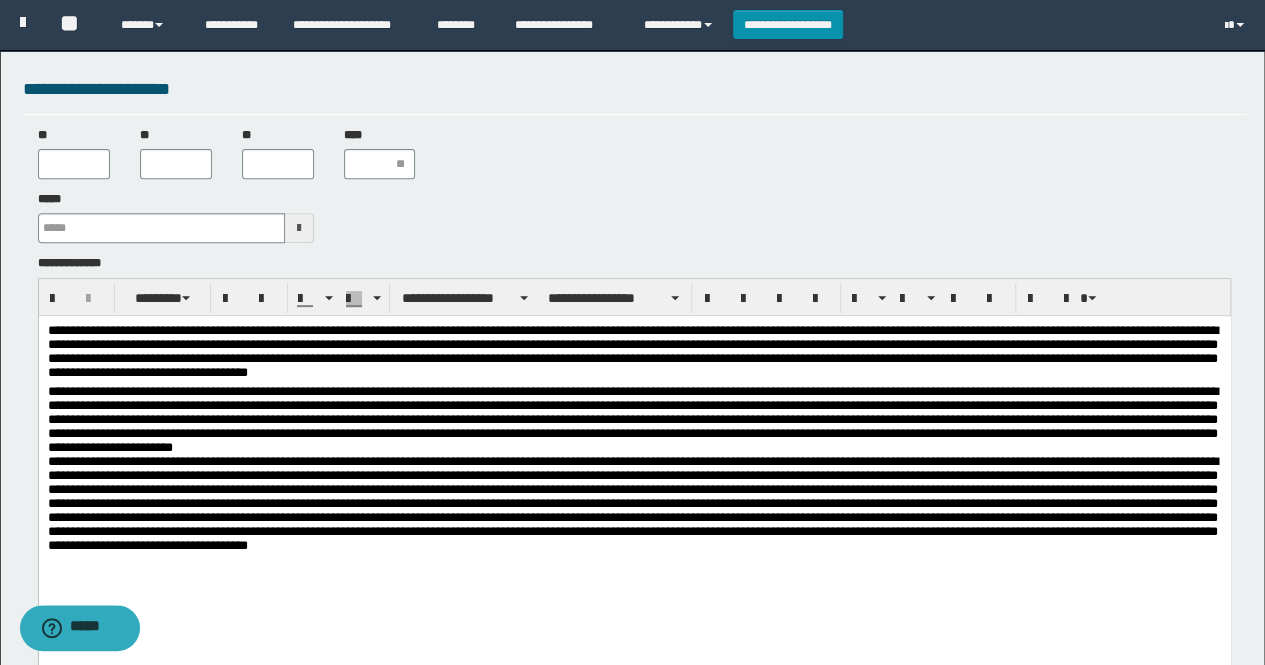 click on "**********" at bounding box center (634, 476) 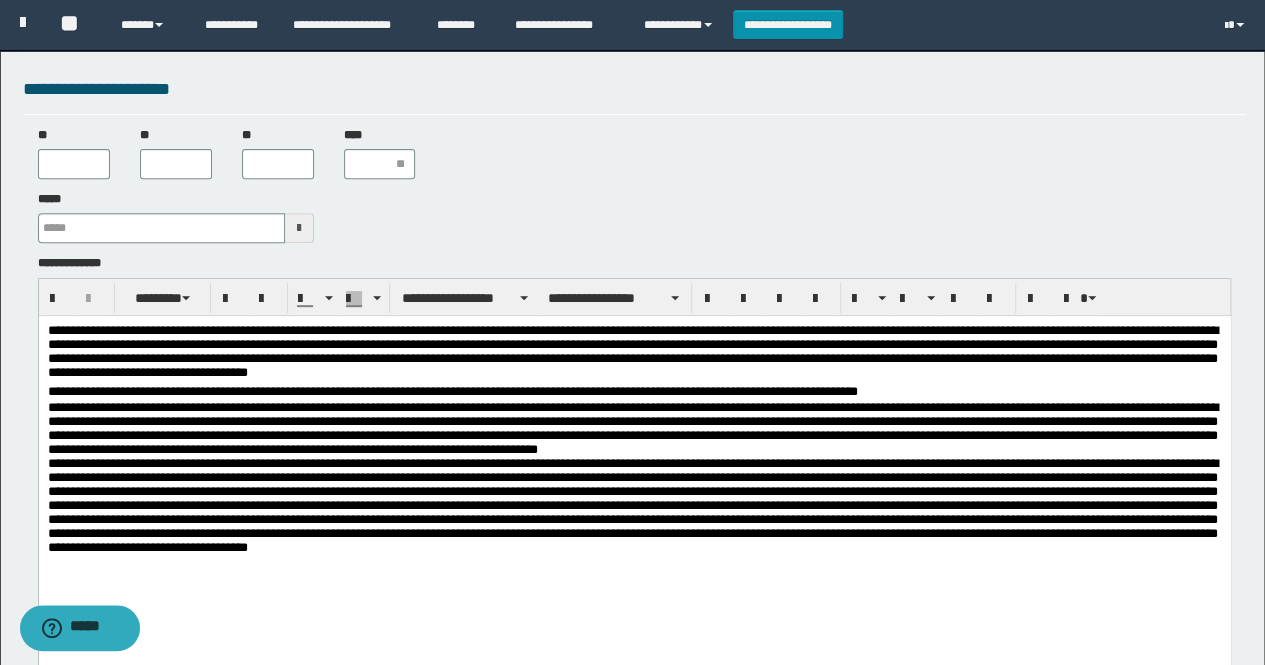 click on "**********" at bounding box center (634, 391) 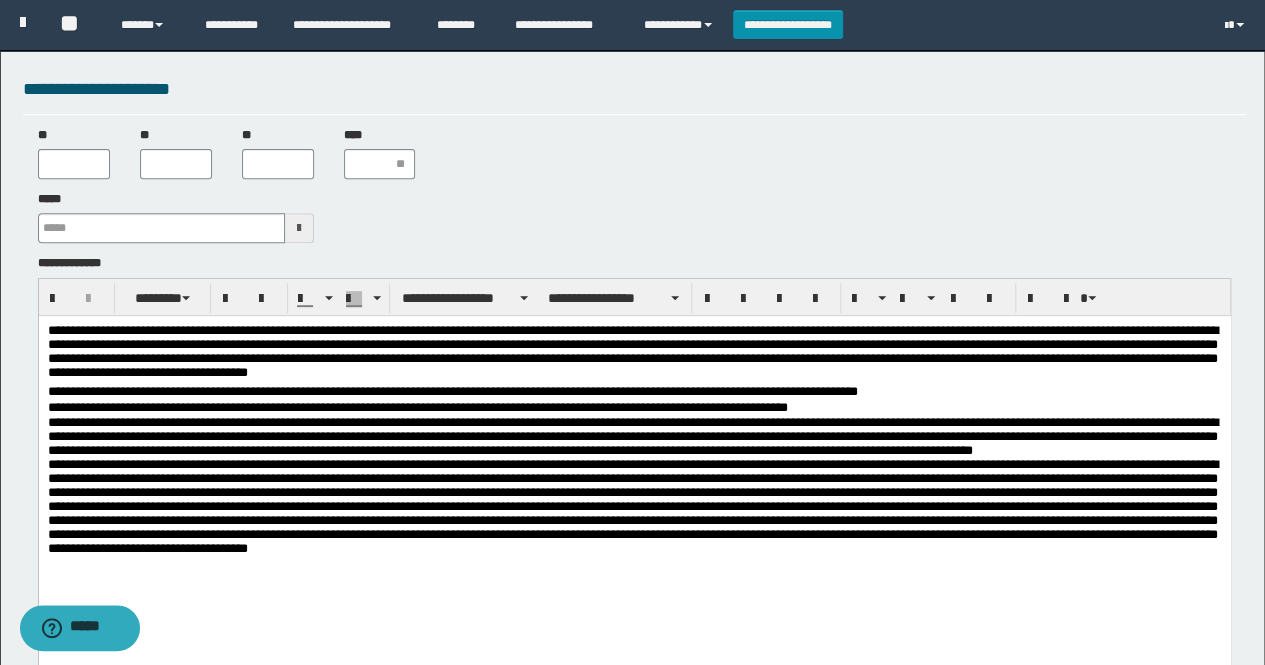 click on "**********" at bounding box center [634, 499] 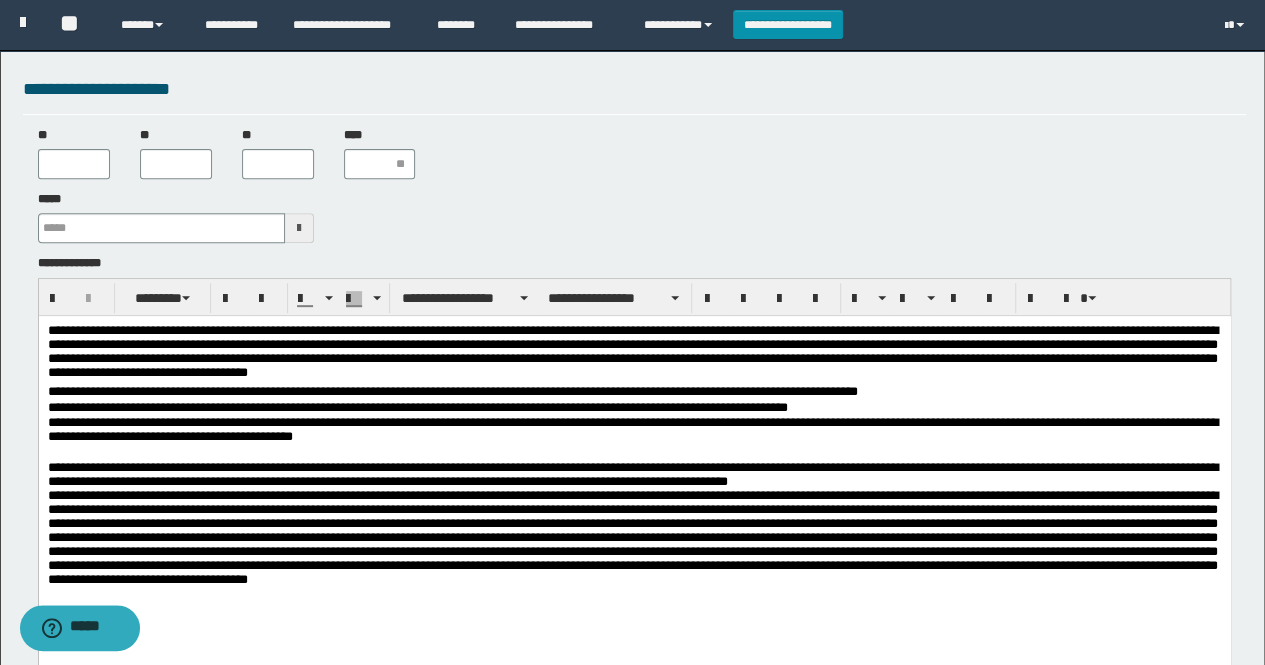 click on "**********" at bounding box center (634, 353) 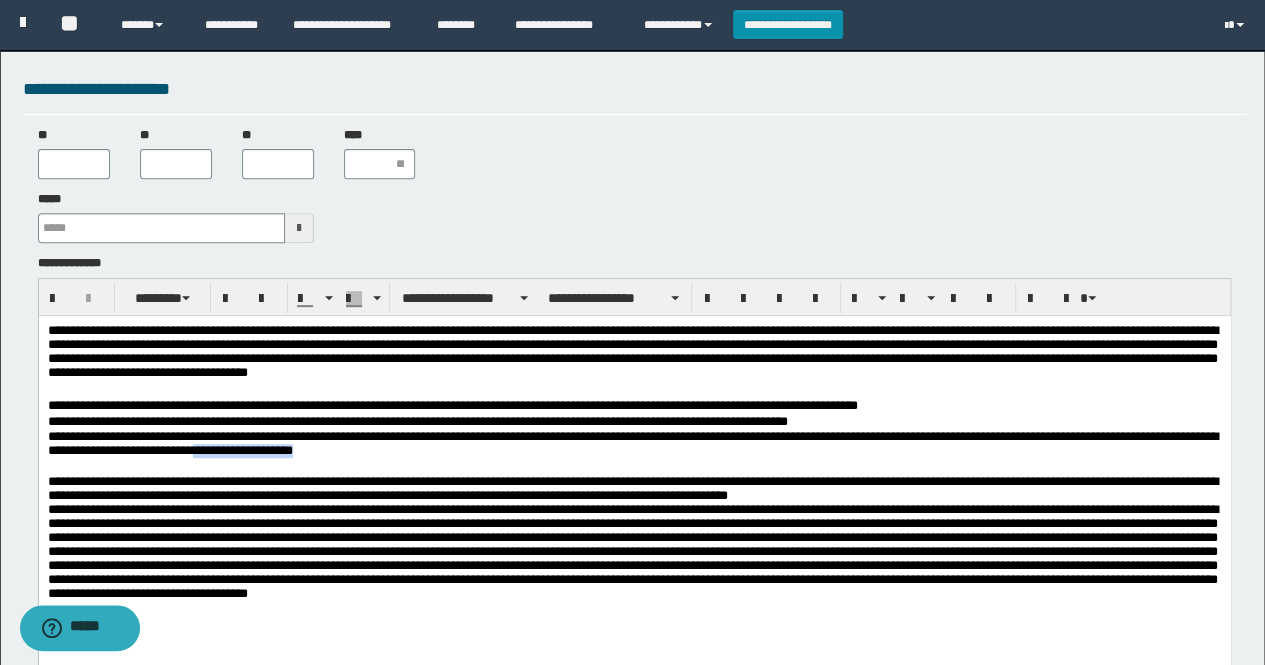 drag, startPoint x: 547, startPoint y: 454, endPoint x: 382, endPoint y: 454, distance: 165 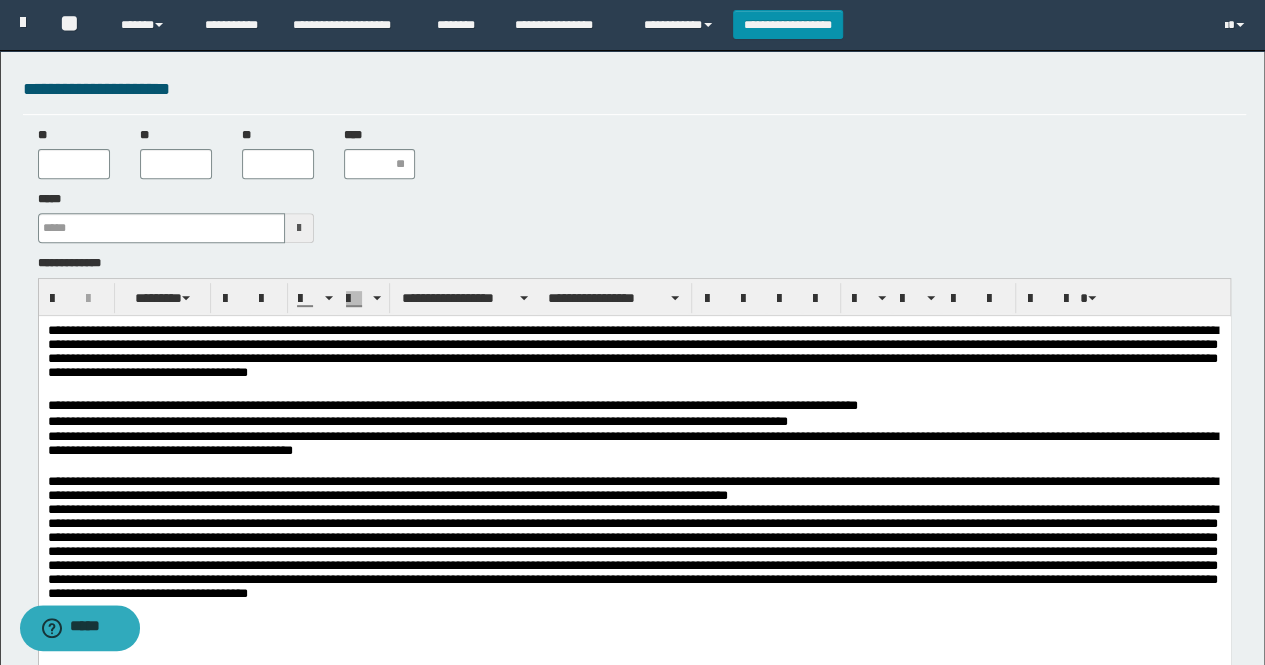click on "**********" at bounding box center [634, 444] 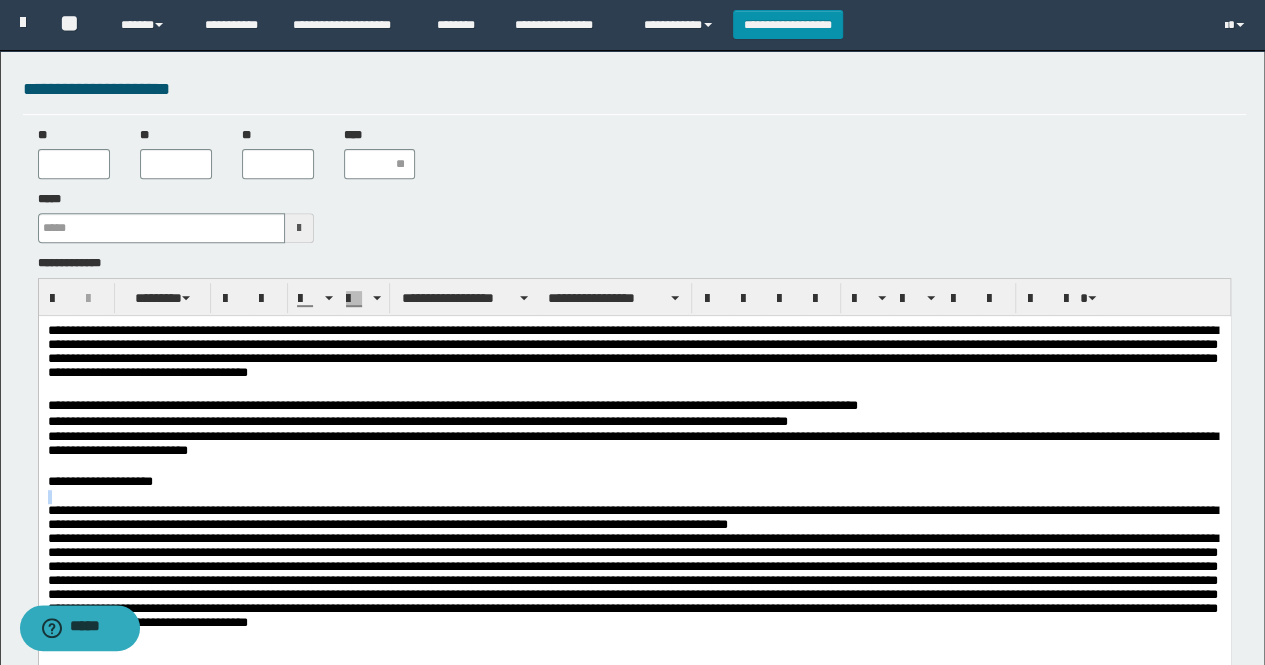 drag, startPoint x: 174, startPoint y: 480, endPoint x: 0, endPoint y: 496, distance: 174.73409 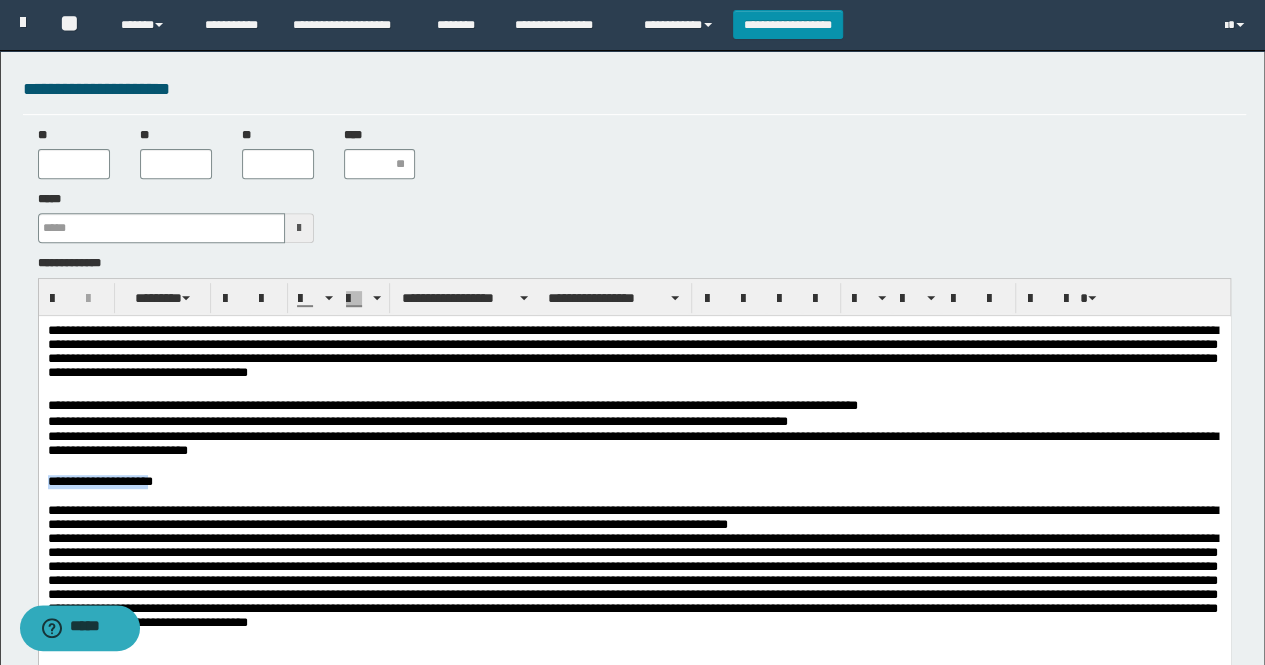 drag, startPoint x: 163, startPoint y: 487, endPoint x: 44, endPoint y: 487, distance: 119 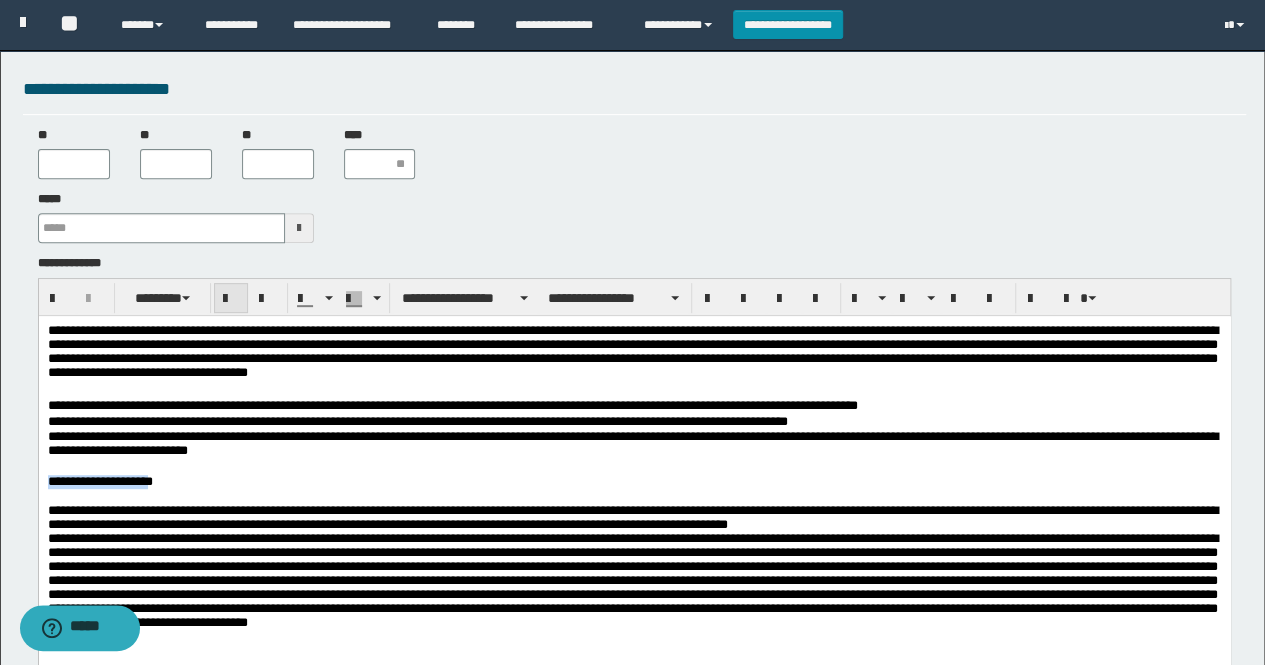 click at bounding box center (231, 298) 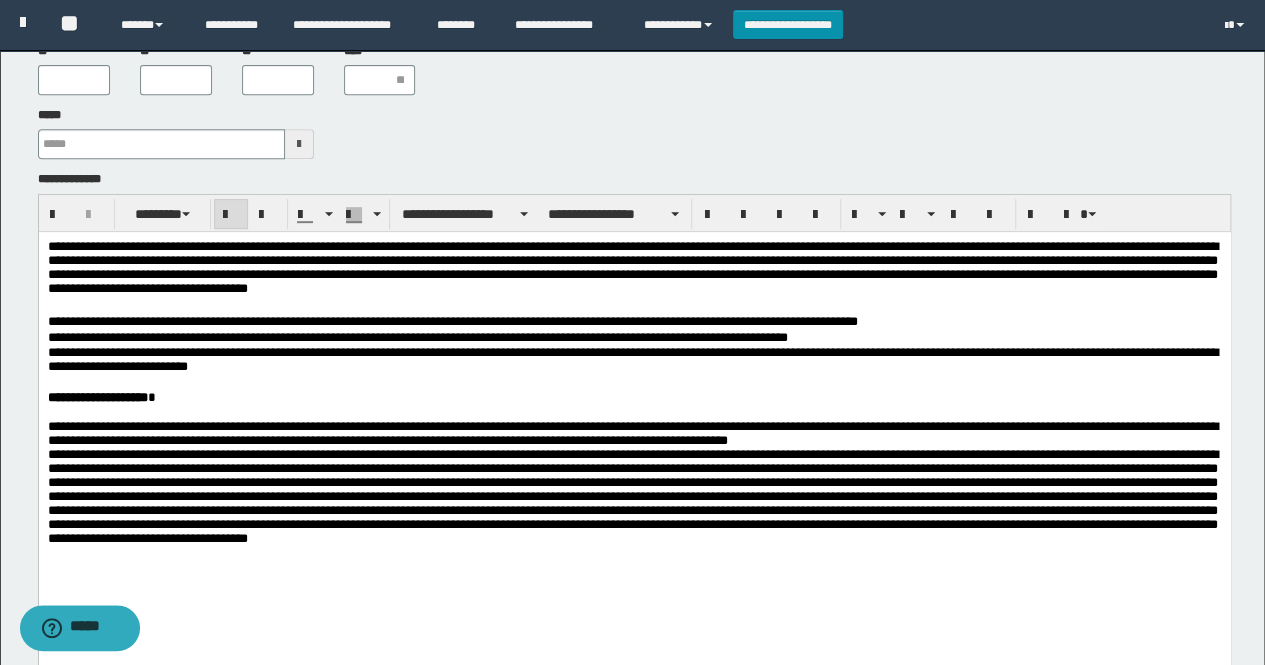 scroll, scrollTop: 500, scrollLeft: 0, axis: vertical 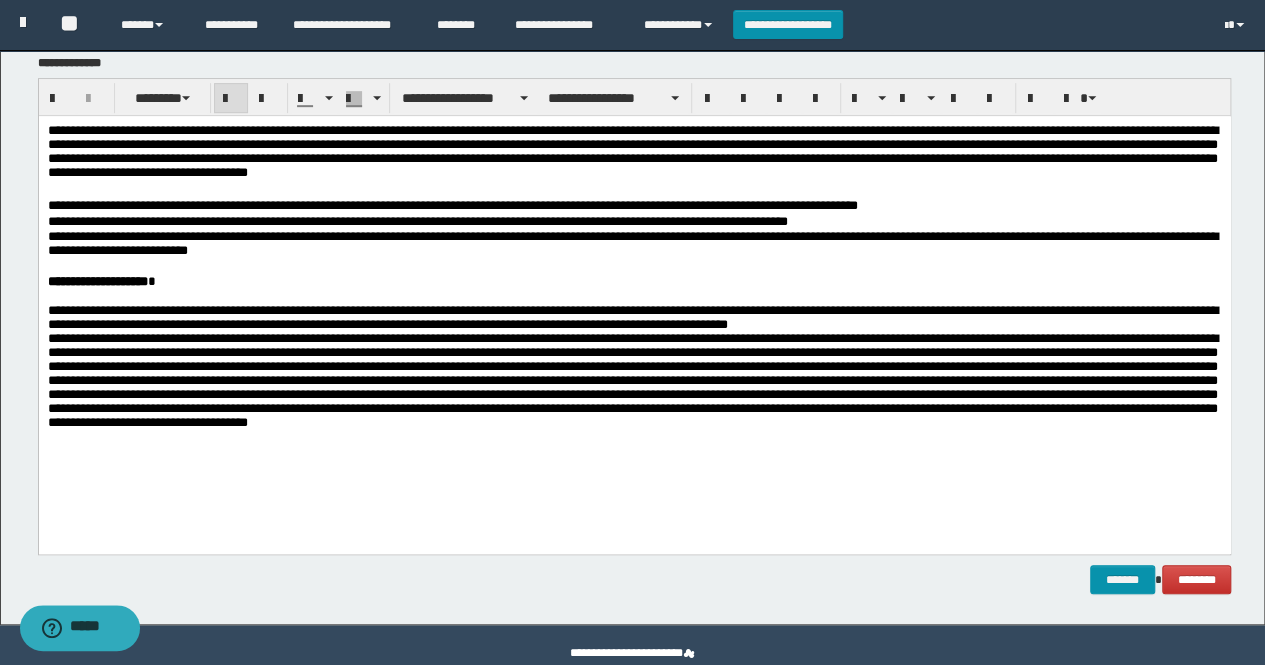 click on "**********" at bounding box center [634, 244] 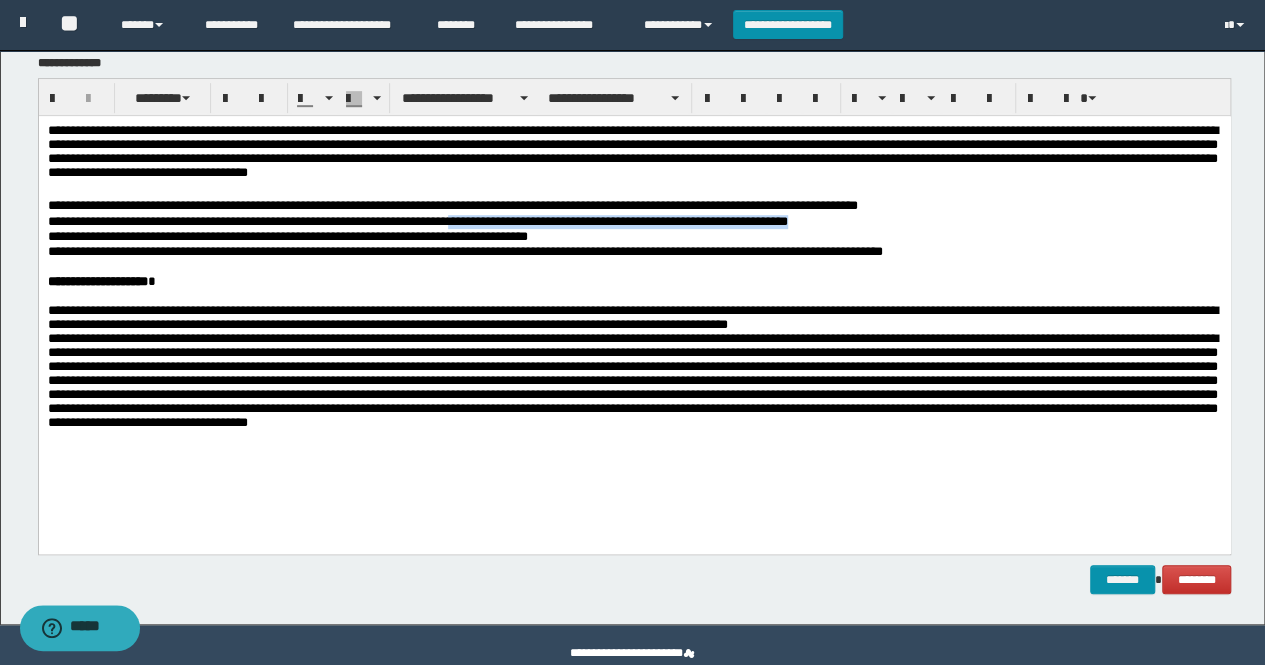 drag, startPoint x: 870, startPoint y: 226, endPoint x: 470, endPoint y: 224, distance: 400.005 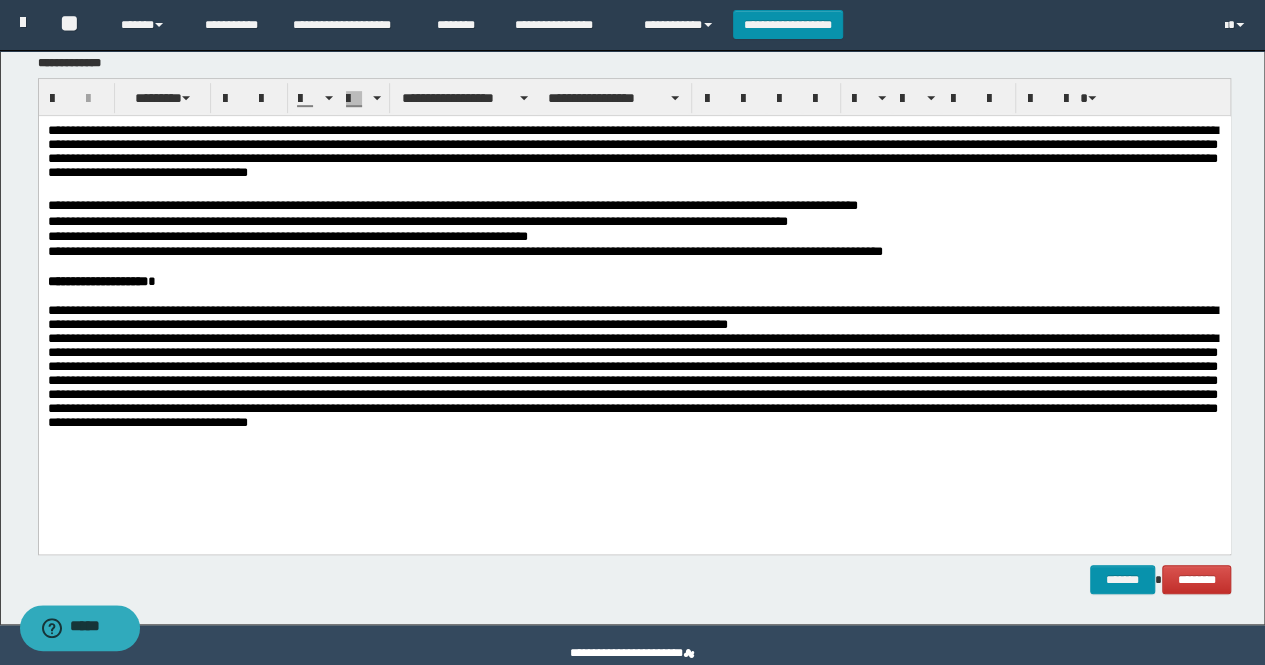 click on "**********" at bounding box center [634, 236] 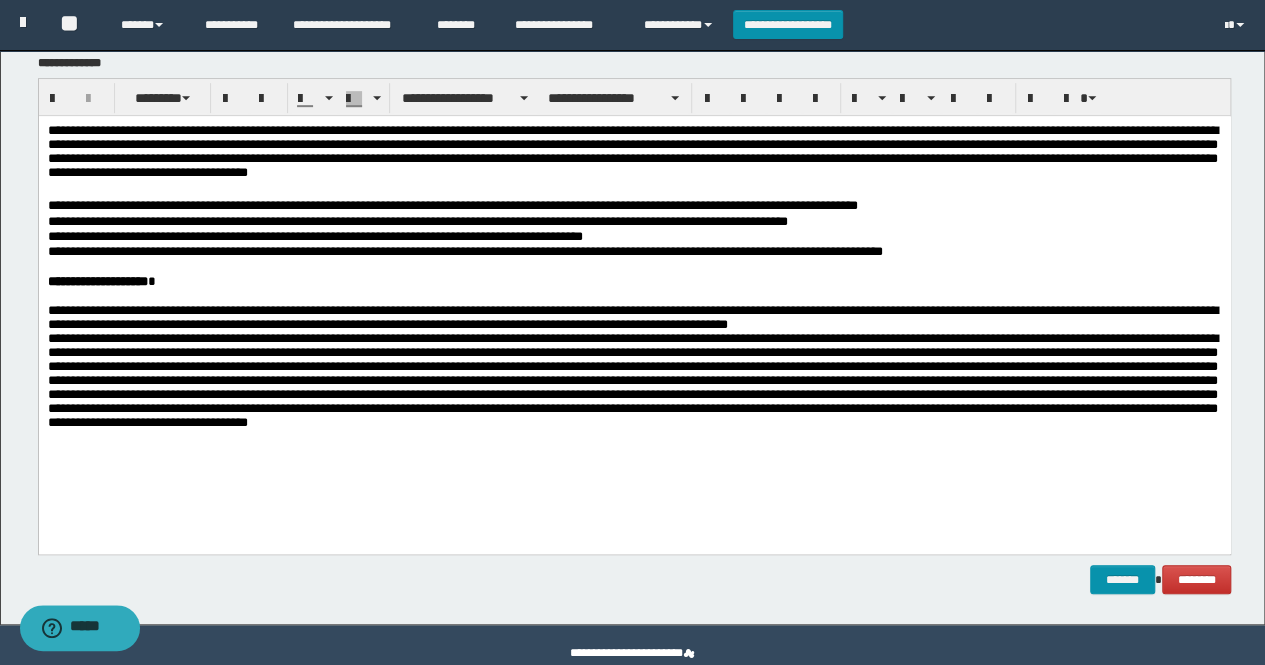 click on "**********" at bounding box center (634, 251) 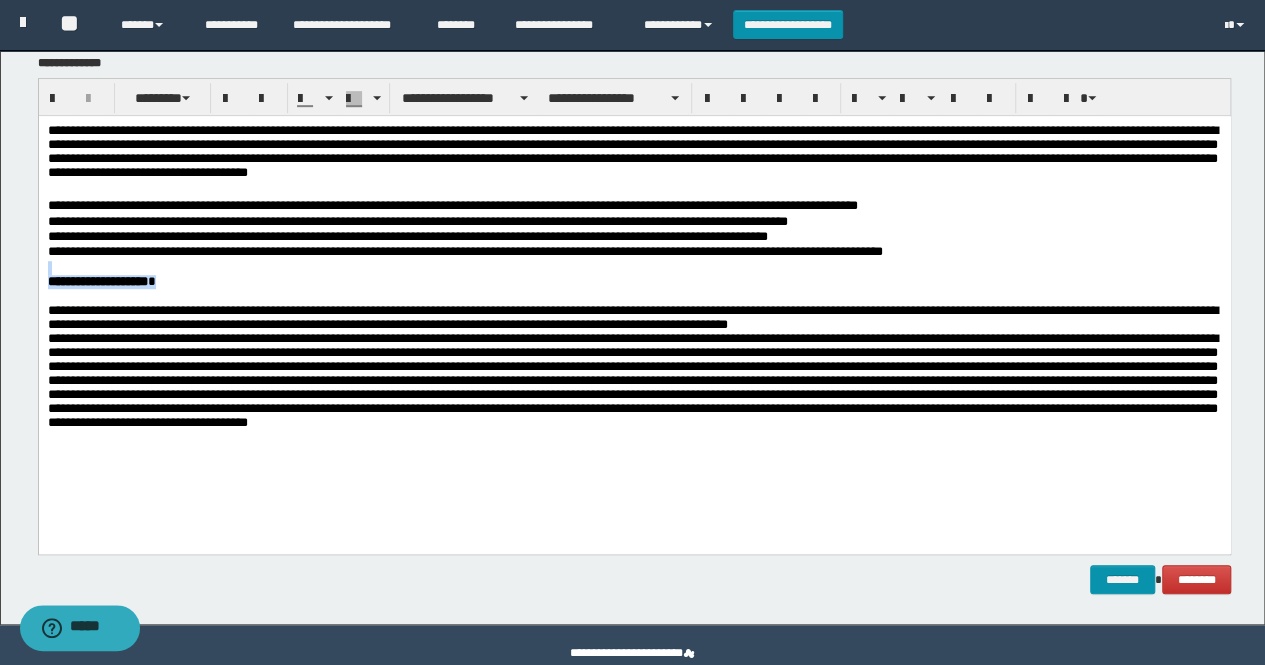 drag, startPoint x: 1005, startPoint y: 254, endPoint x: 389, endPoint y: 284, distance: 616.7301 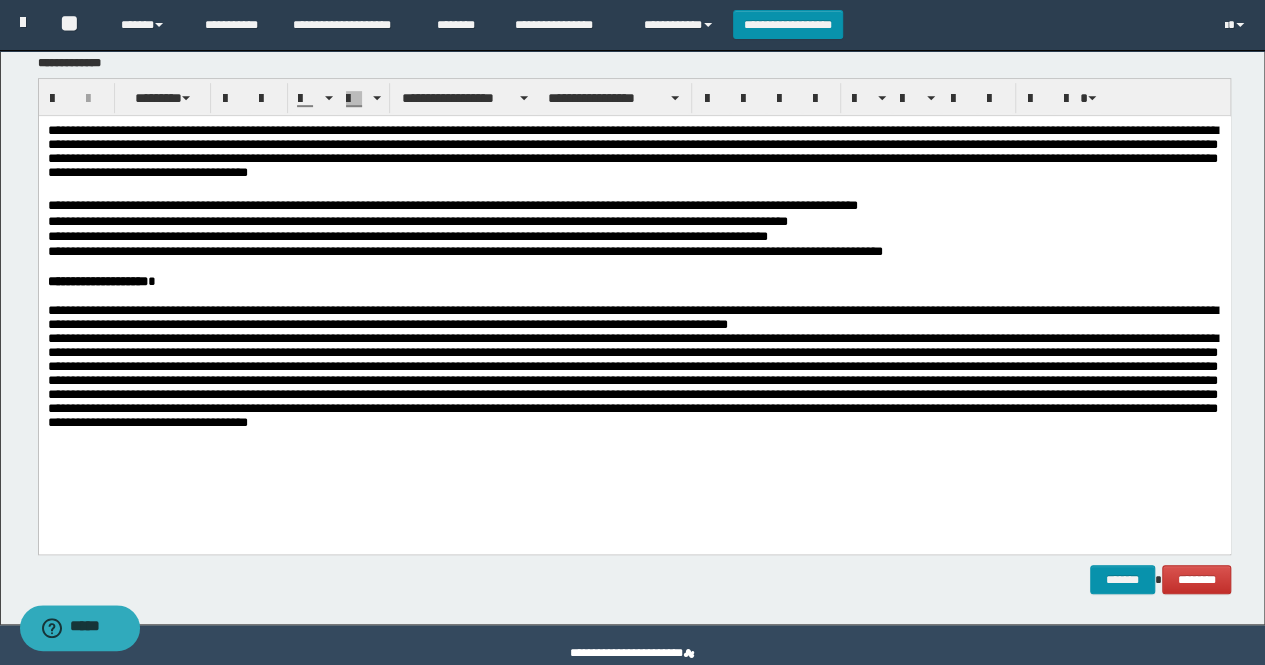 click on "**********" at bounding box center [634, 372] 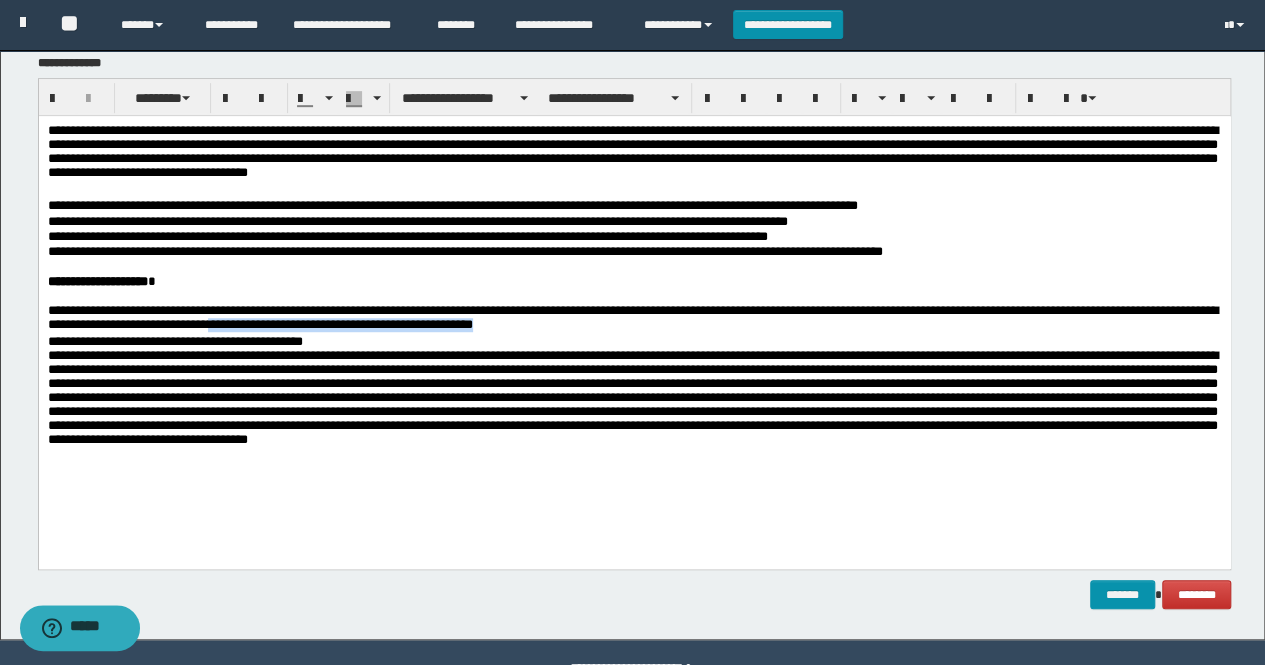 drag, startPoint x: 672, startPoint y: 332, endPoint x: 355, endPoint y: 329, distance: 317.0142 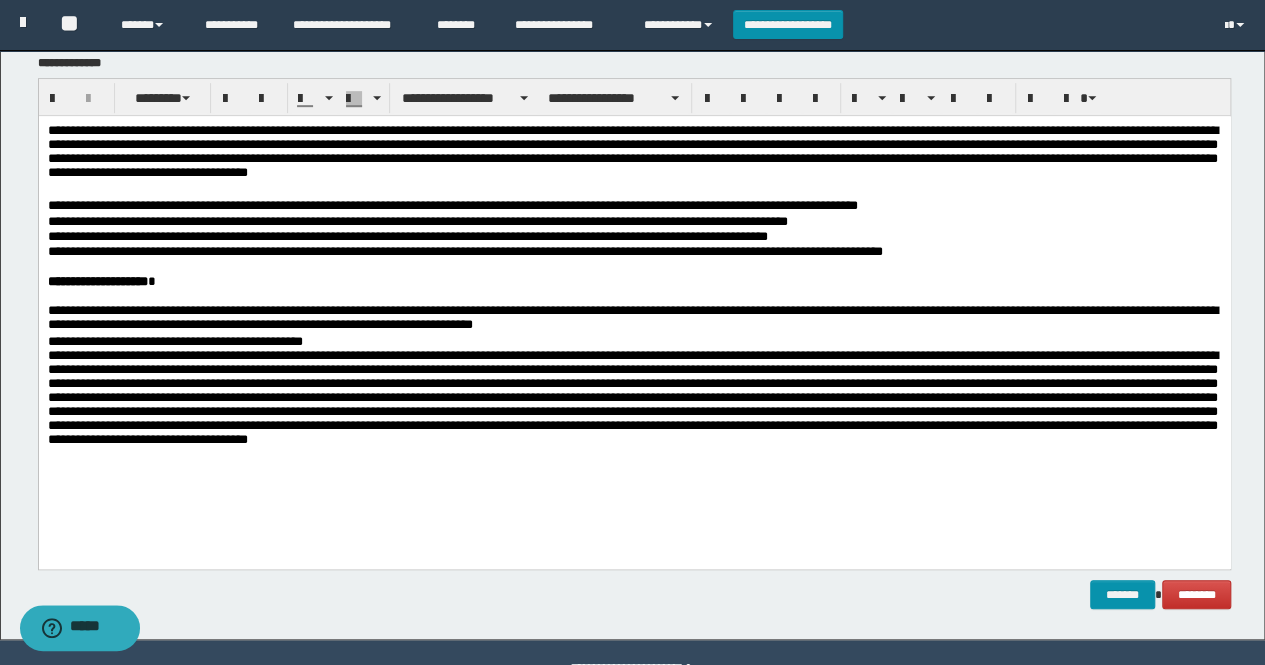 click on "**********" at bounding box center (634, 395) 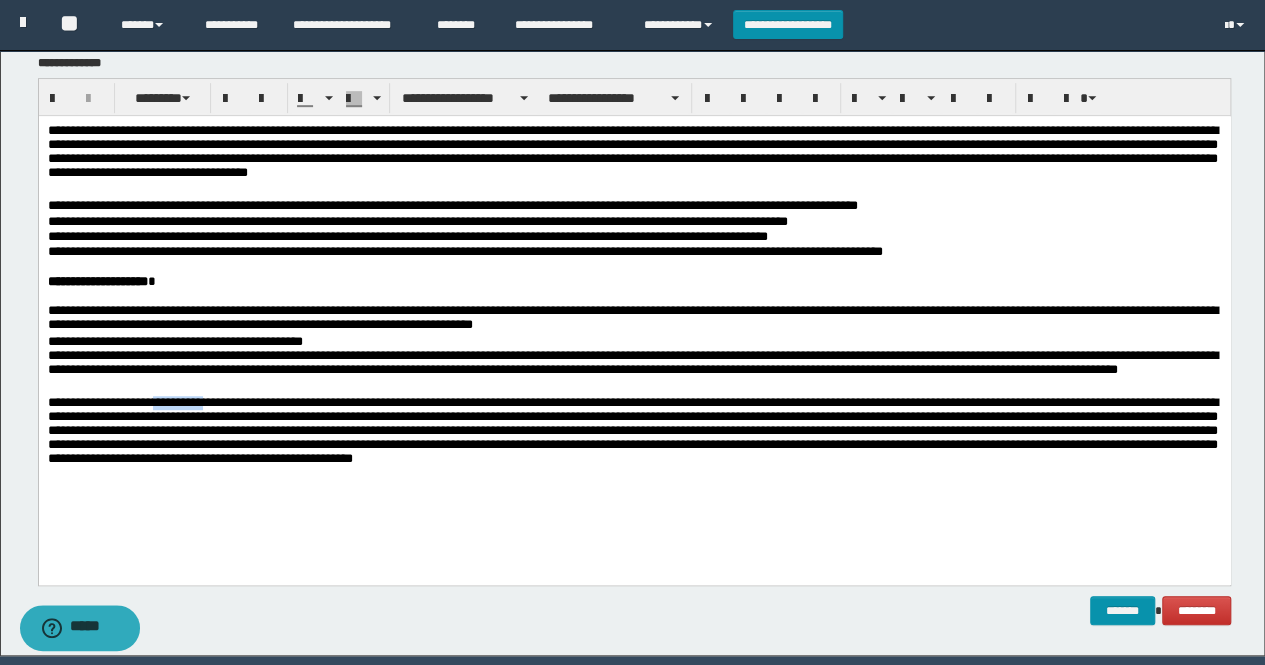 drag, startPoint x: 220, startPoint y: 408, endPoint x: 162, endPoint y: 410, distance: 58.034473 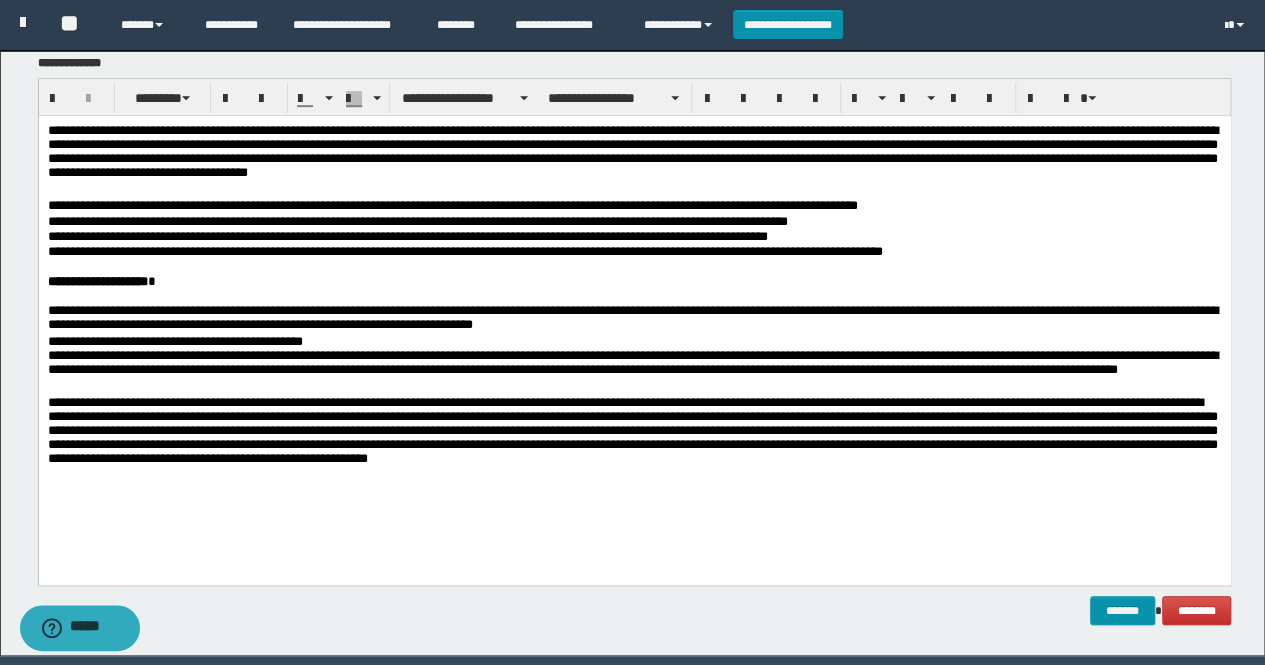 click on "**********" at bounding box center (634, 433) 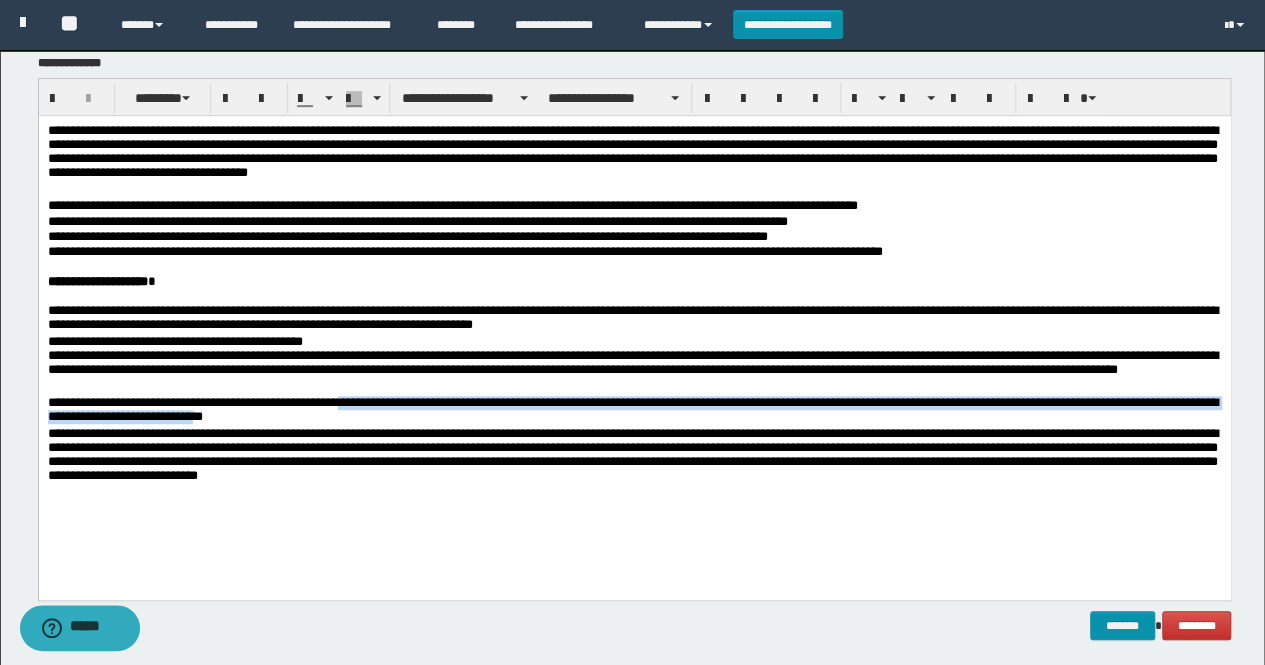 drag, startPoint x: 323, startPoint y: 422, endPoint x: 374, endPoint y: 404, distance: 54.08327 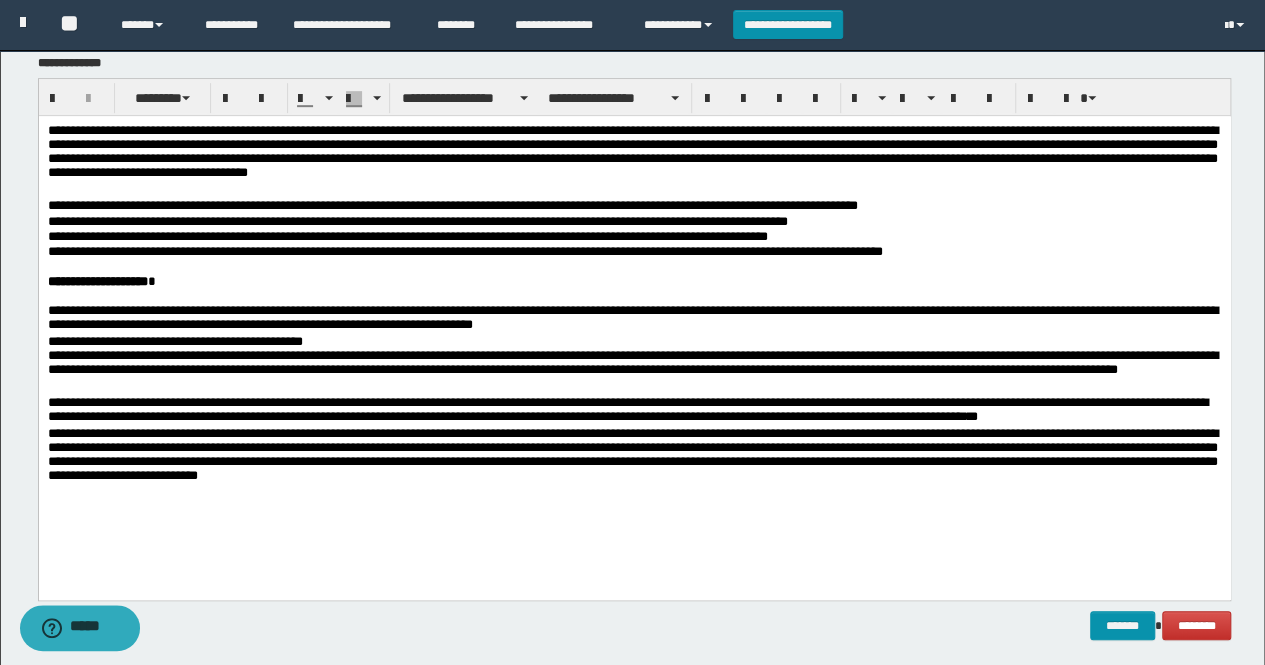 click on "**********" at bounding box center [634, 410] 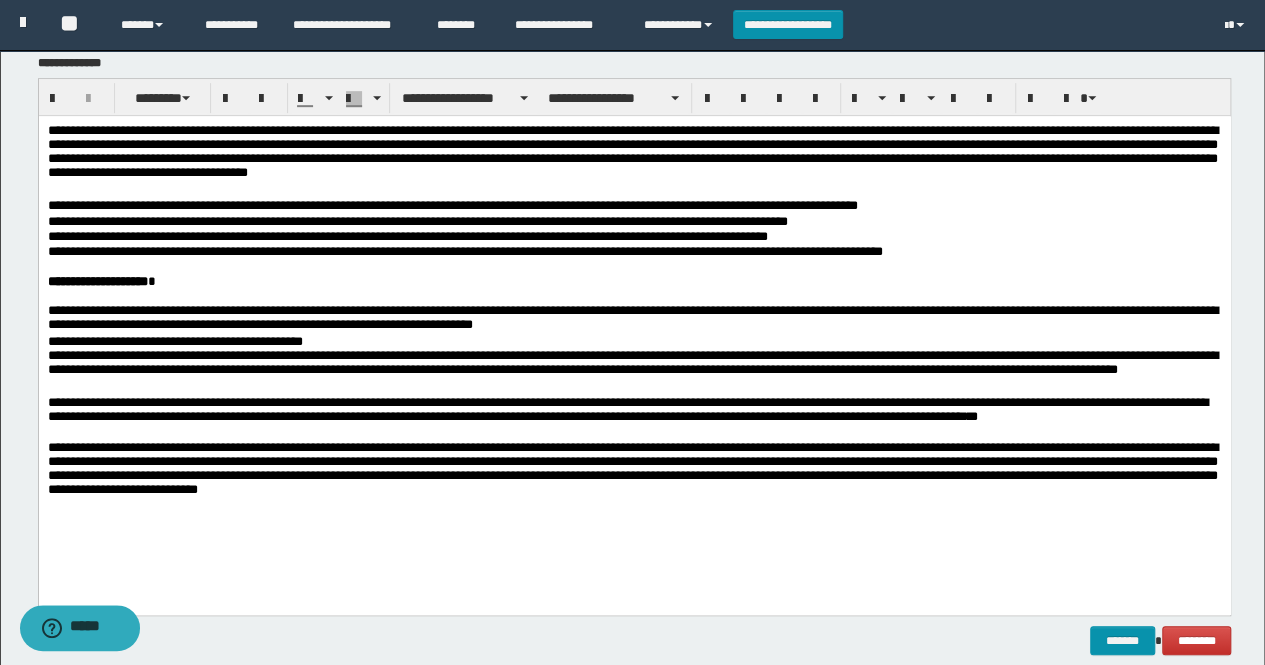 click on "**********" at bounding box center (634, 410) 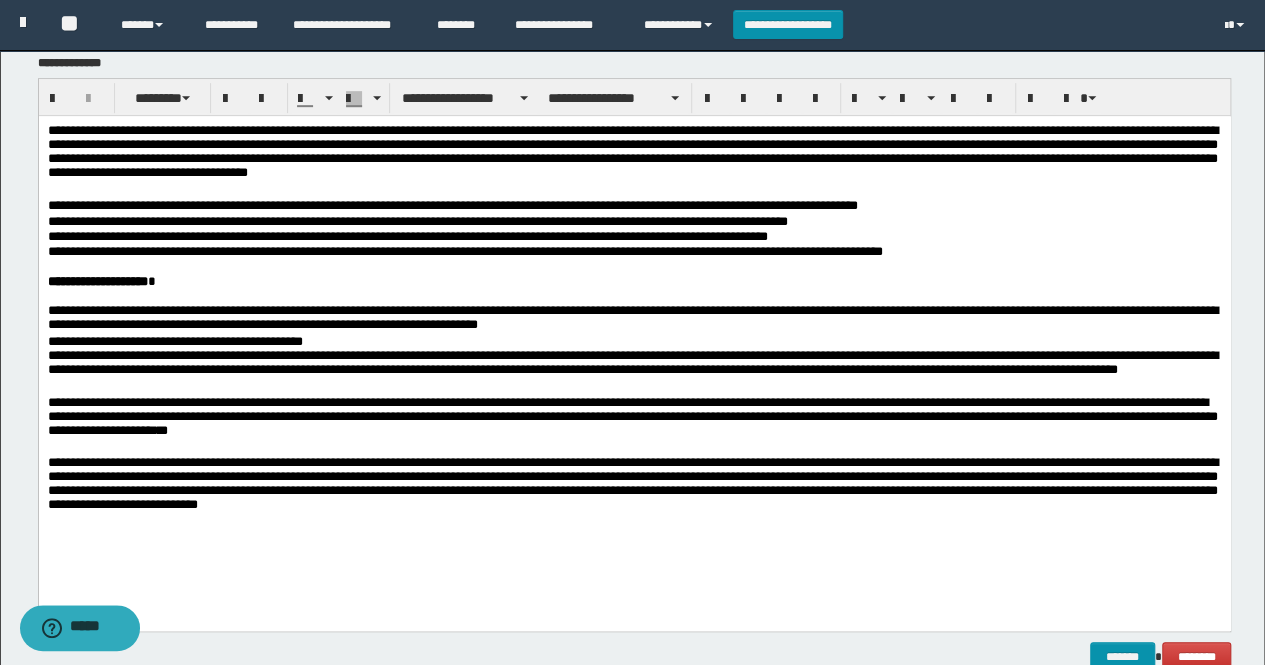 click on "**********" at bounding box center (634, 418) 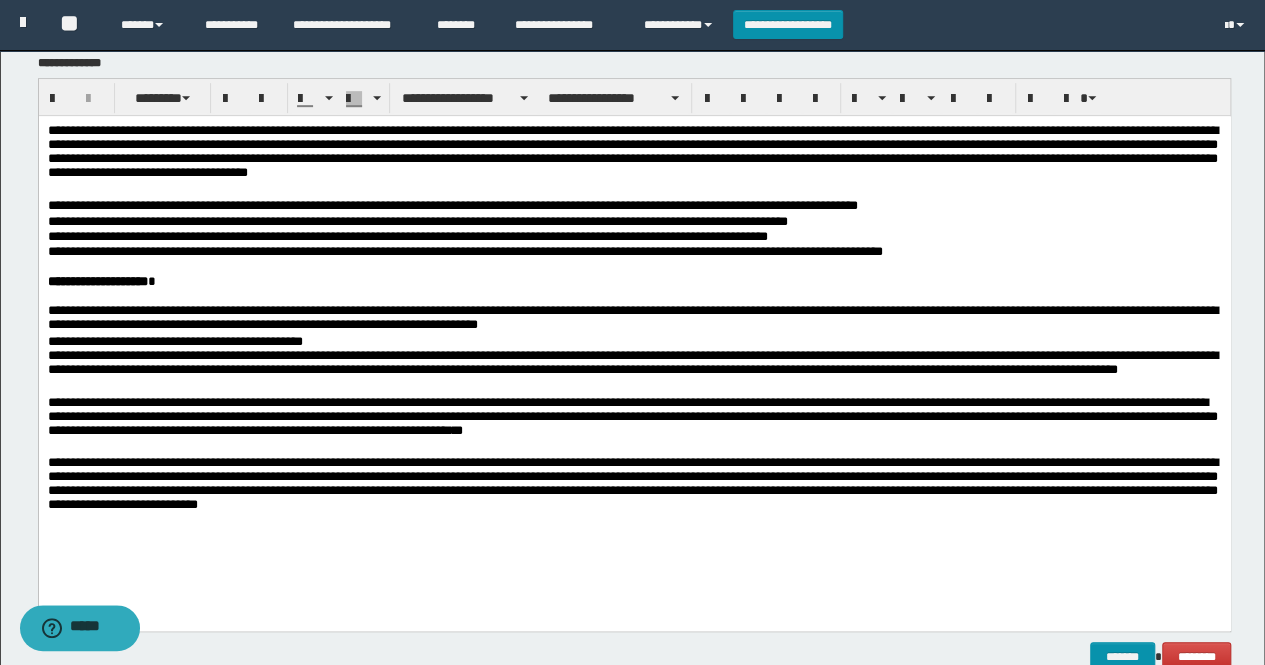 click on "**********" at bounding box center (634, 418) 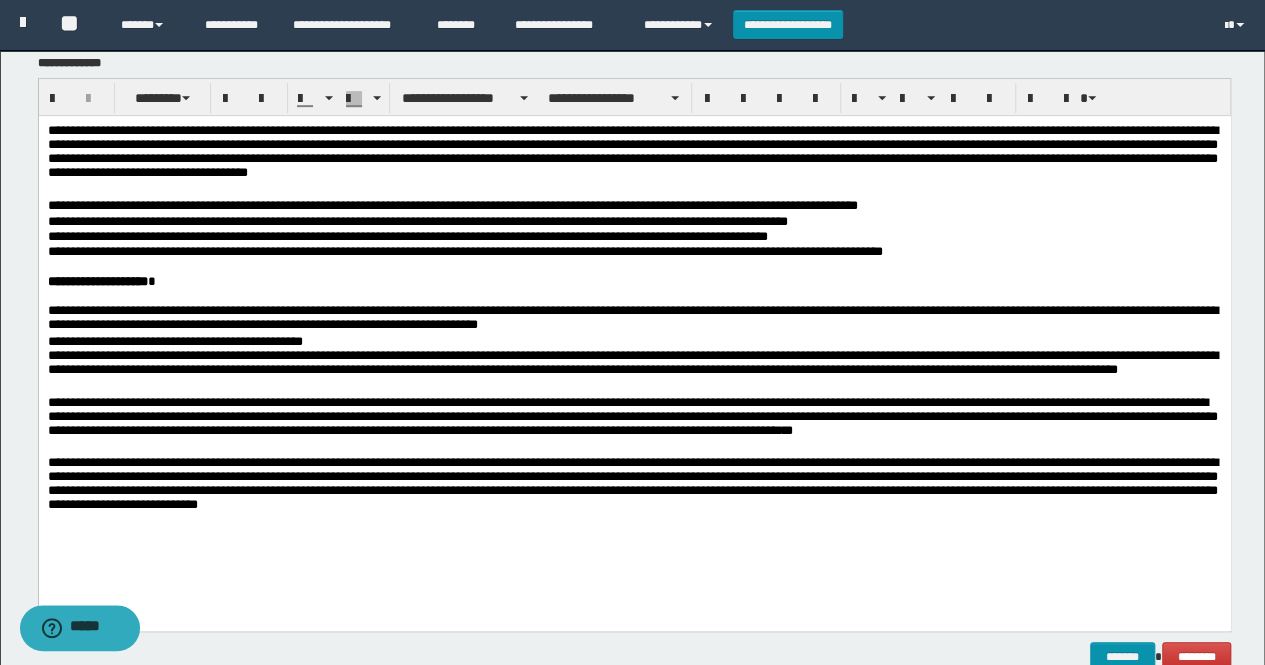 click on "**********" at bounding box center (634, 364) 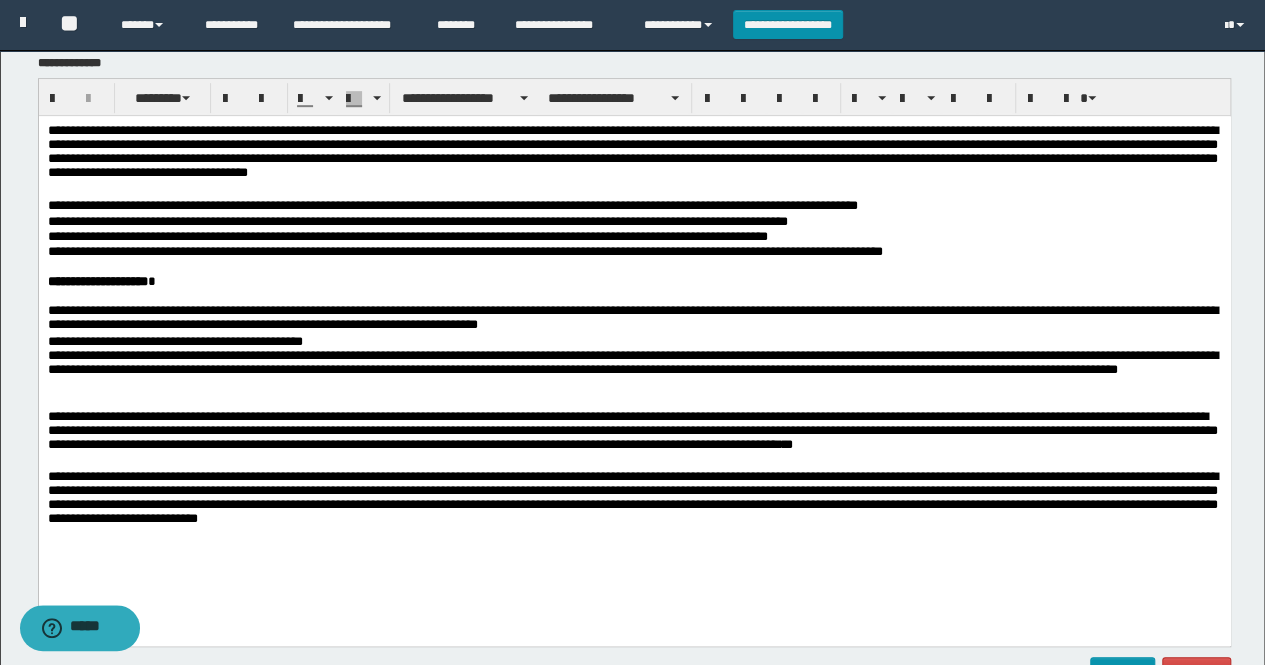 click on "**********" at bounding box center (634, 318) 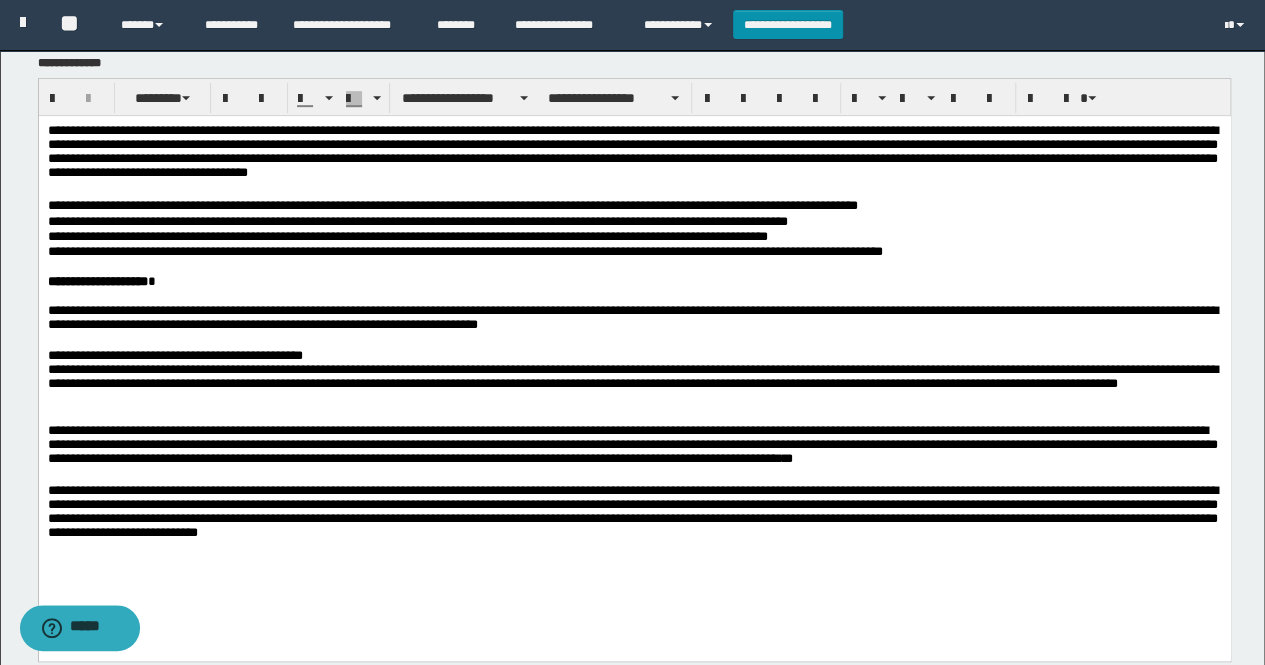 click on "**********" at bounding box center [634, 378] 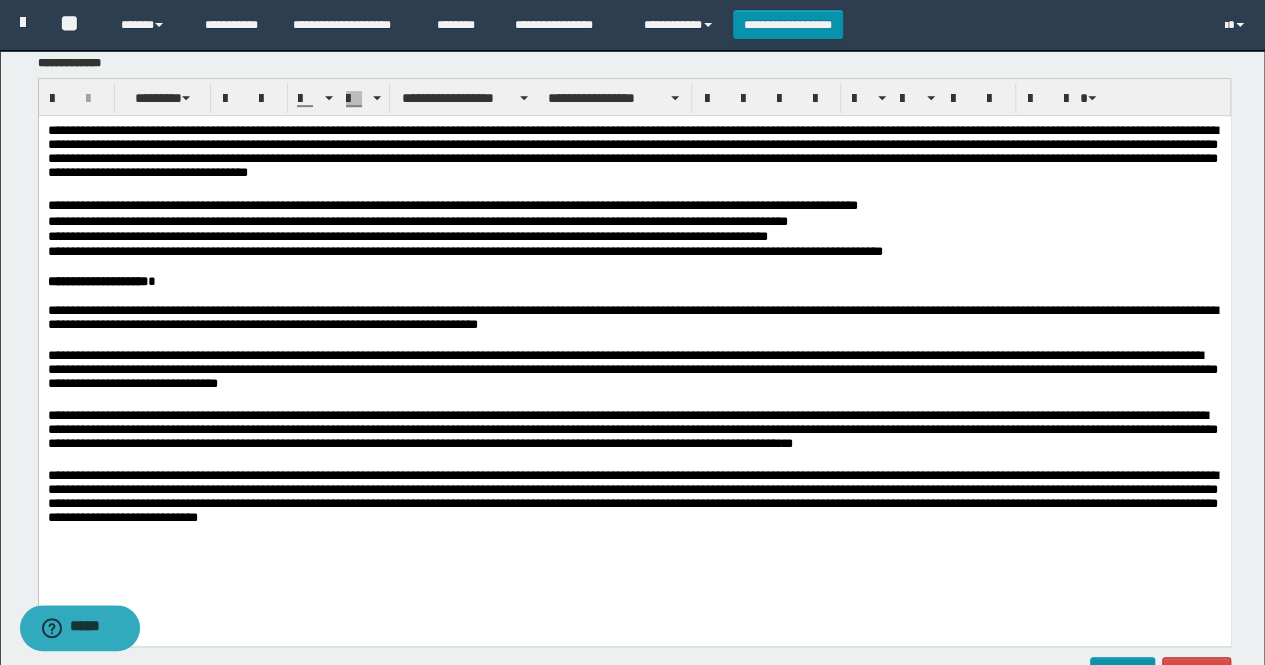 click on "**********" at bounding box center (634, 371) 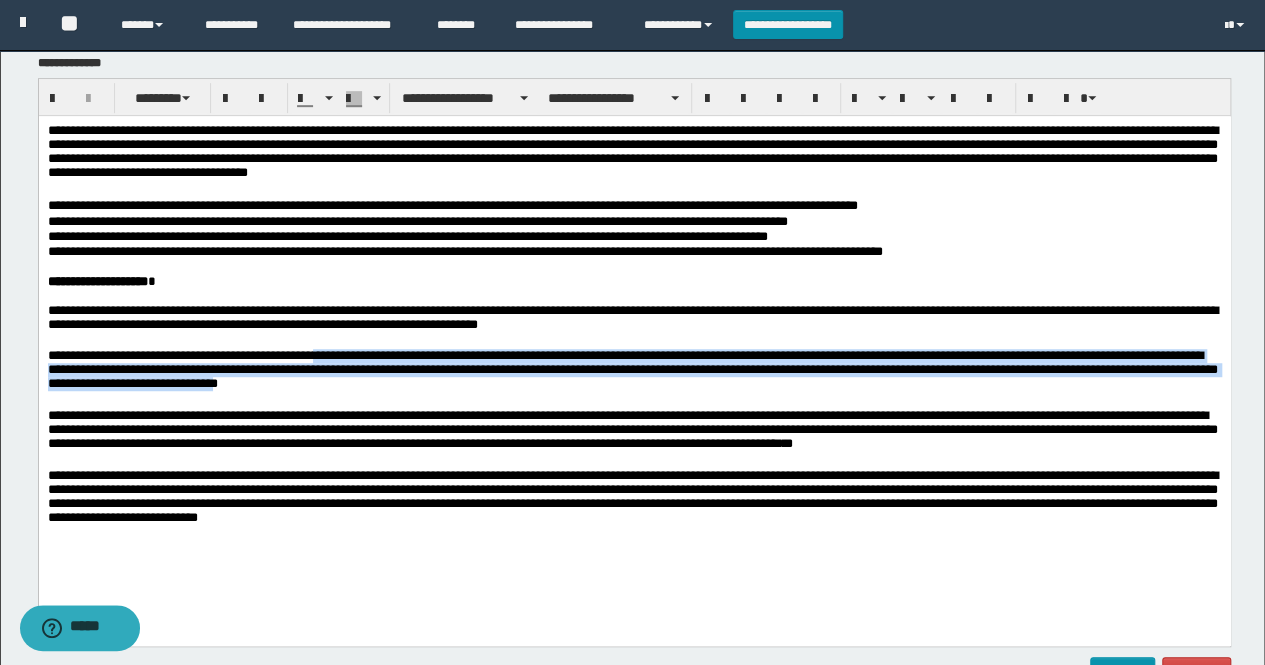 drag, startPoint x: 517, startPoint y: 392, endPoint x: 344, endPoint y: 356, distance: 176.70596 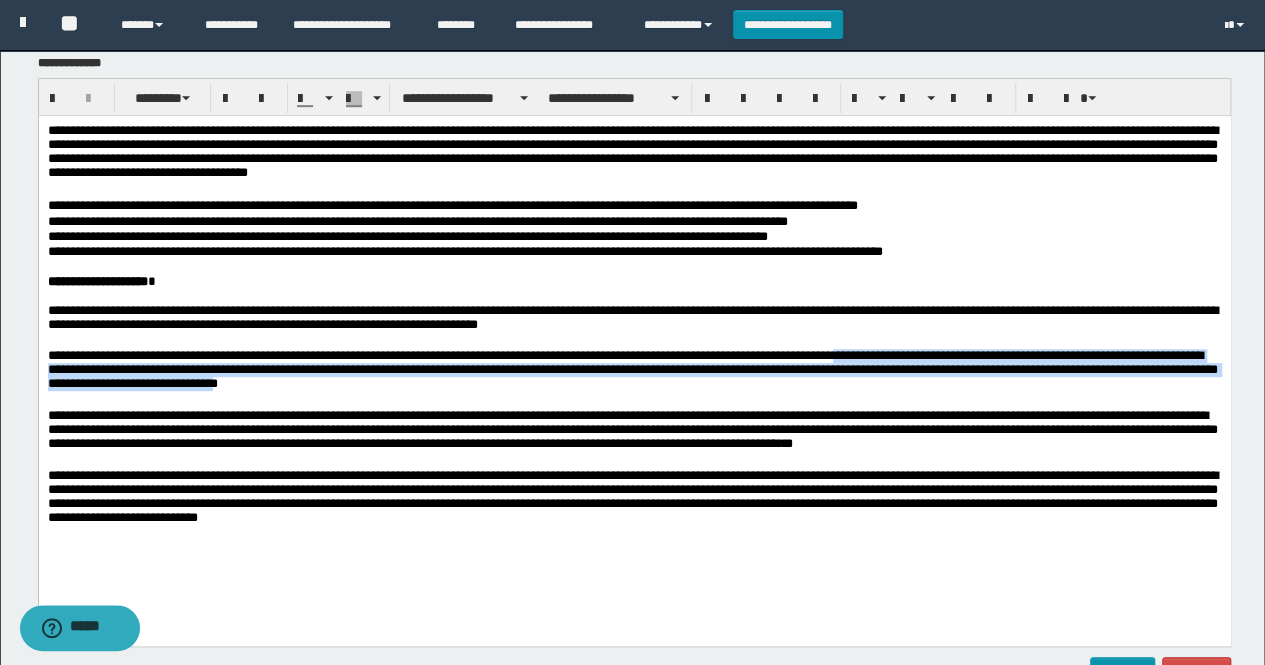drag, startPoint x: 515, startPoint y: 394, endPoint x: 897, endPoint y: 361, distance: 383.42273 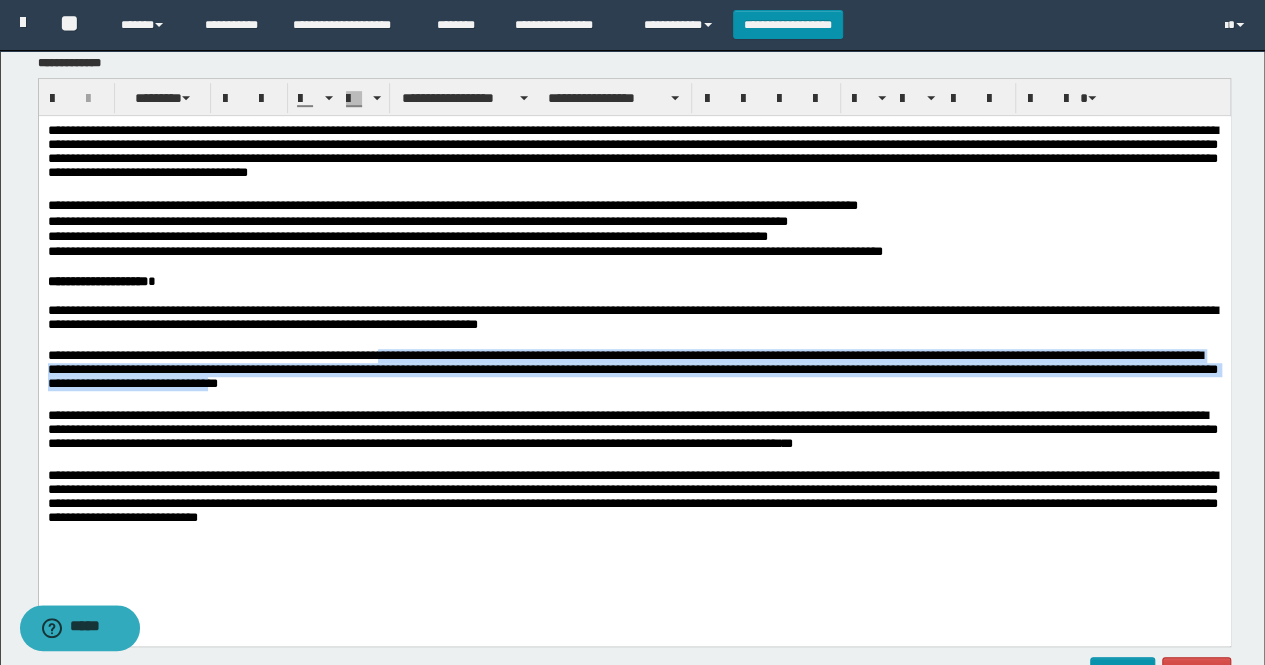 drag, startPoint x: 514, startPoint y: 394, endPoint x: 420, endPoint y: 364, distance: 98.67117 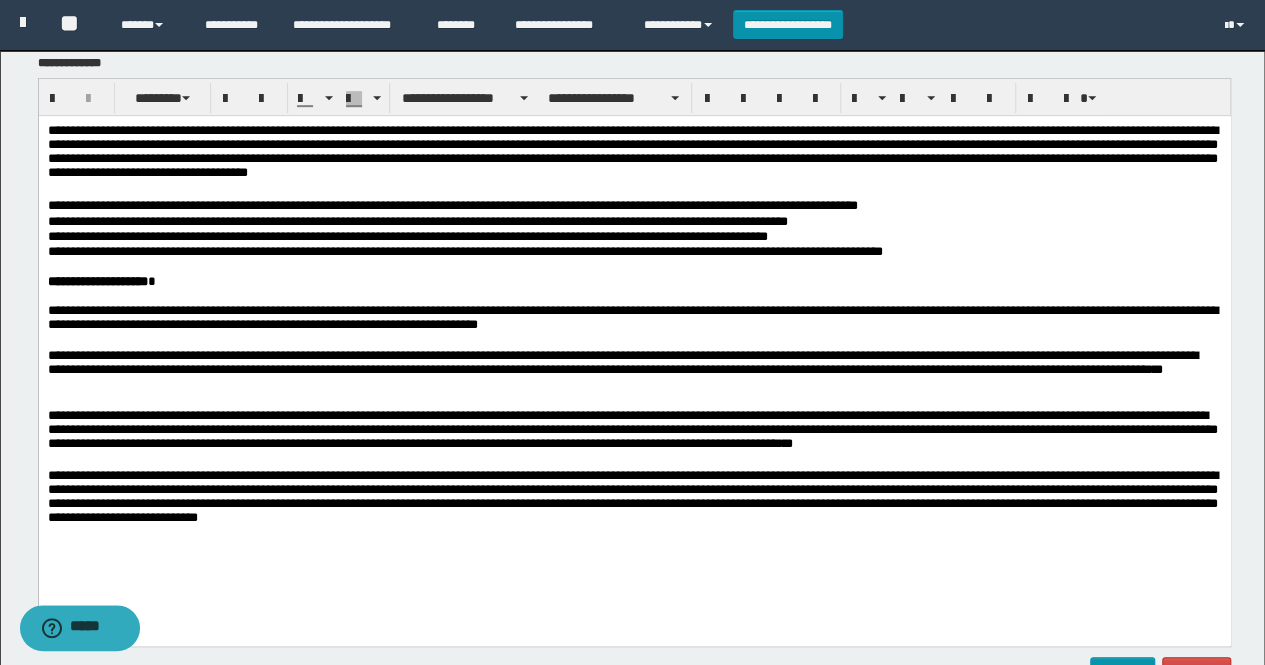 drag, startPoint x: 452, startPoint y: 387, endPoint x: 442, endPoint y: 371, distance: 18.867962 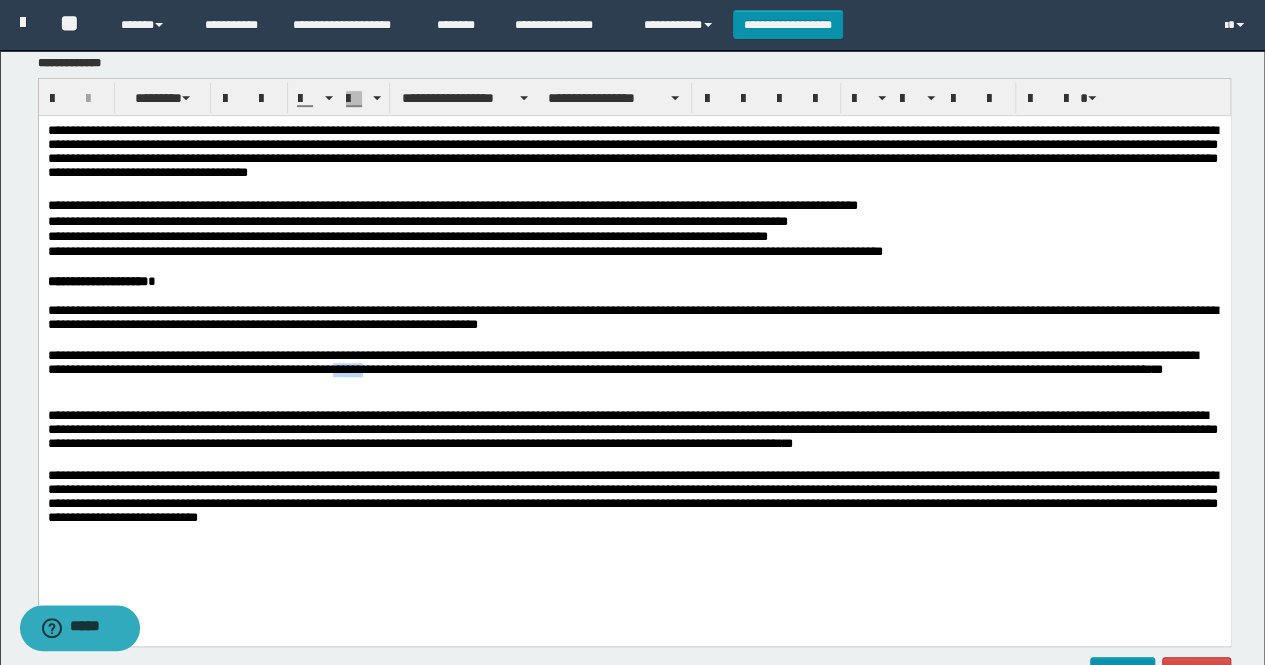 click on "**********" at bounding box center [634, 371] 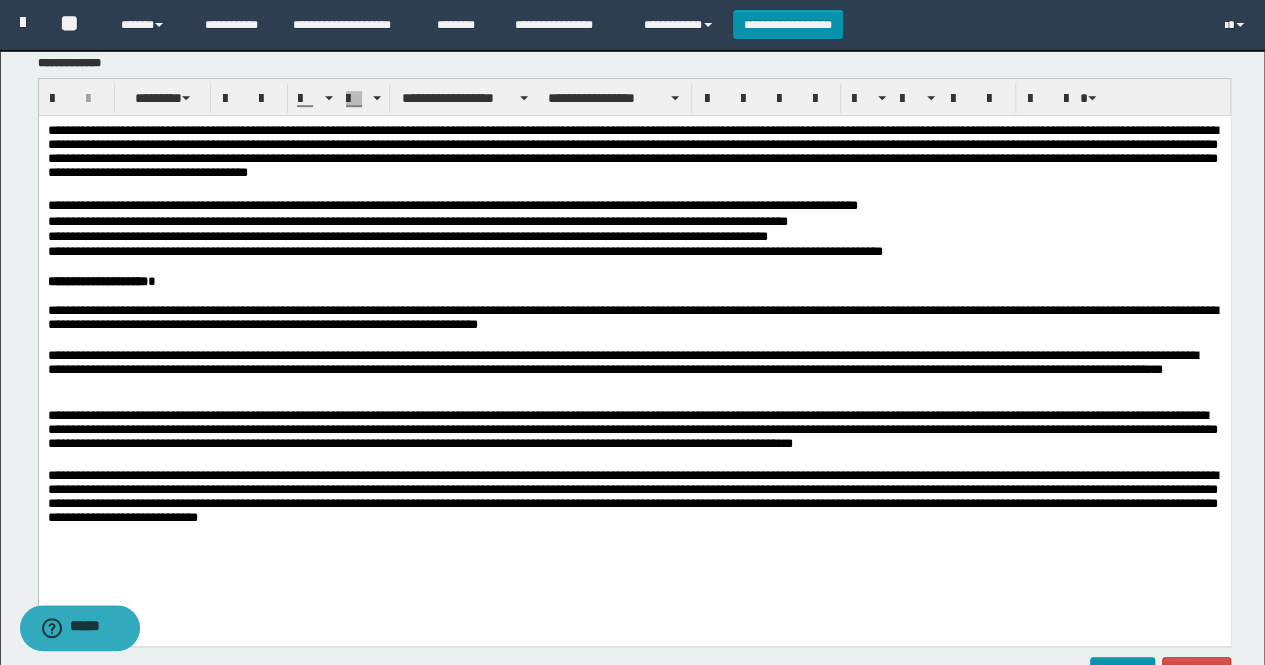 click on "**********" at bounding box center (634, 371) 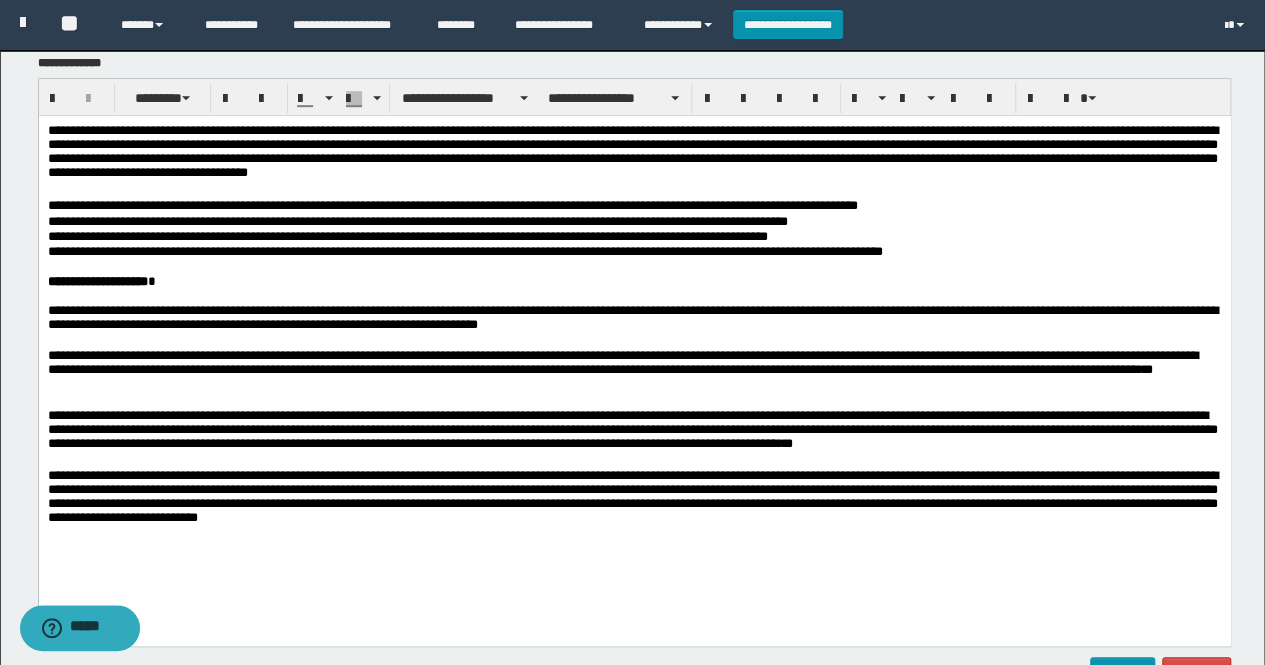 click on "**********" at bounding box center (634, 371) 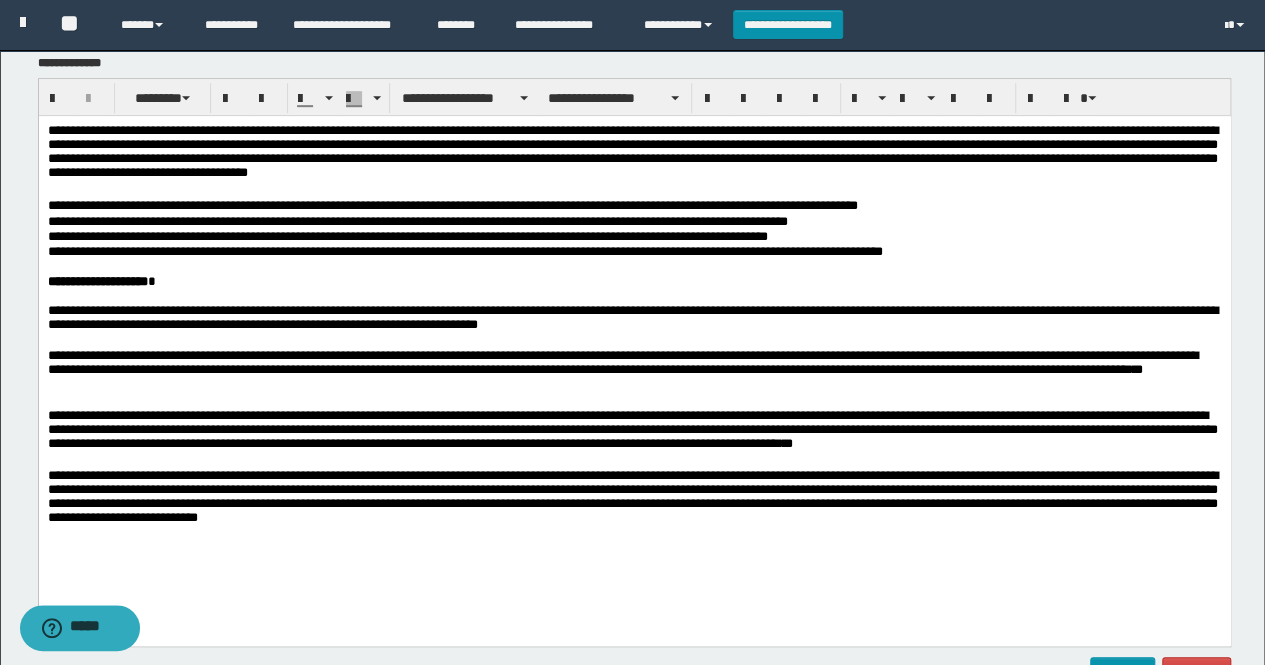 click on "**********" at bounding box center [634, 371] 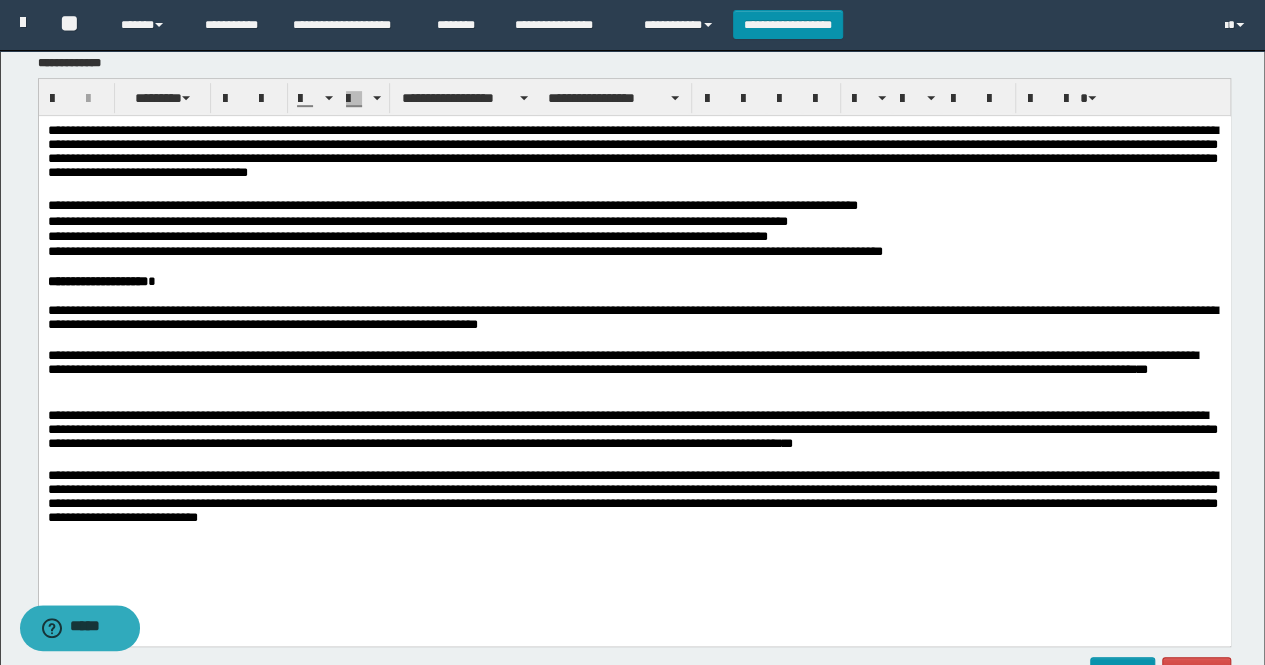 click on "**********" at bounding box center [634, 371] 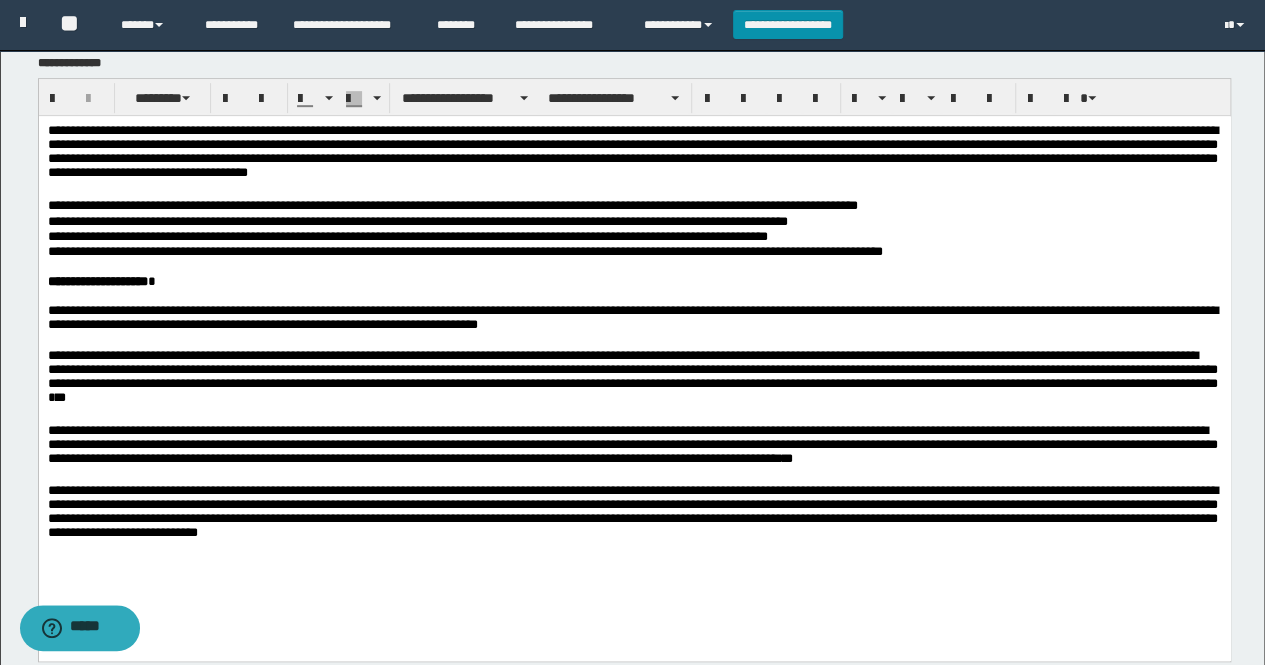 click on "**********" at bounding box center [634, 378] 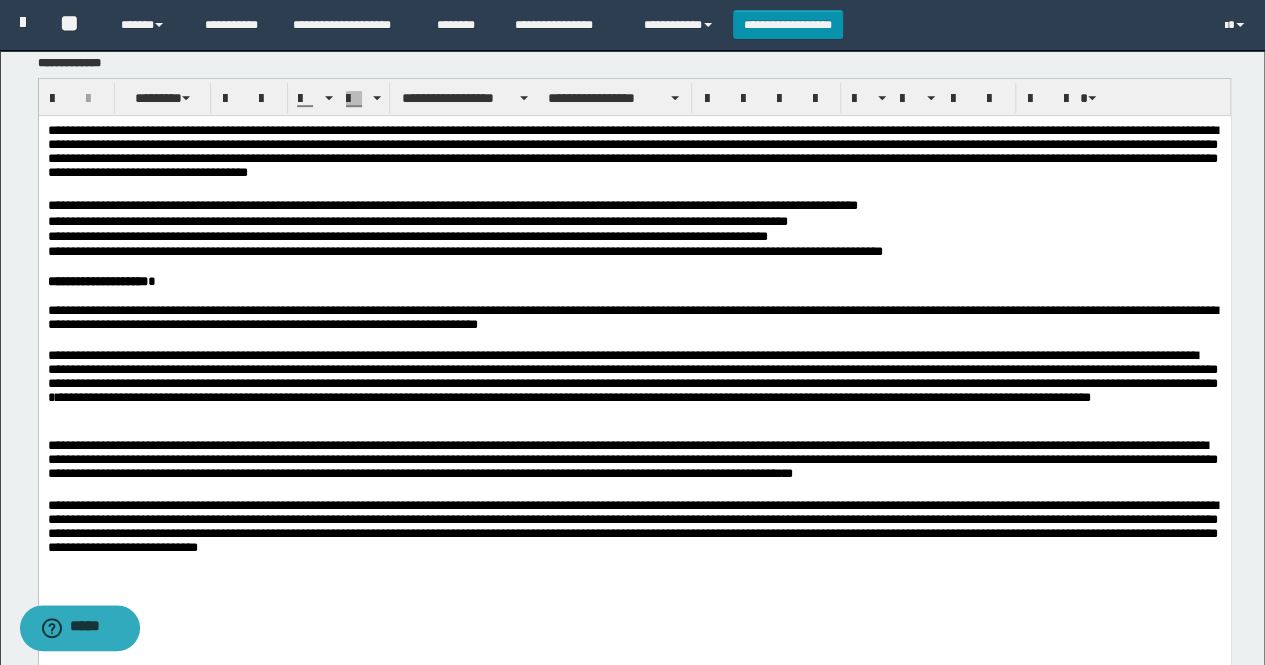 click on "**********" at bounding box center (634, 318) 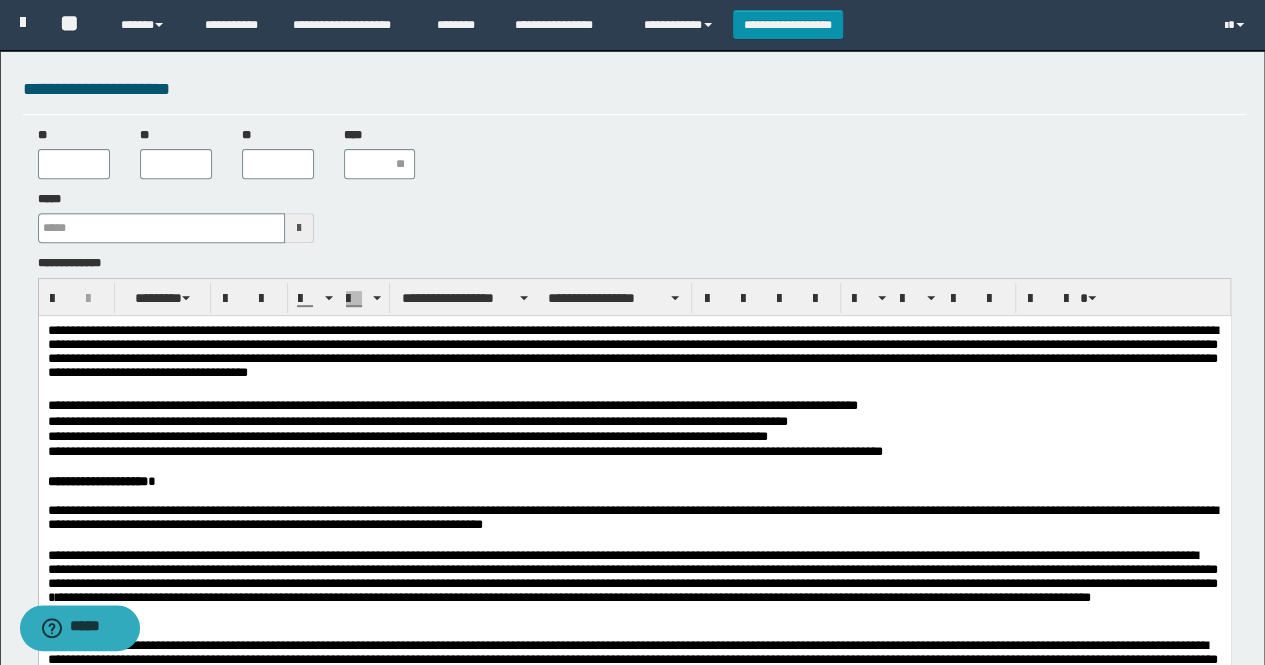scroll, scrollTop: 500, scrollLeft: 0, axis: vertical 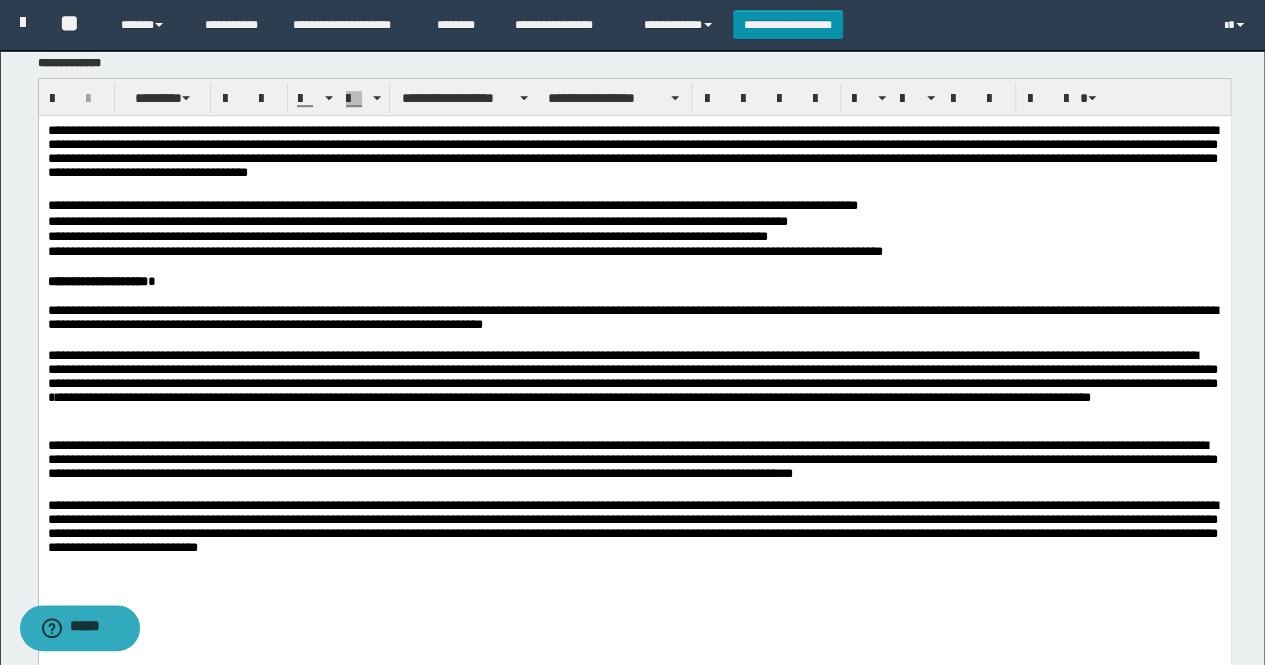 click on "**********" at bounding box center (634, 528) 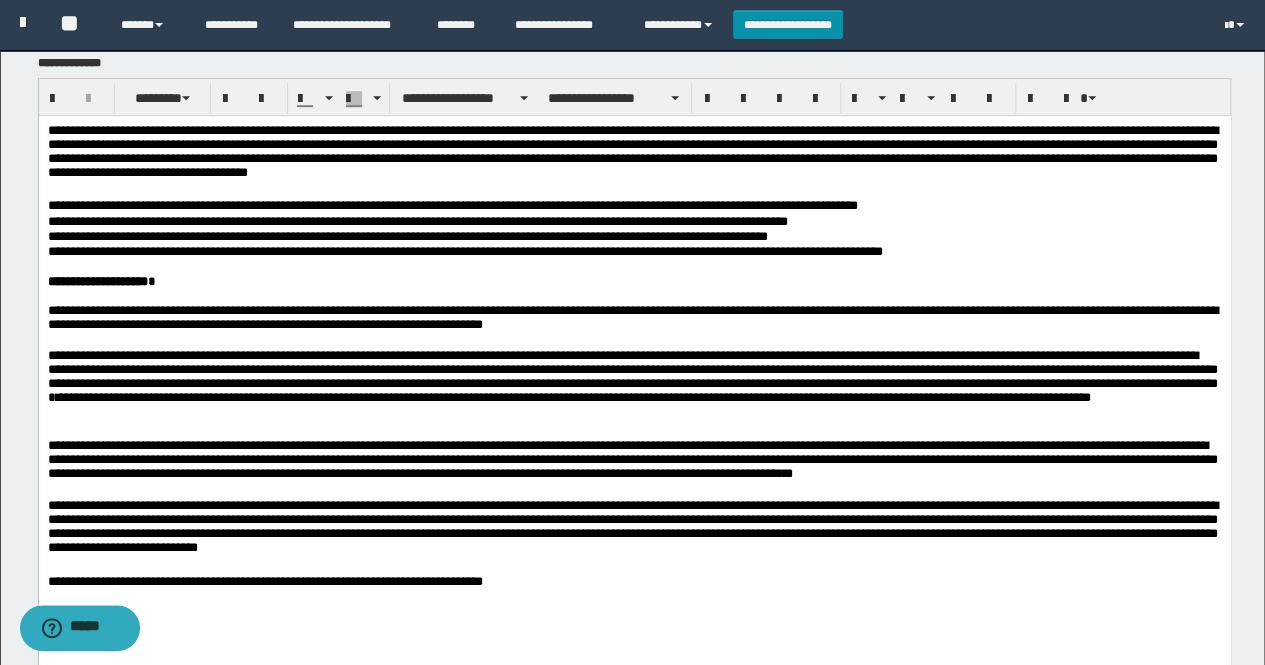 click on "**********" at bounding box center (634, 581) 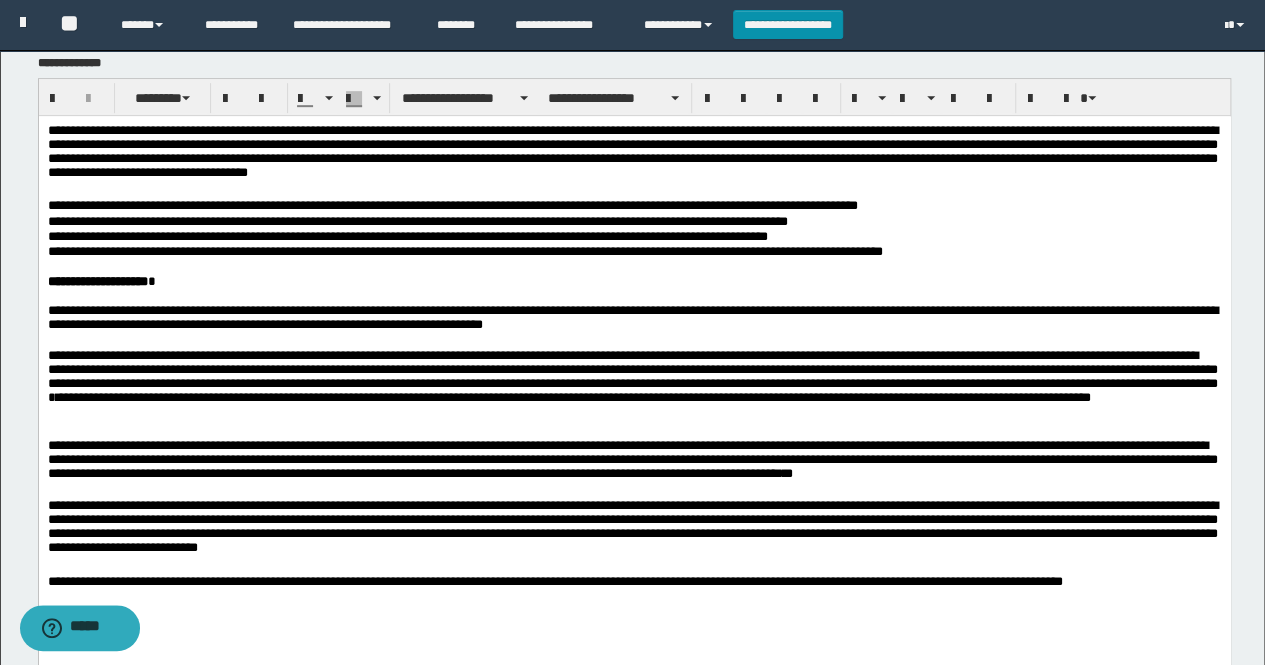 click on "**********" at bounding box center [634, 581] 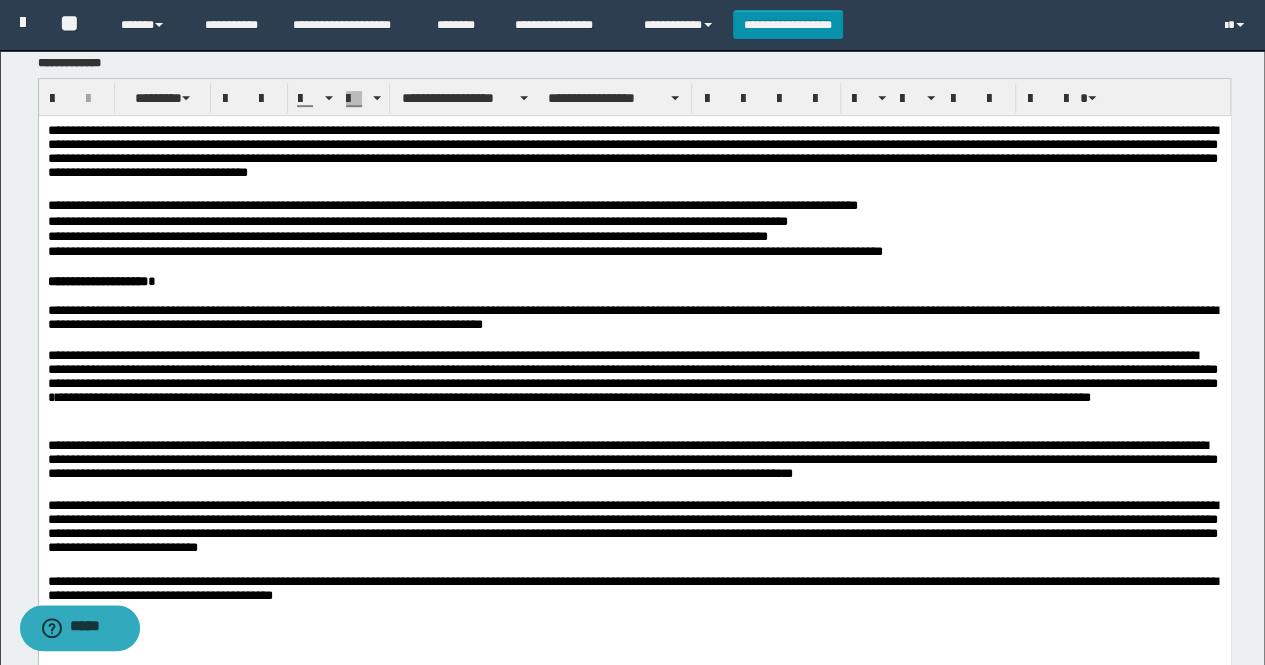 click on "**********" at bounding box center (634, 528) 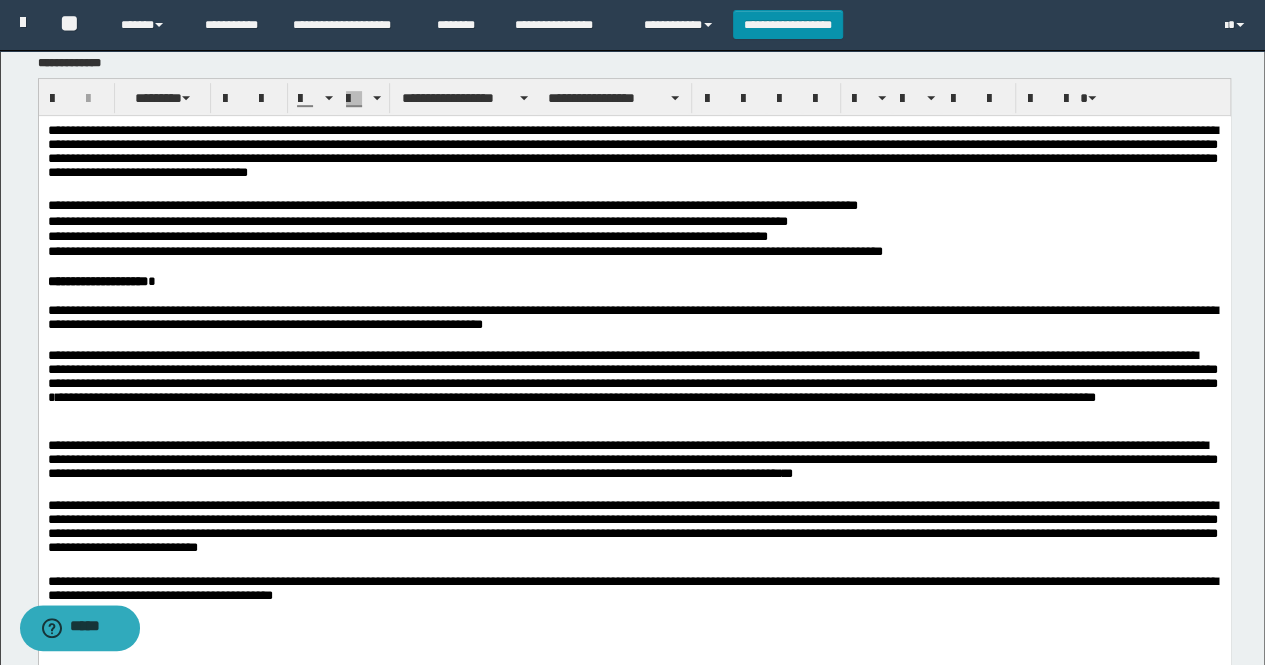 click on "**********" at bounding box center [634, 386] 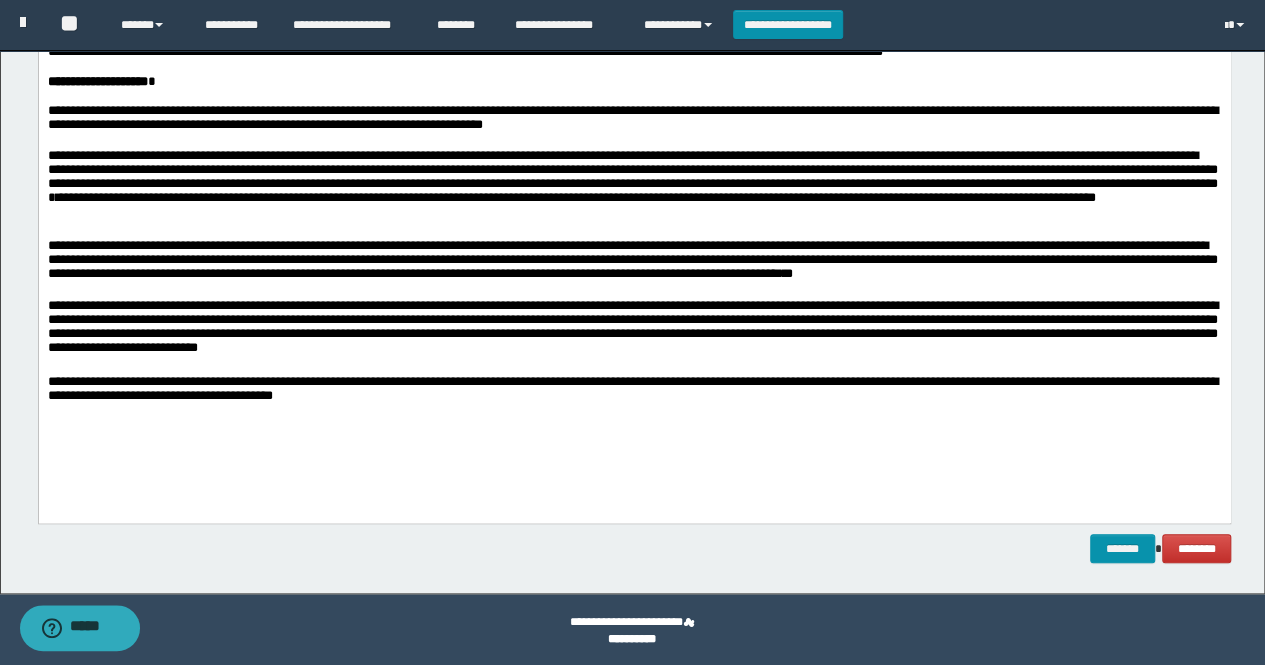 click on "**********" at bounding box center [634, 329] 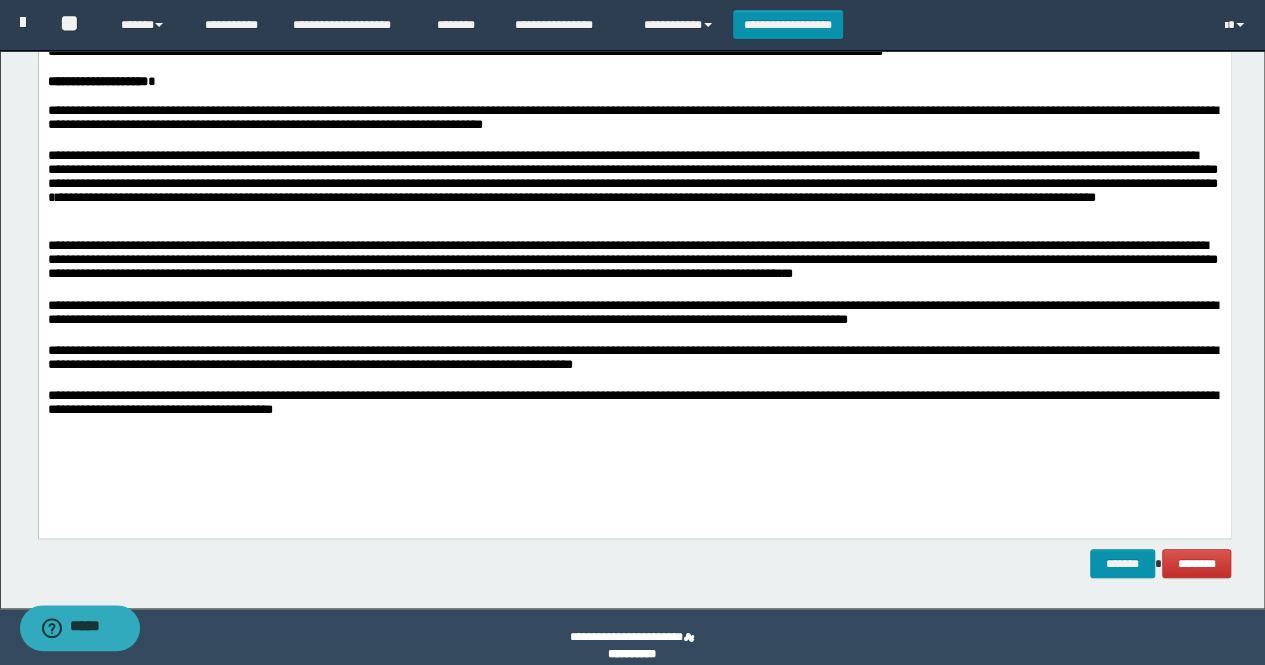 click on "**********" at bounding box center (634, 404) 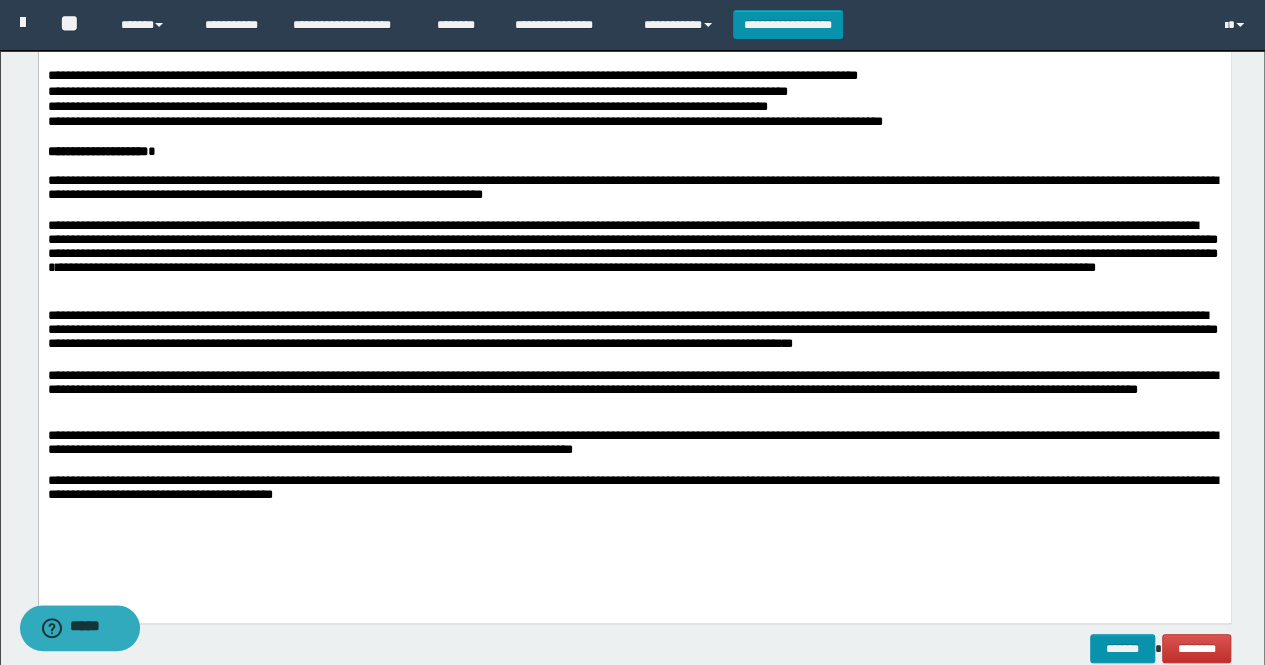 scroll, scrollTop: 600, scrollLeft: 0, axis: vertical 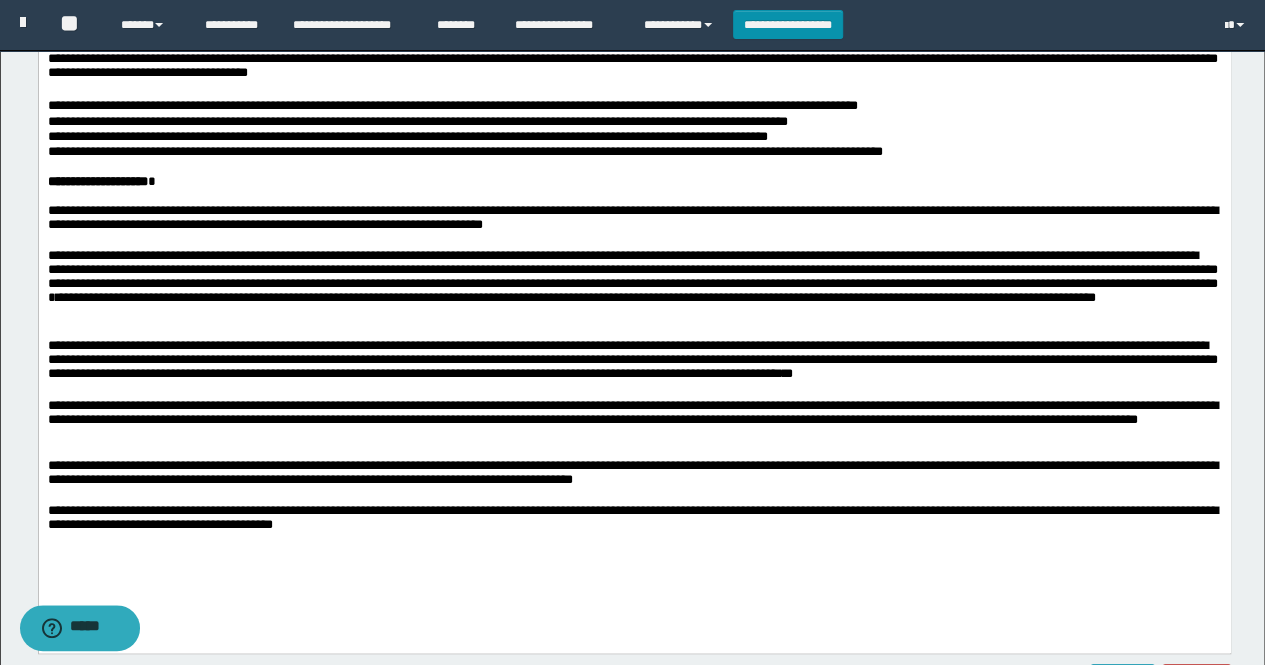 drag, startPoint x: 262, startPoint y: 470, endPoint x: 298, endPoint y: 472, distance: 36.05551 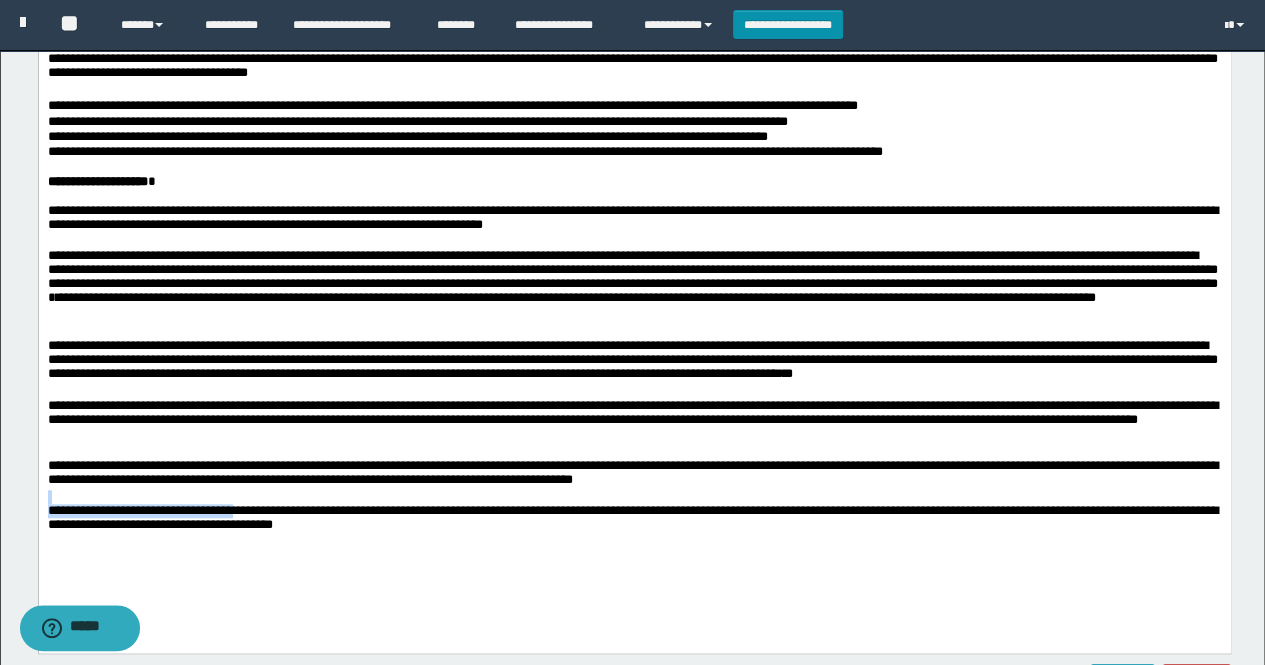 drag, startPoint x: 294, startPoint y: 474, endPoint x: 251, endPoint y: 513, distance: 58.0517 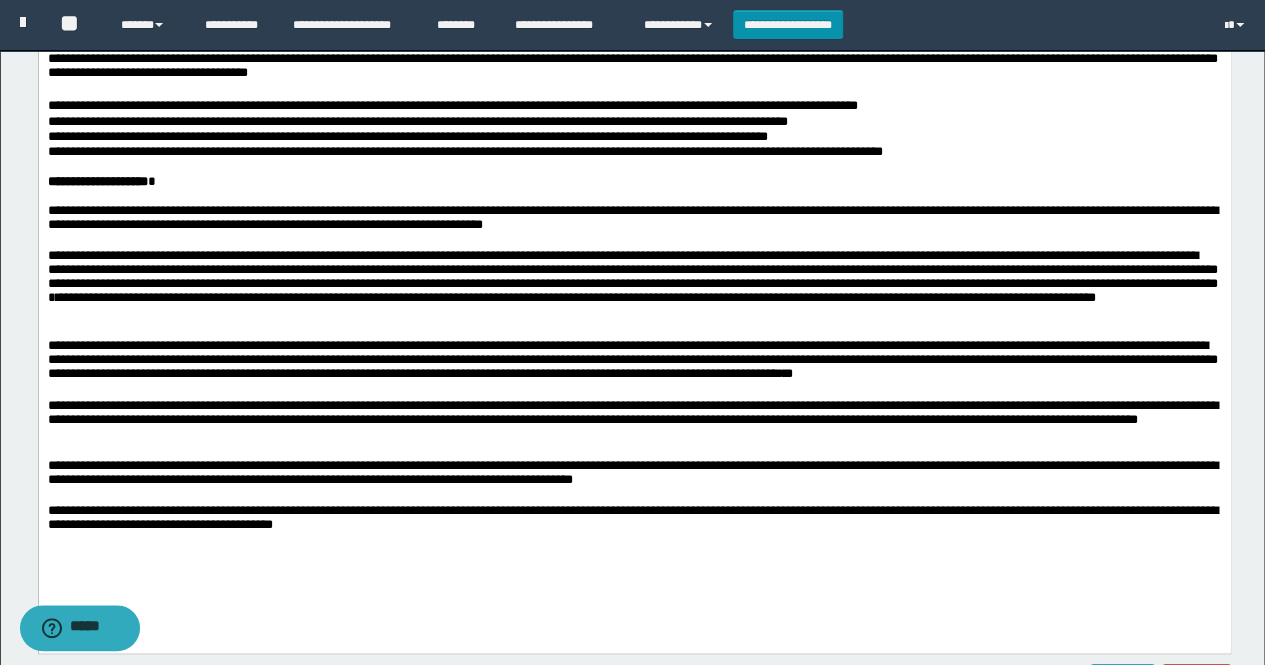 drag, startPoint x: 1160, startPoint y: 478, endPoint x: 717, endPoint y: 484, distance: 443.04062 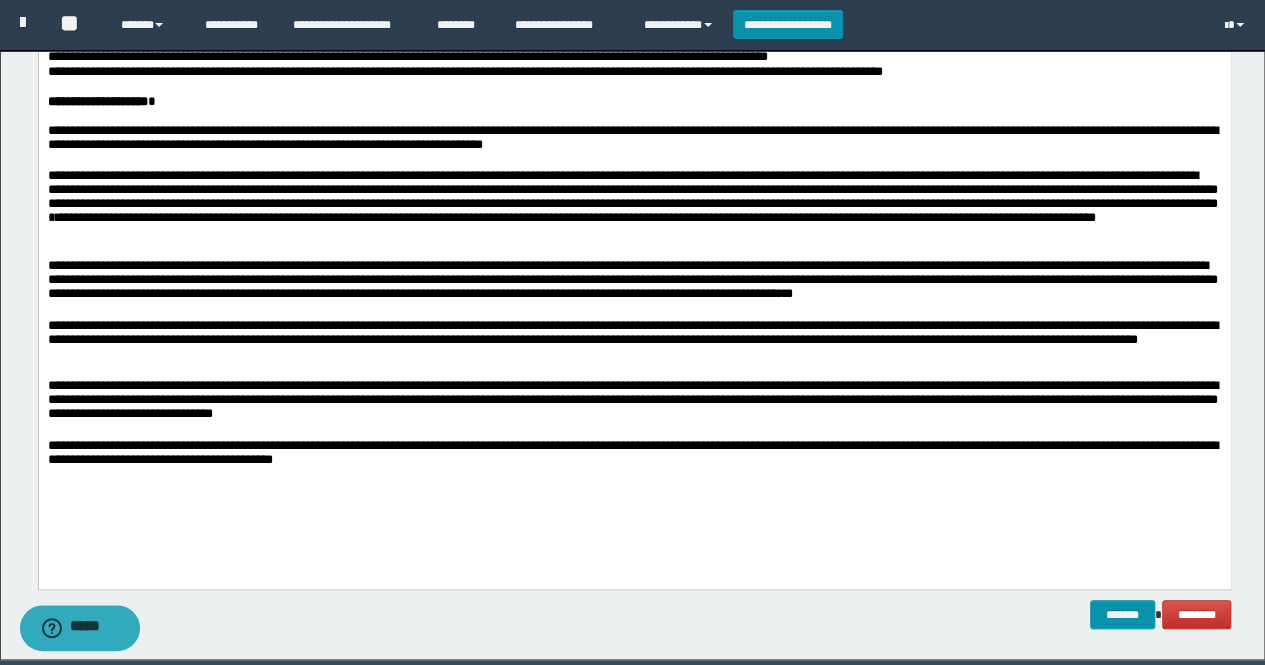 scroll, scrollTop: 648, scrollLeft: 0, axis: vertical 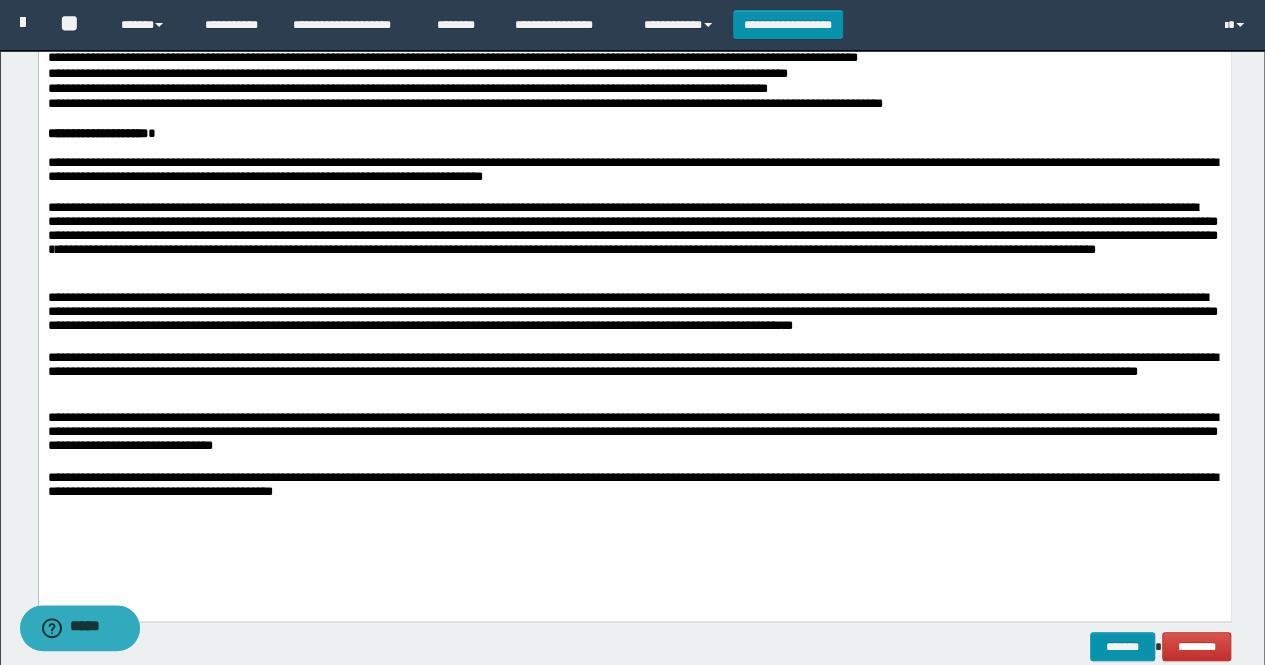 click on "**********" at bounding box center [634, 486] 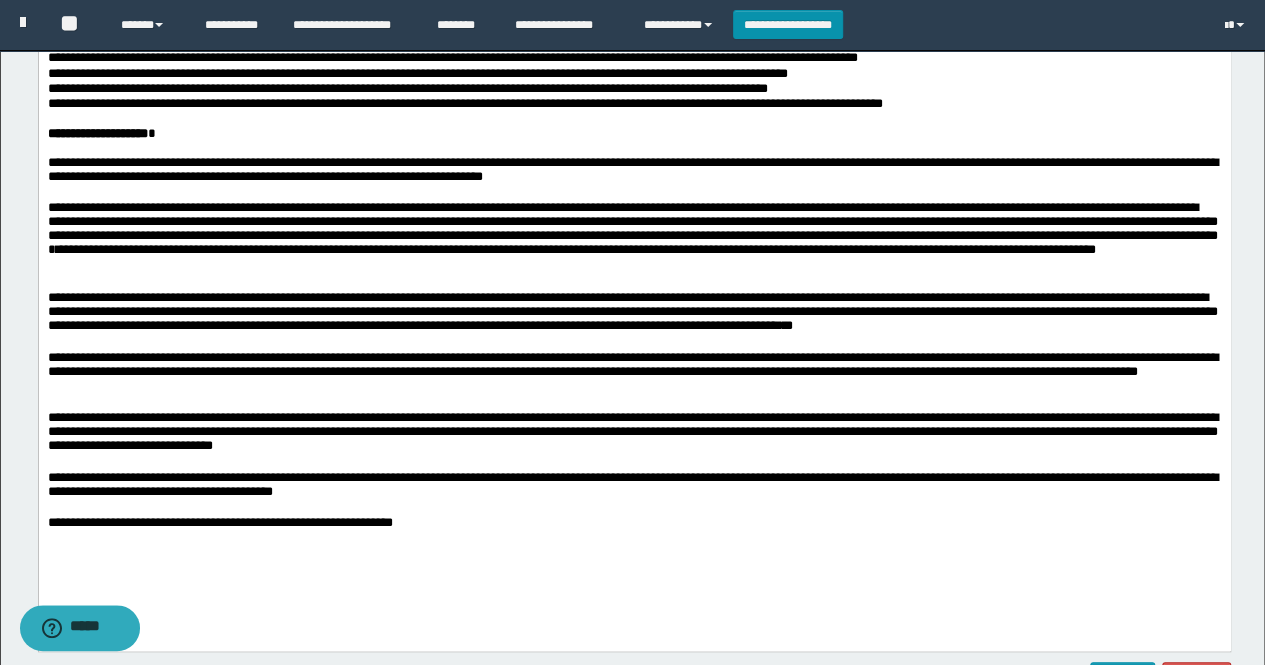 click on "**********" at bounding box center (634, 523) 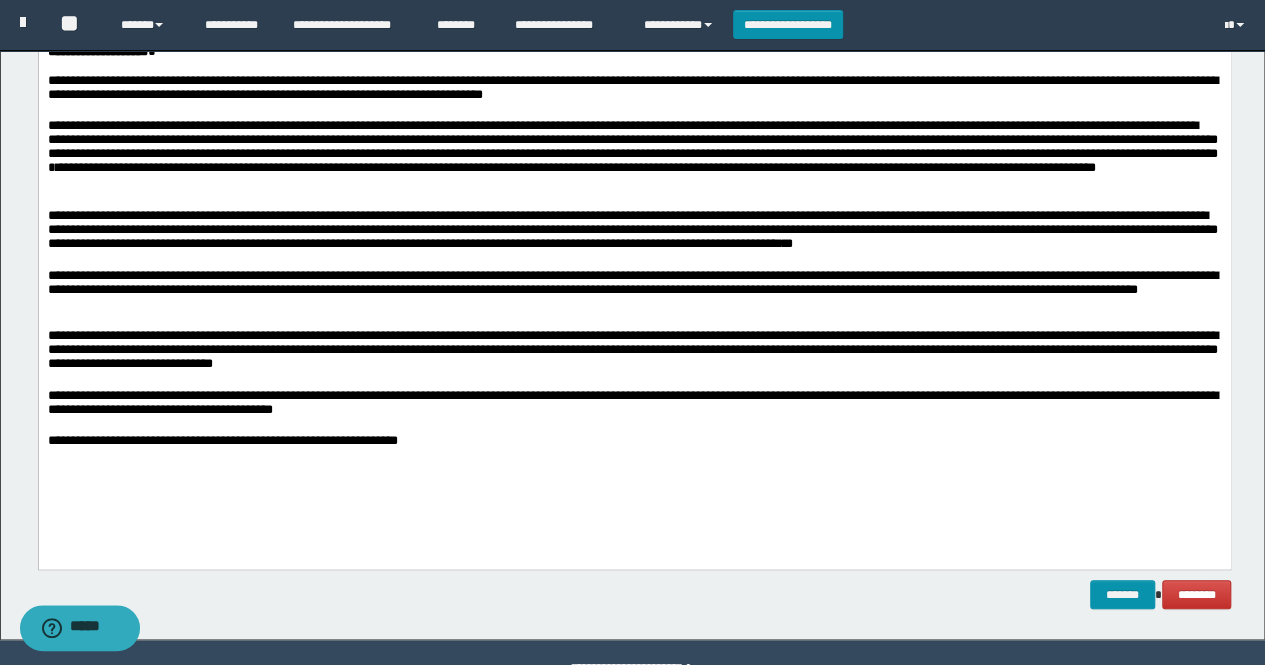 scroll, scrollTop: 748, scrollLeft: 0, axis: vertical 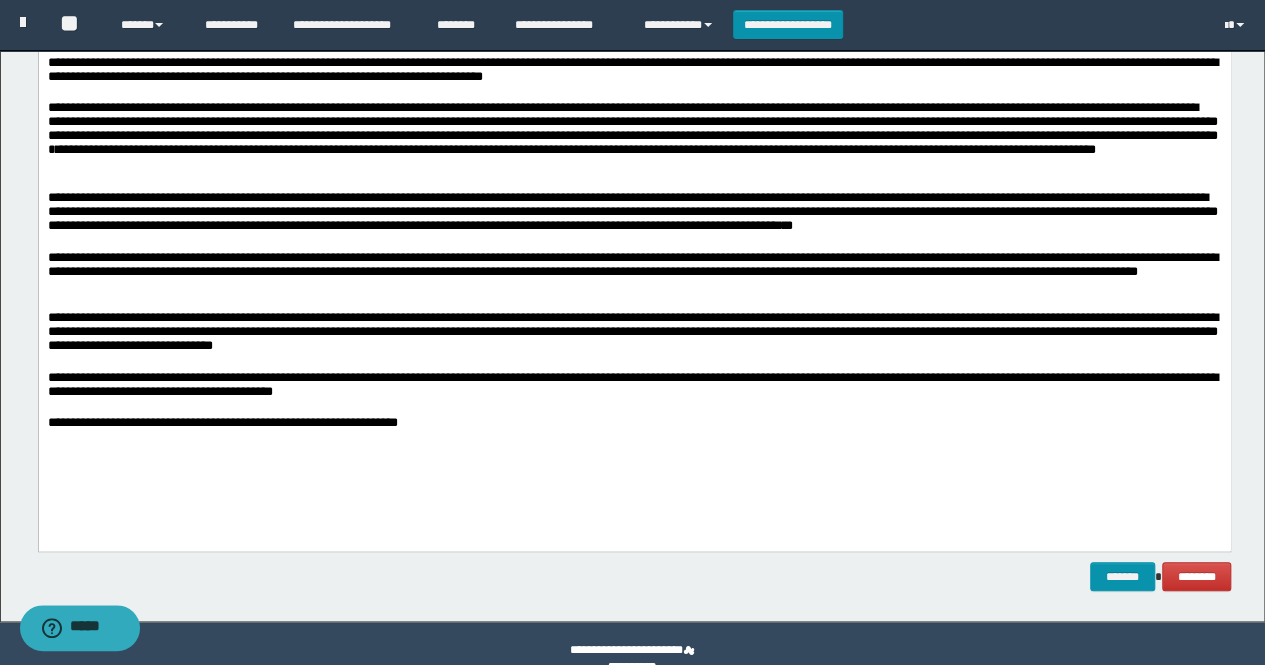 click on "**********" at bounding box center (634, 423) 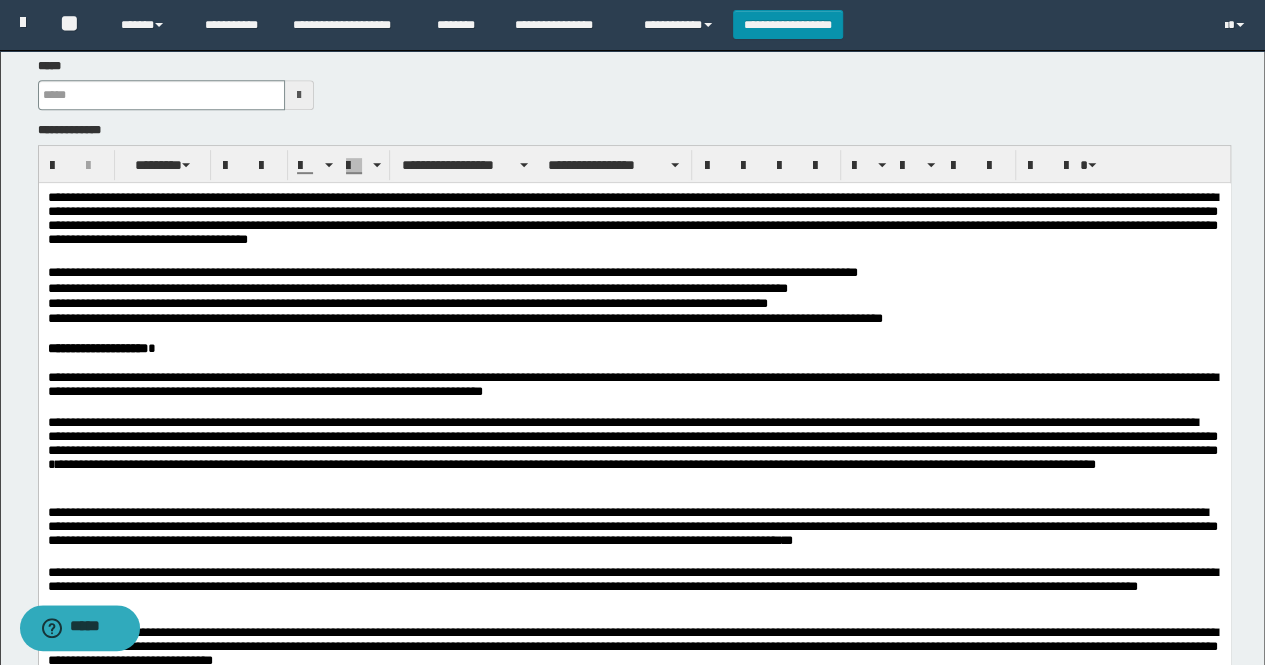 scroll, scrollTop: 748, scrollLeft: 0, axis: vertical 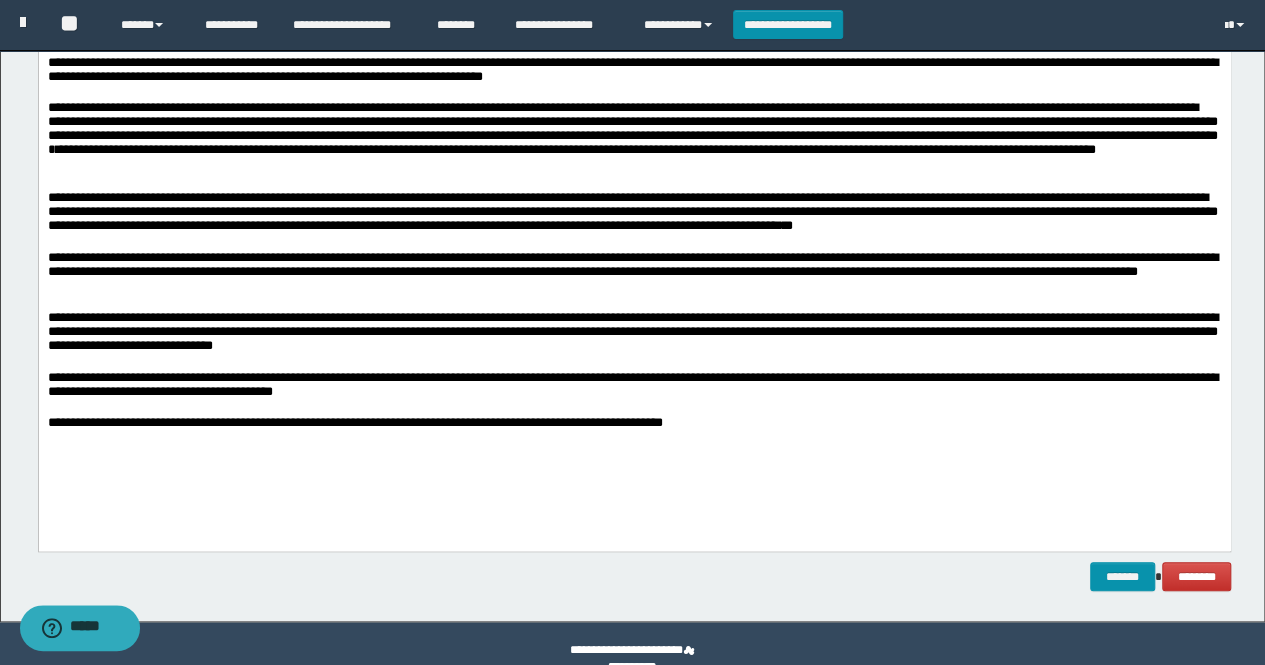 click on "**********" at bounding box center [634, 423] 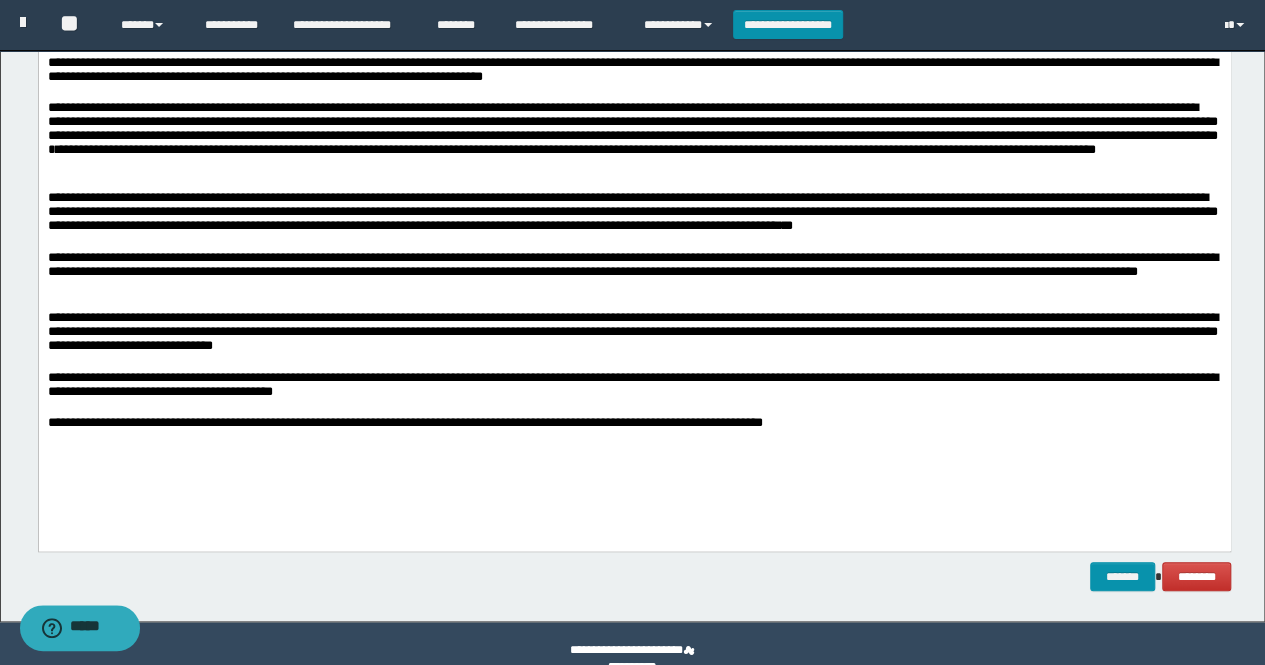 click at bounding box center [634, 409] 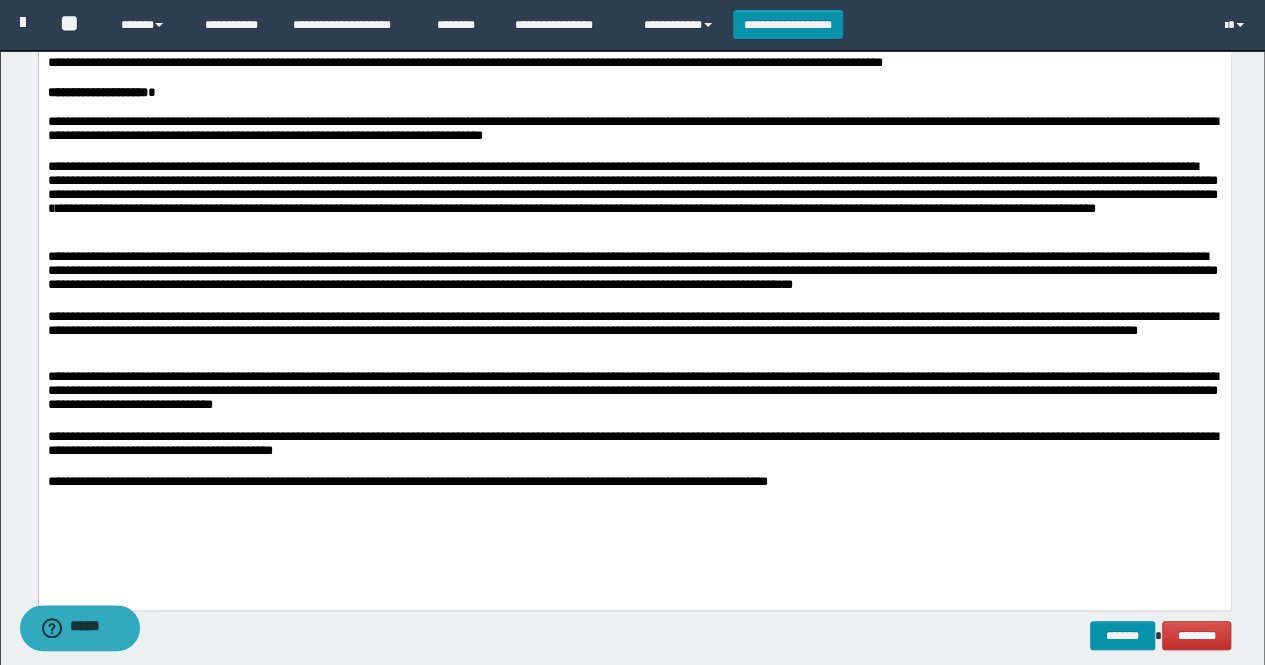 scroll, scrollTop: 648, scrollLeft: 0, axis: vertical 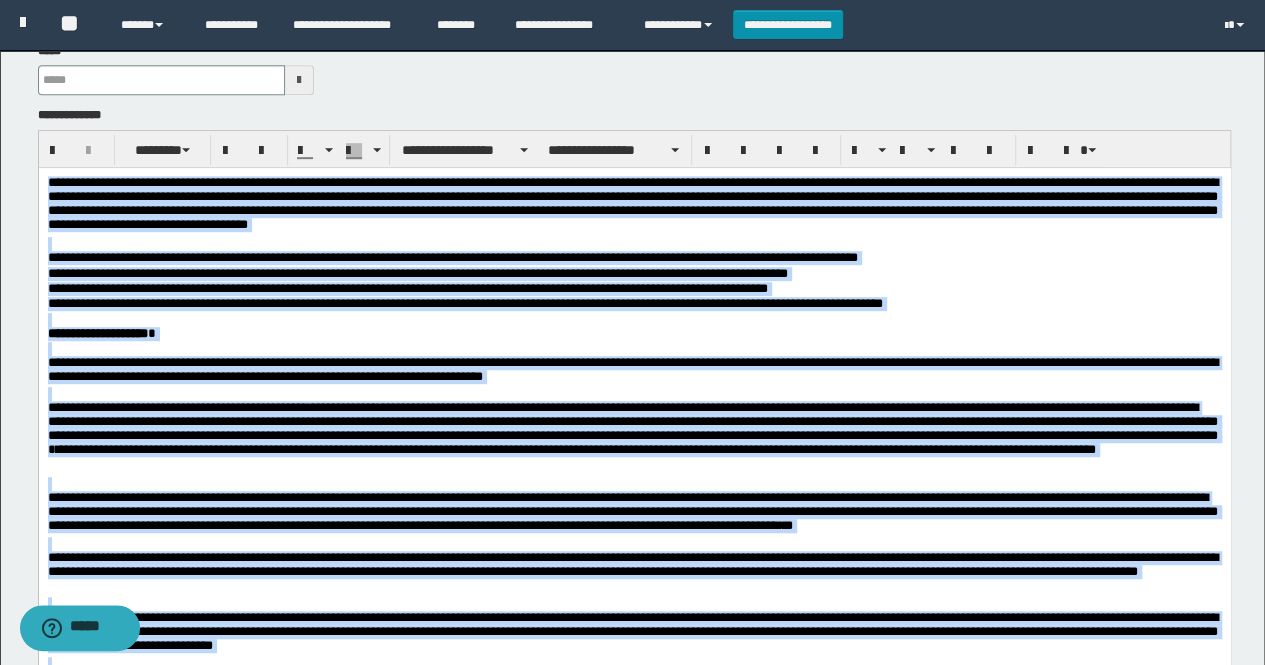 drag, startPoint x: 814, startPoint y: 736, endPoint x: 44, endPoint y: 181, distance: 949.1707 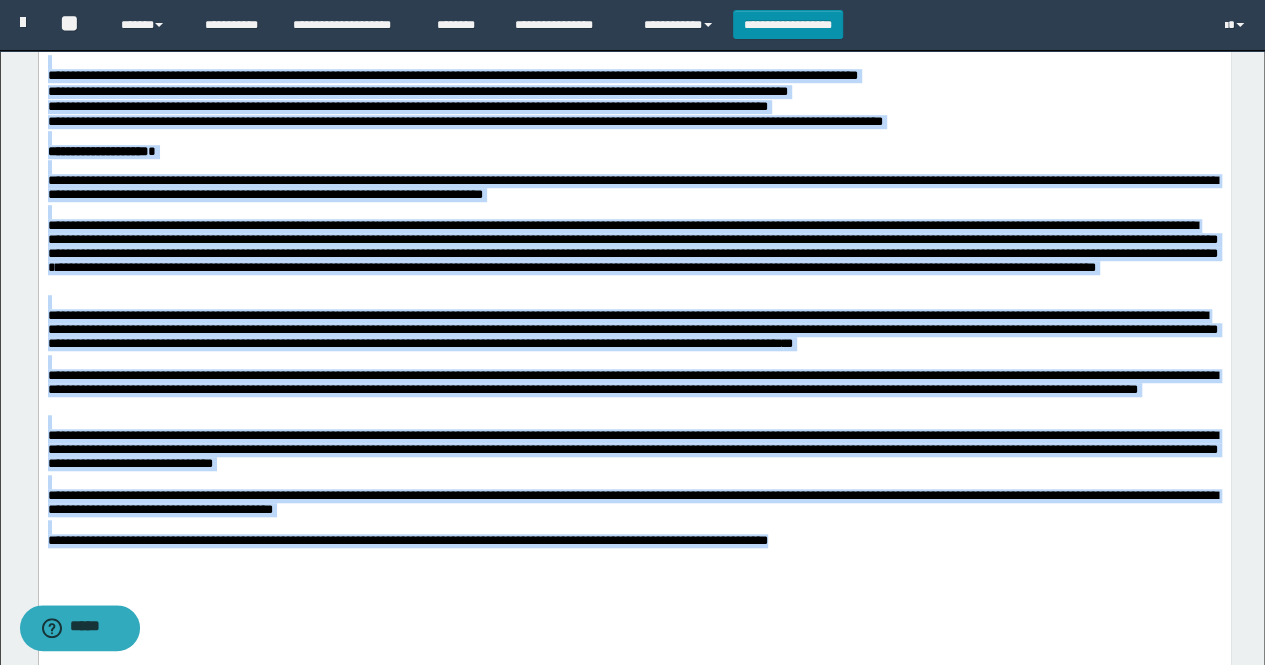 scroll, scrollTop: 648, scrollLeft: 0, axis: vertical 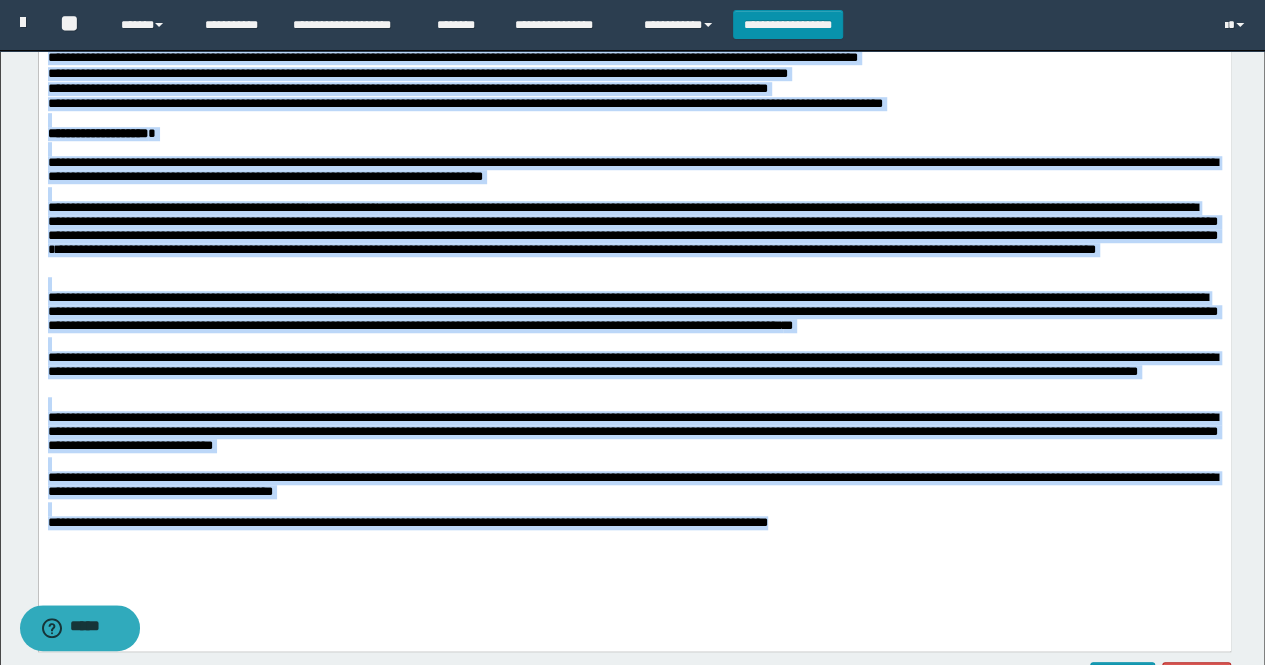 click on "**********" at bounding box center (634, 239) 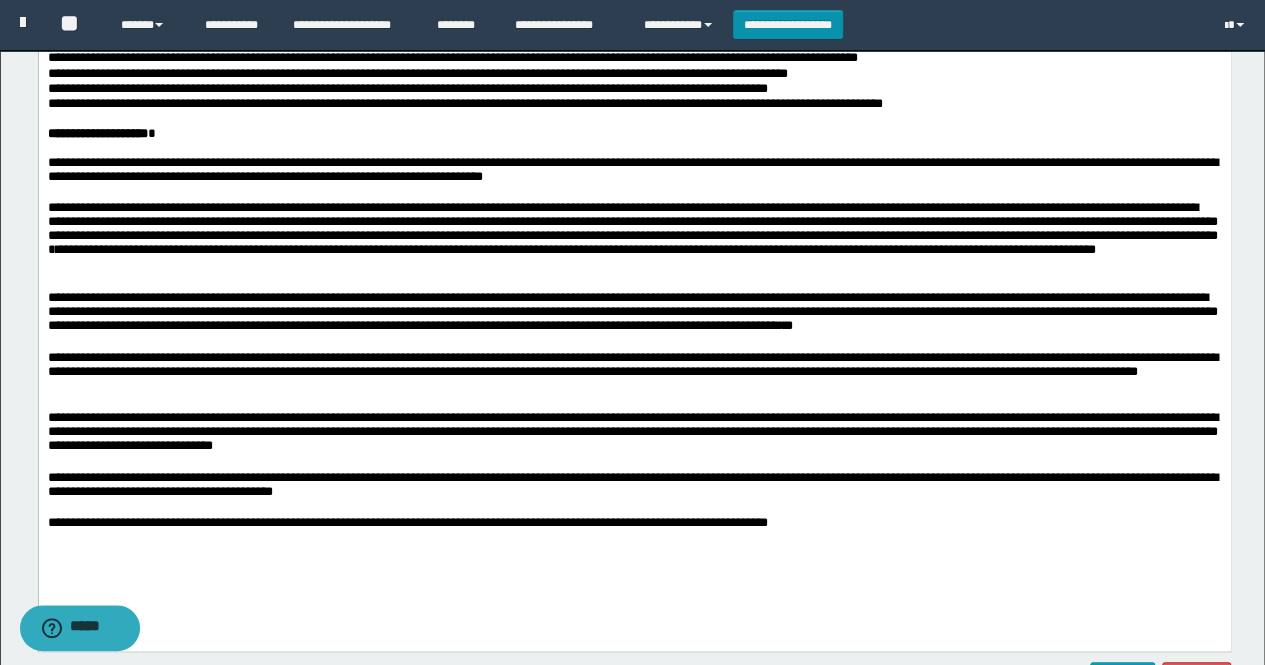 click on "**********" at bounding box center (634, 239) 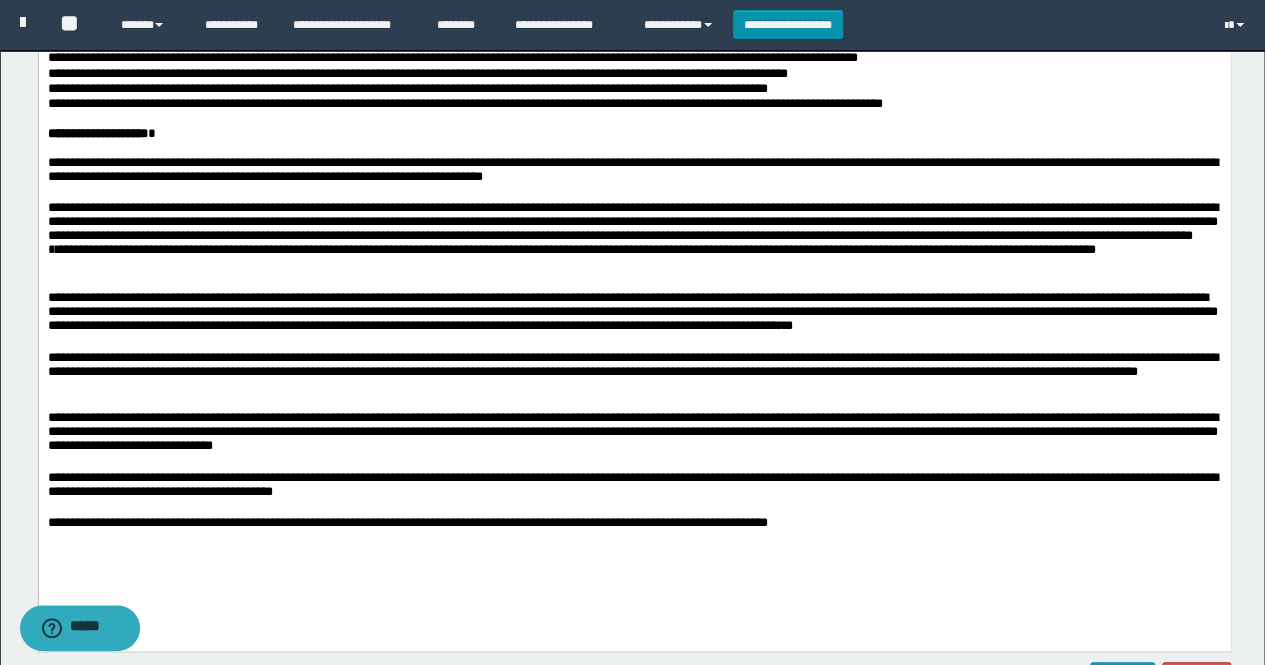 click on "**********" at bounding box center (634, 278) 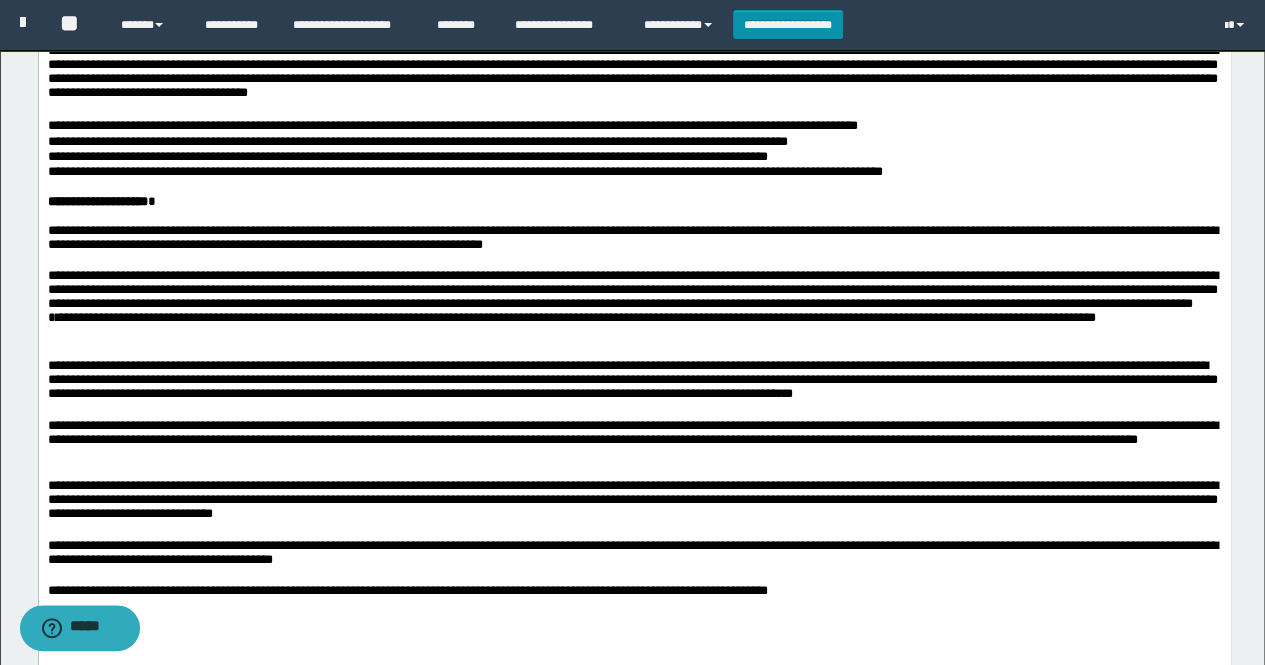 scroll, scrollTop: 548, scrollLeft: 0, axis: vertical 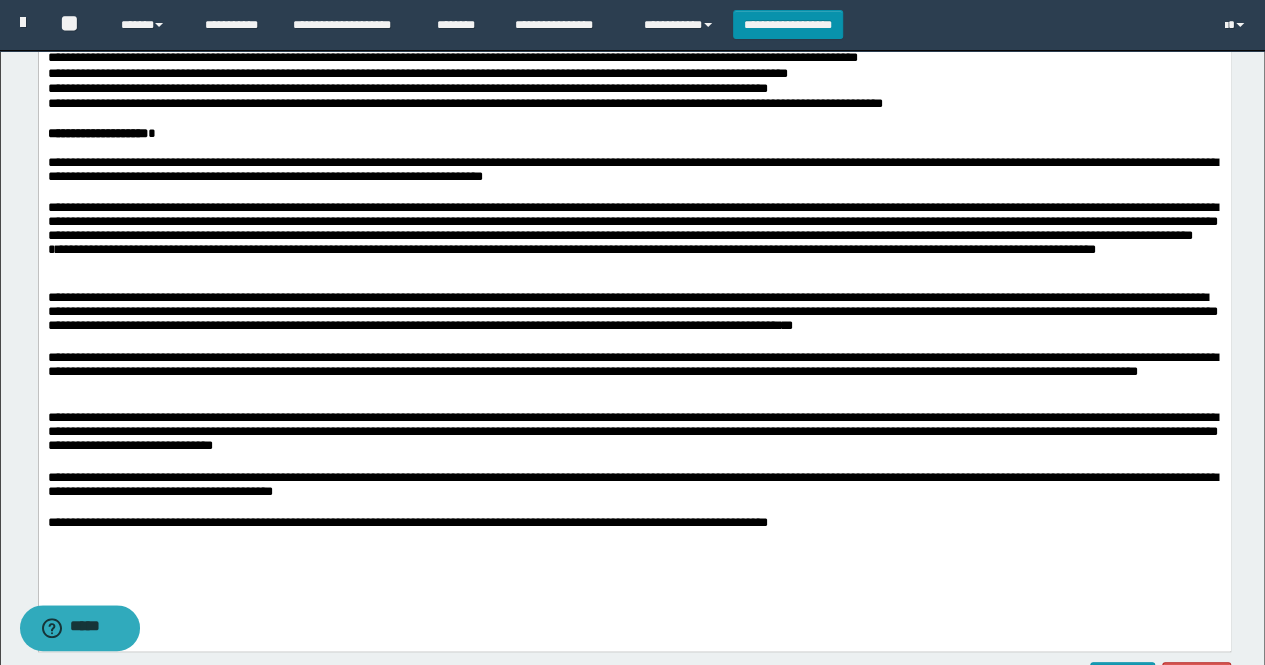 click on "**********" at bounding box center [634, 434] 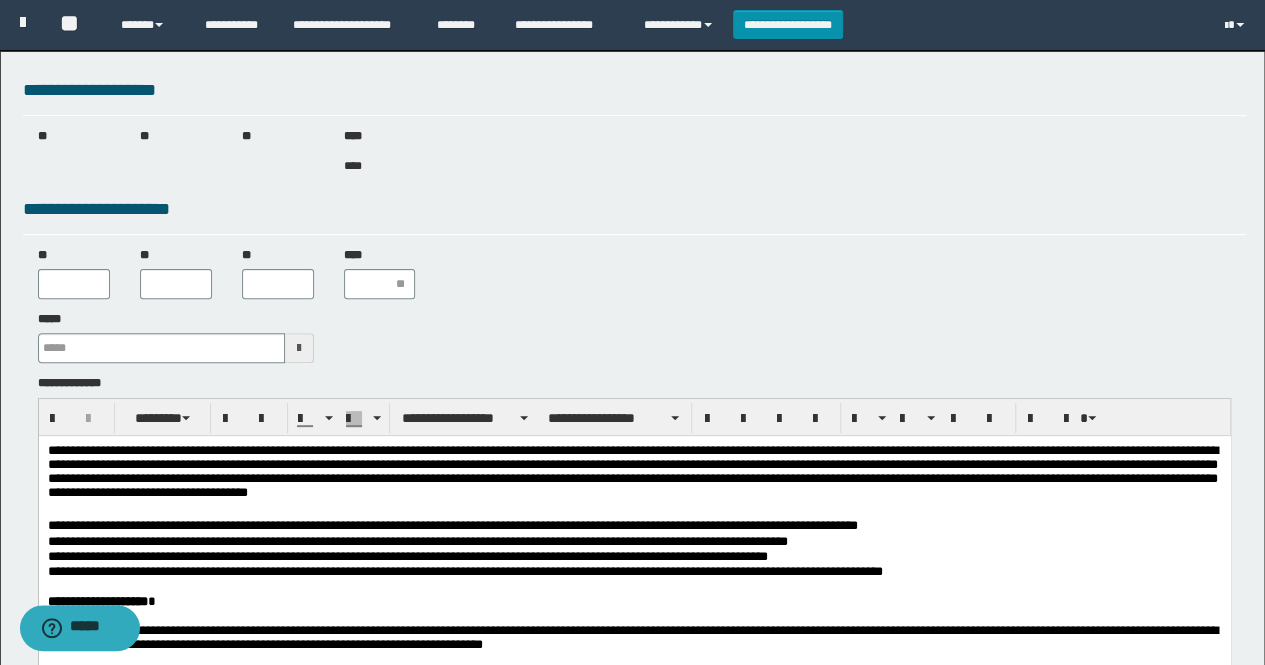 scroll, scrollTop: 148, scrollLeft: 0, axis: vertical 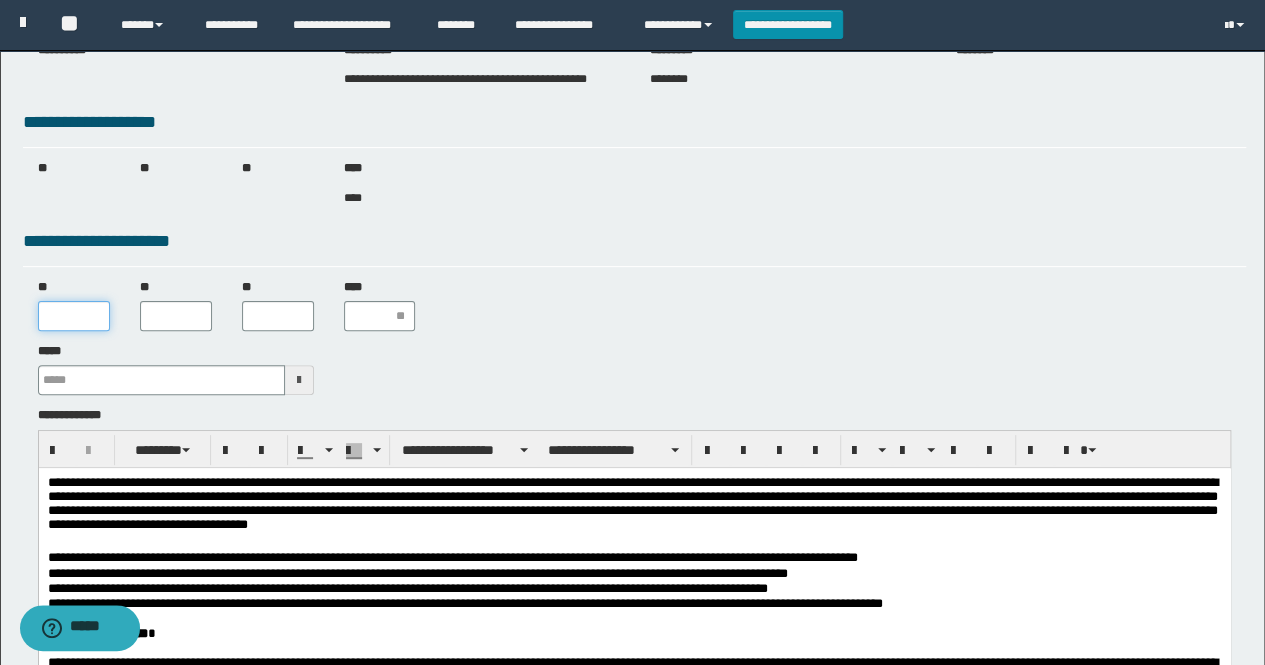 click on "**" at bounding box center (74, 316) 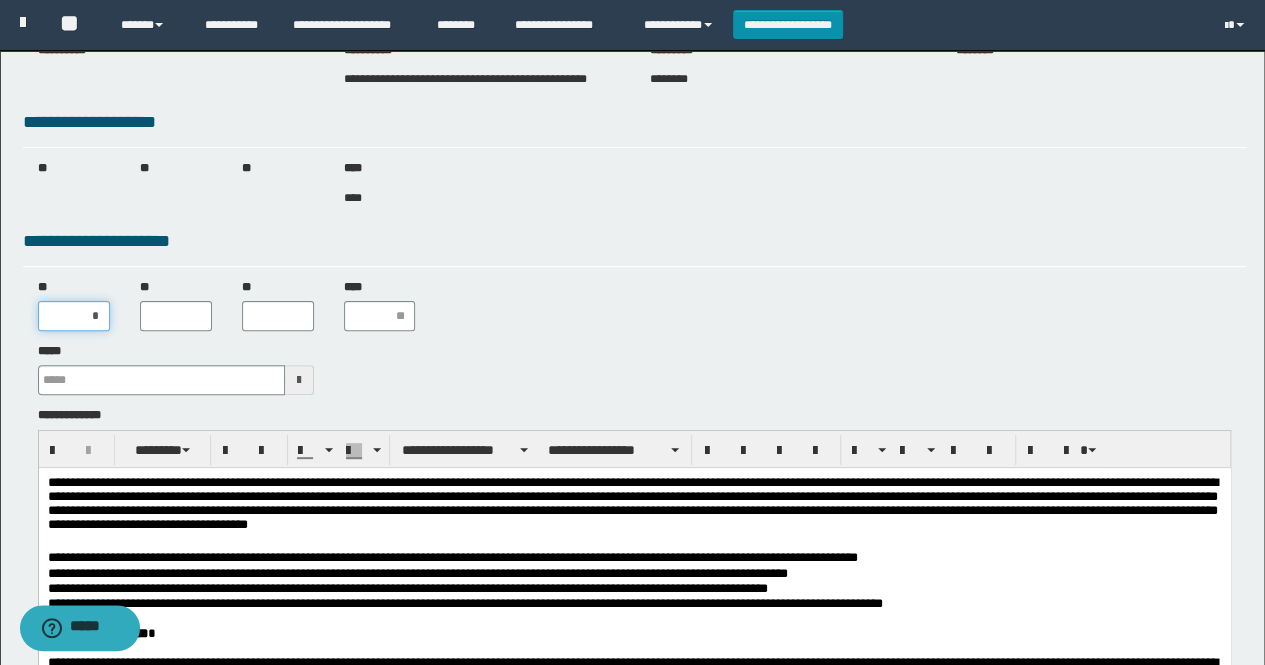 type on "**" 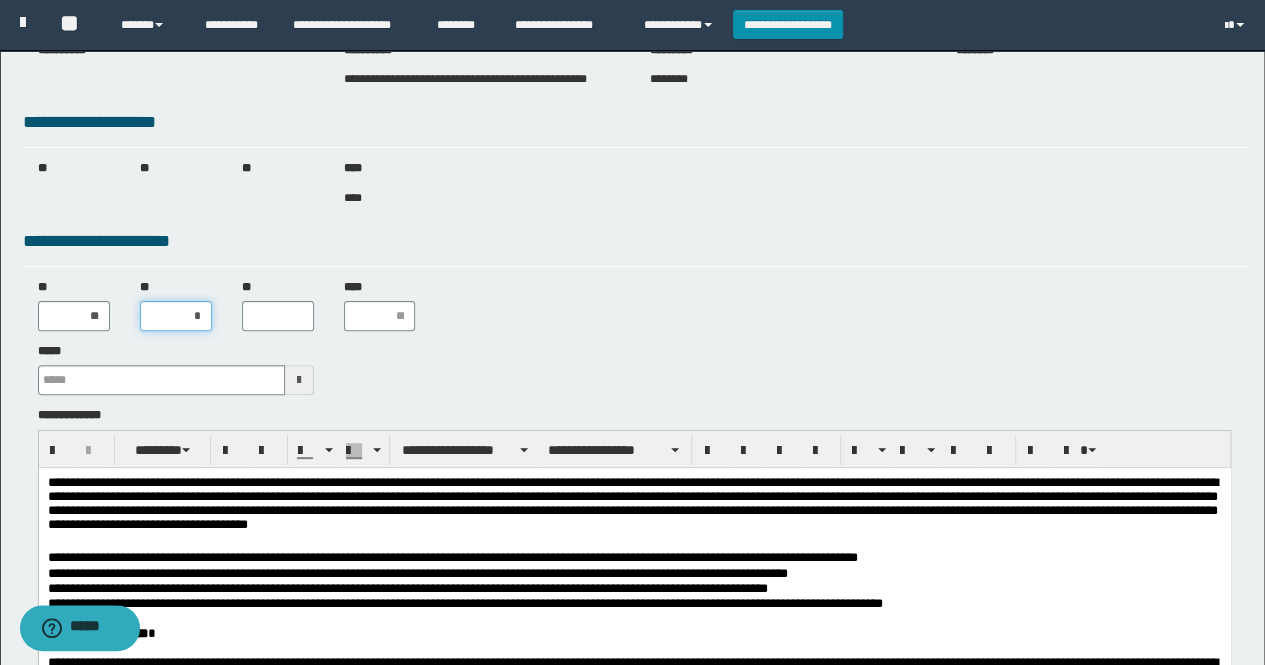 type on "**" 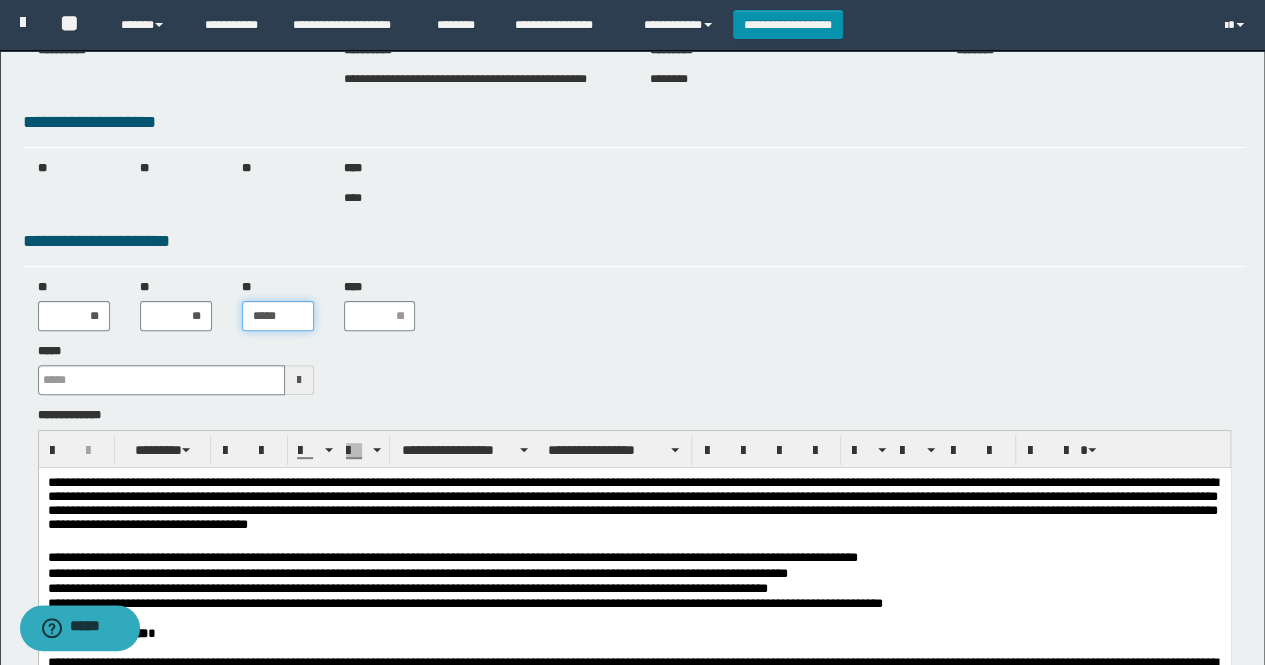 type on "******" 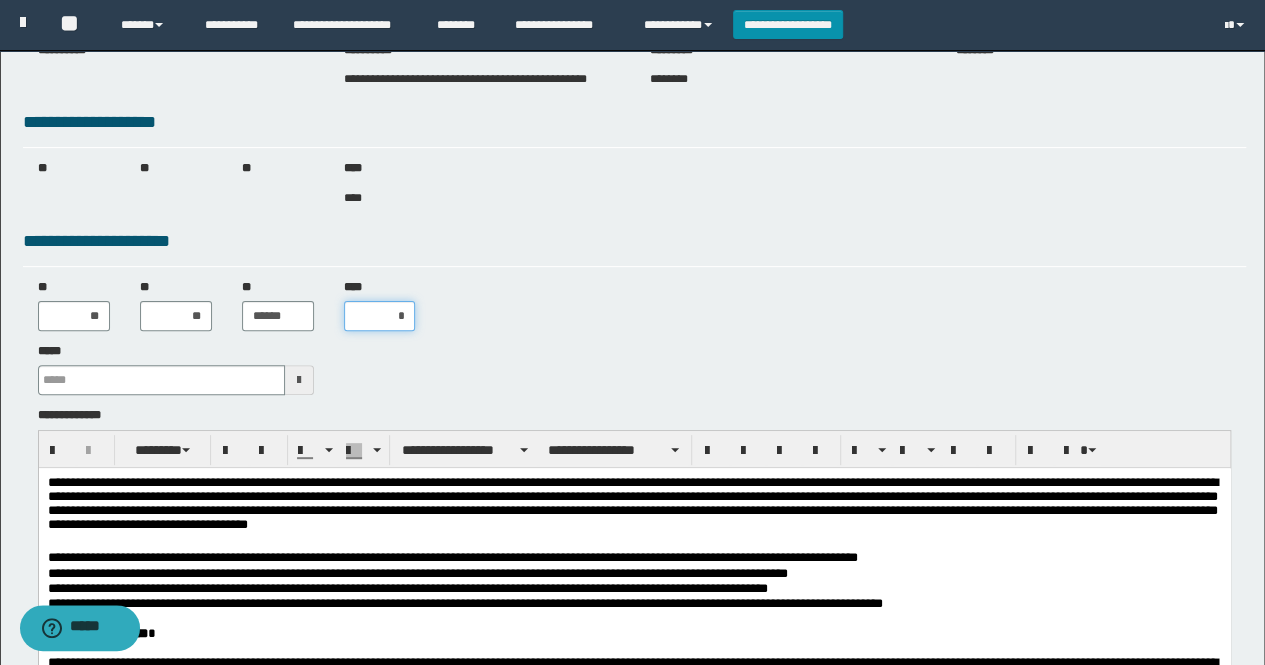 type on "**" 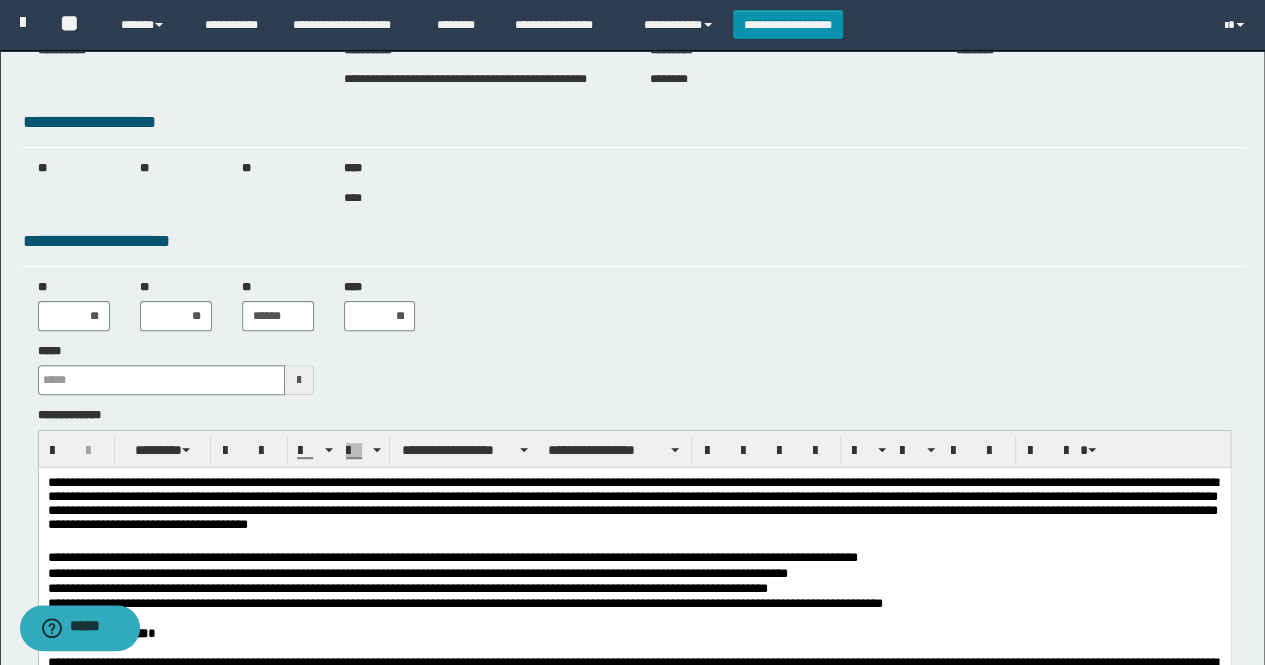 click on "**
**
**
**
**
******
****
**" at bounding box center [635, 305] 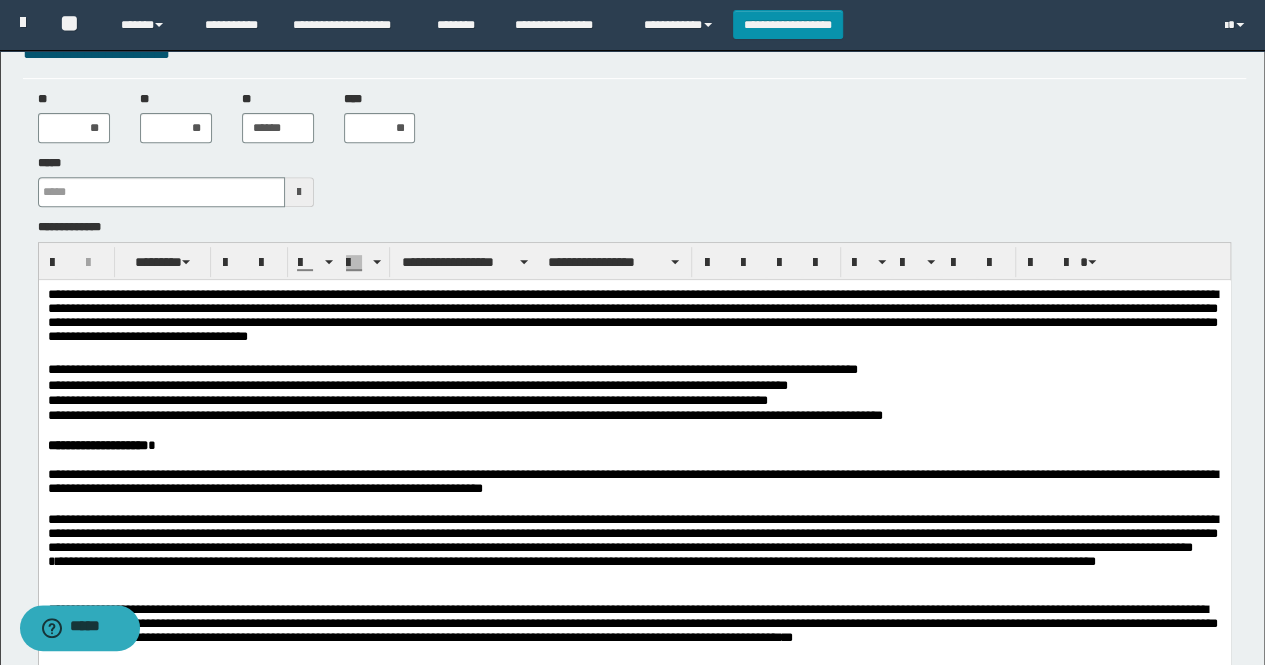 scroll, scrollTop: 500, scrollLeft: 0, axis: vertical 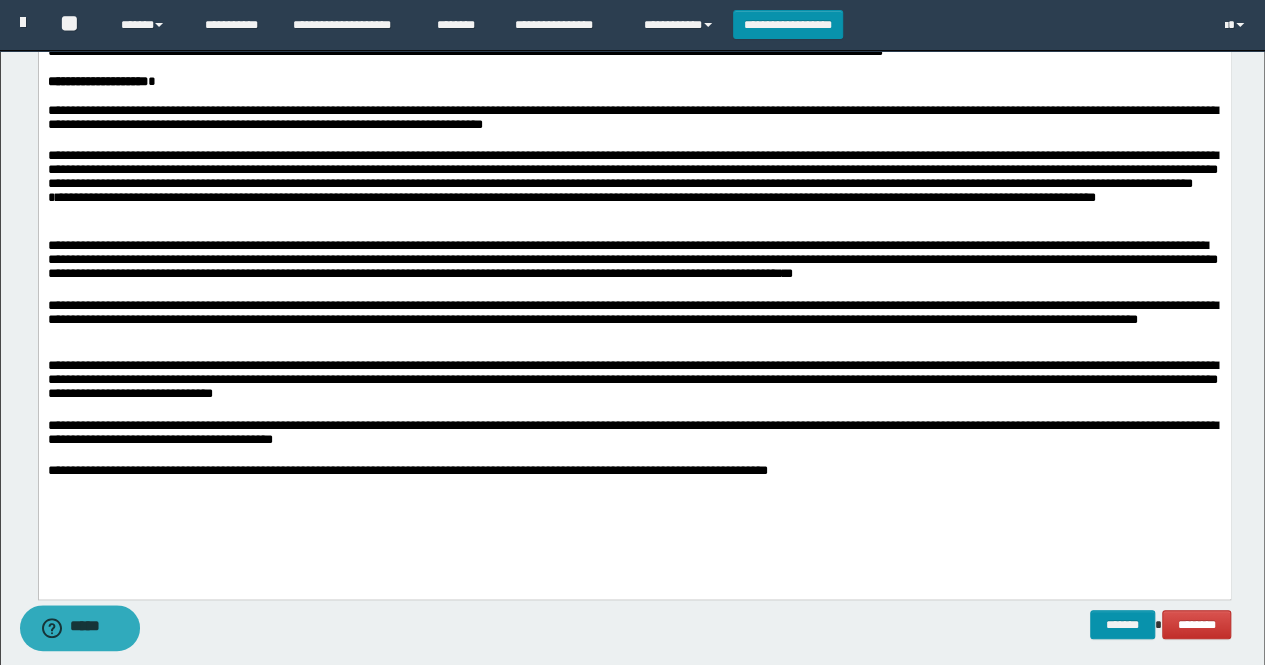 click on "**********" at bounding box center (634, 226) 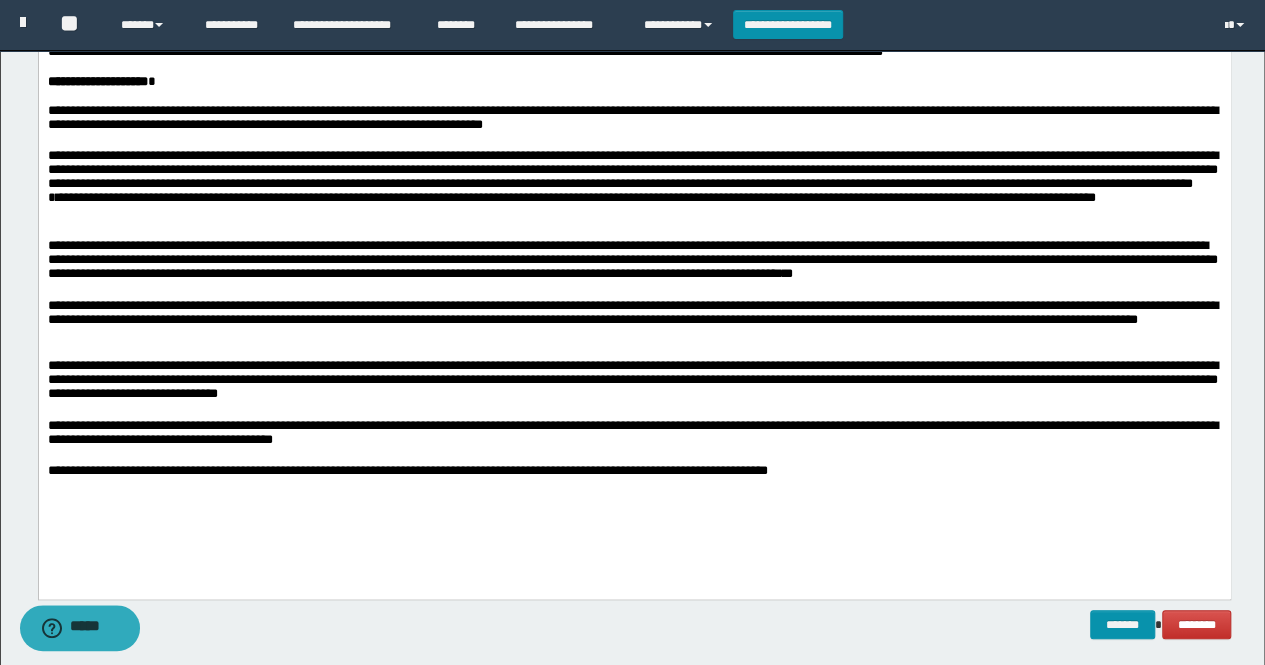 drag, startPoint x: 1163, startPoint y: 376, endPoint x: 872, endPoint y: 497, distance: 315.15393 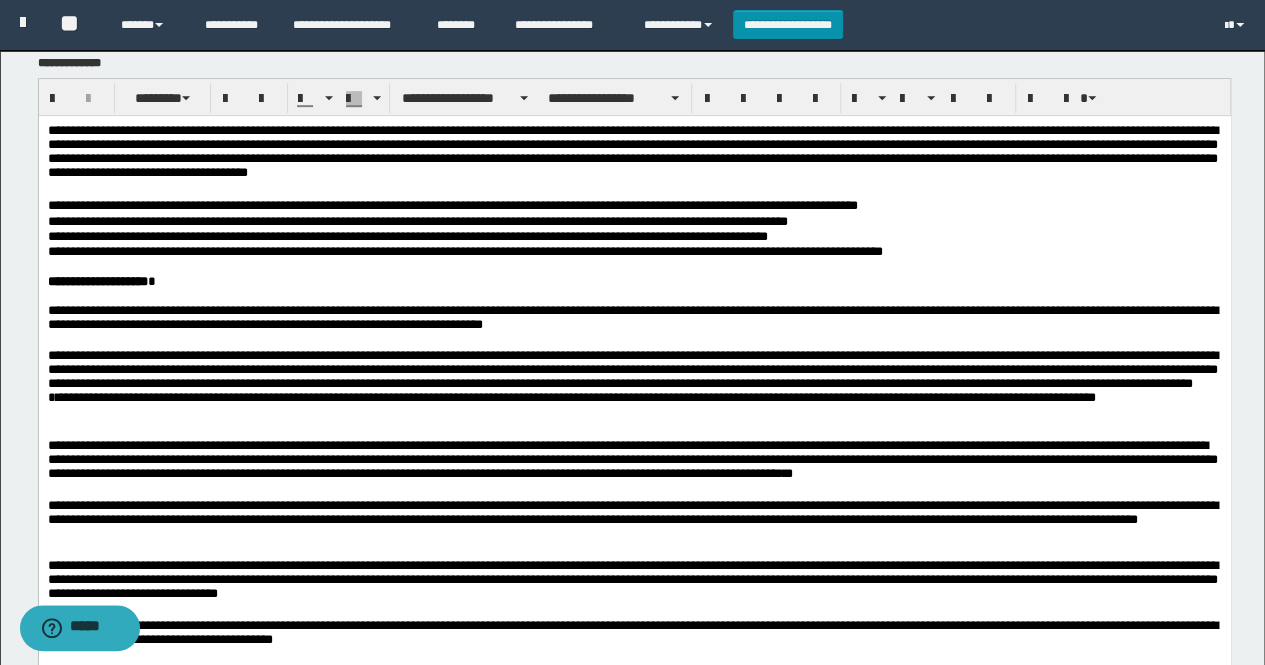 scroll, scrollTop: 700, scrollLeft: 0, axis: vertical 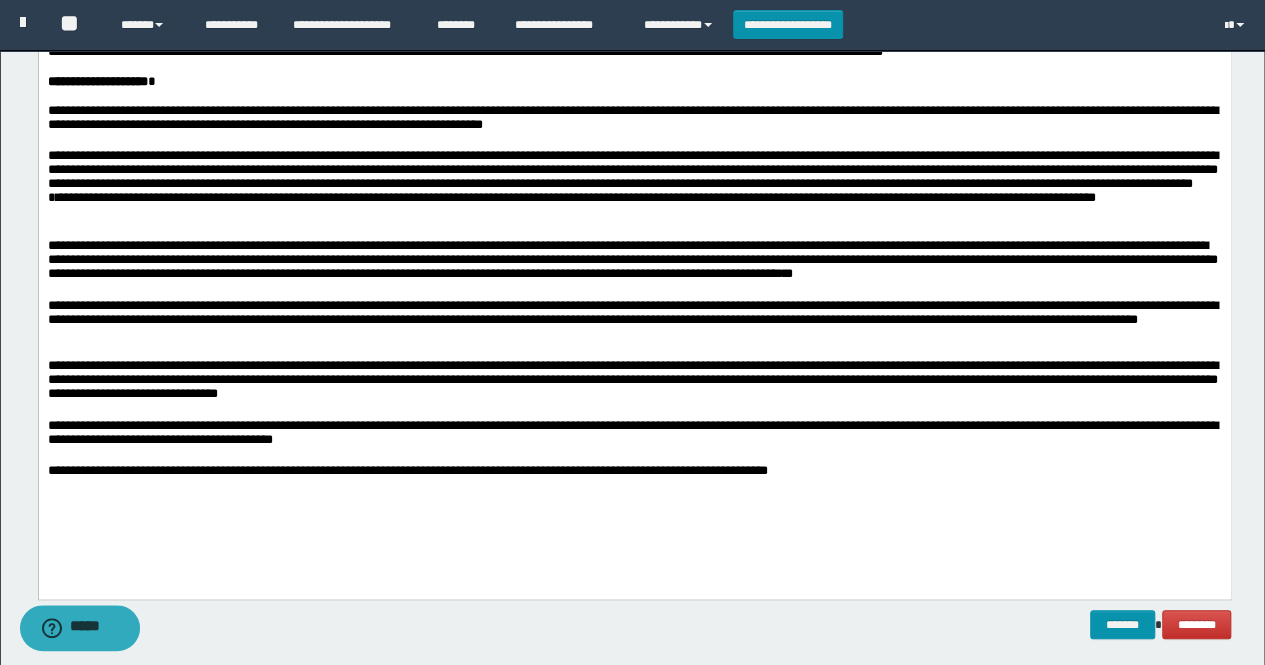 click on "**********" at bounding box center (634, 226) 